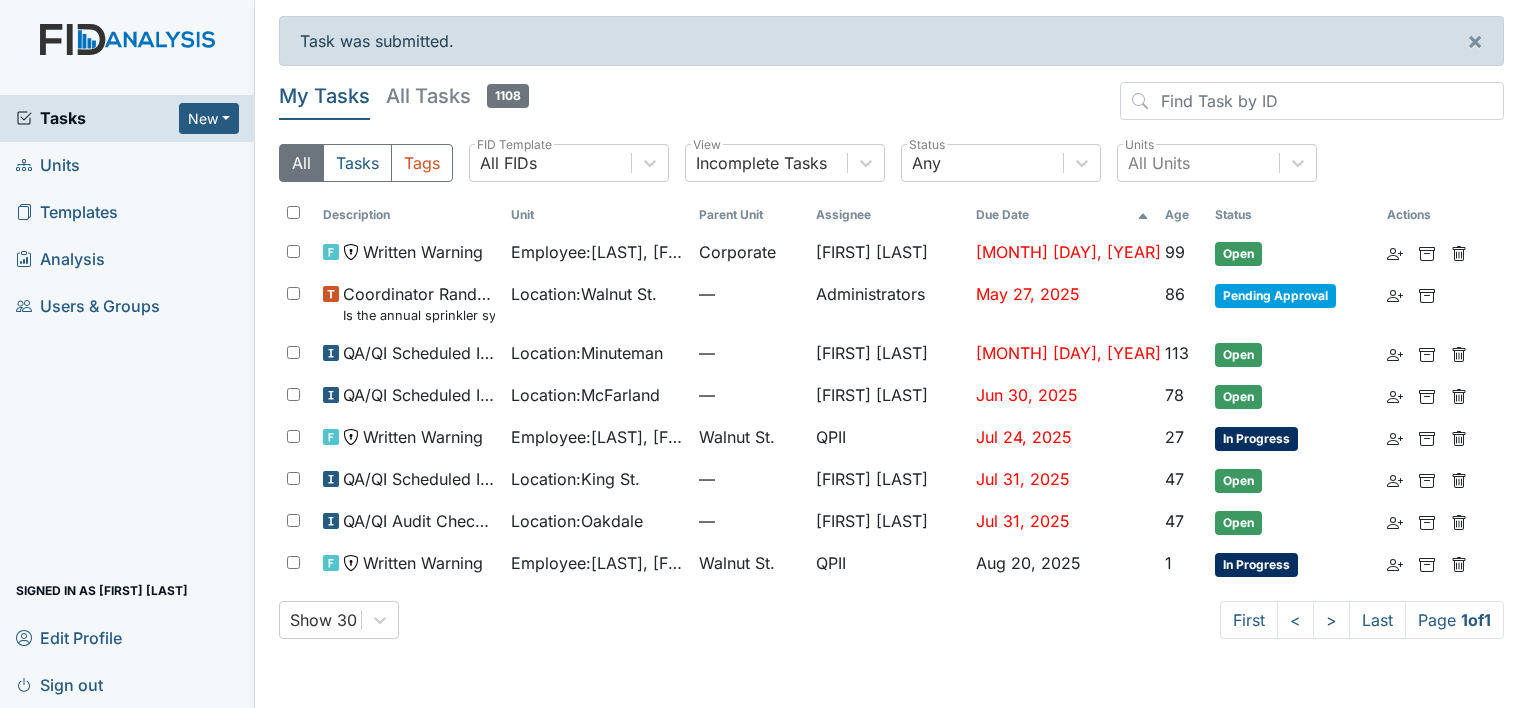 scroll, scrollTop: 0, scrollLeft: 0, axis: both 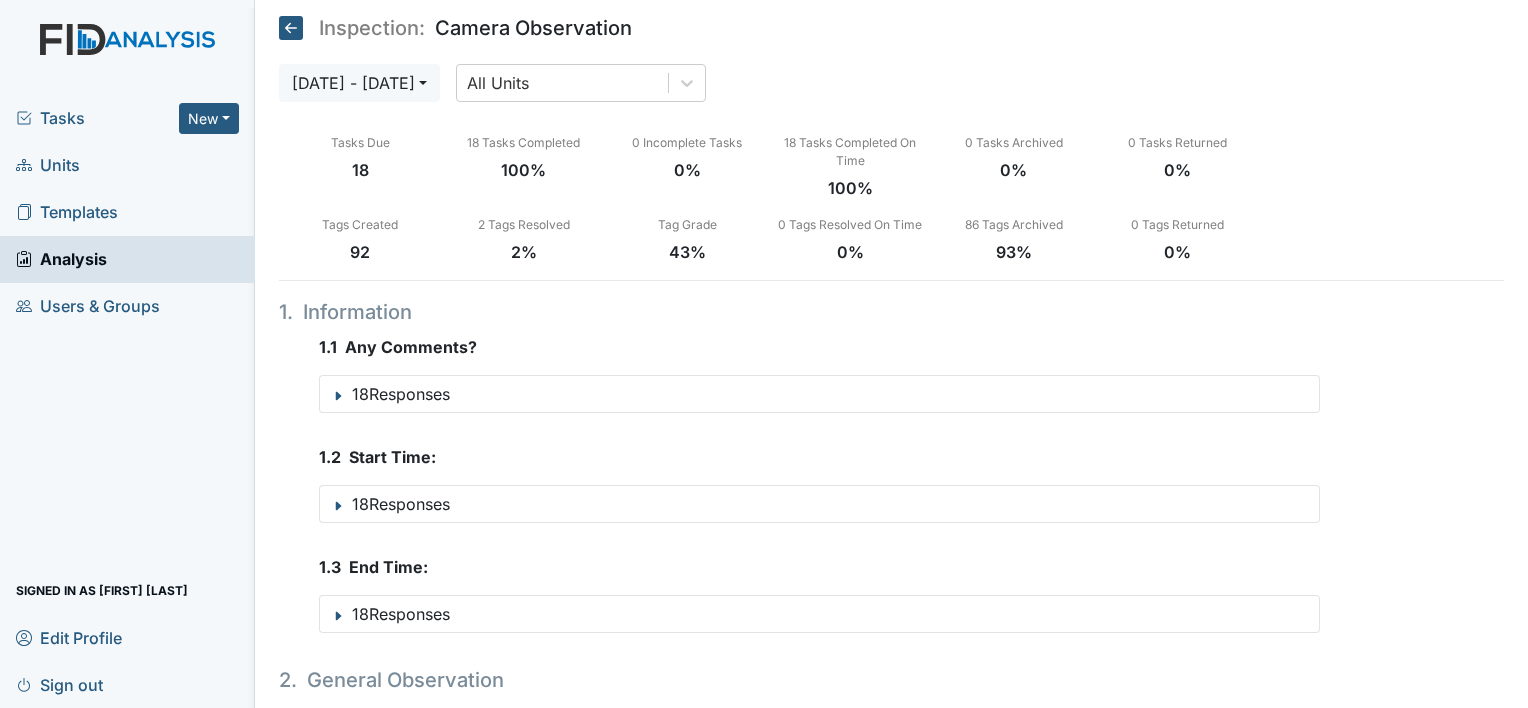 click on "Units" at bounding box center (48, 165) 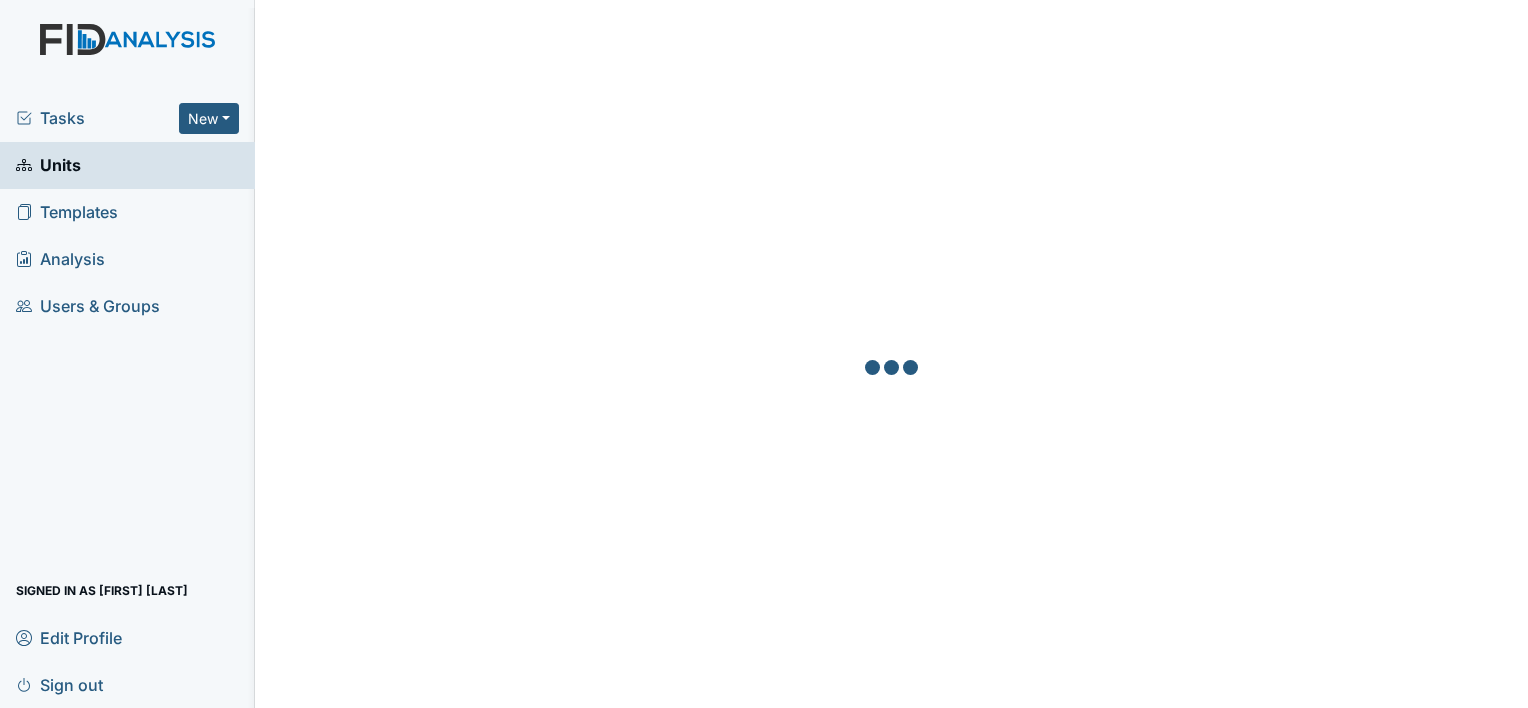 scroll, scrollTop: 0, scrollLeft: 0, axis: both 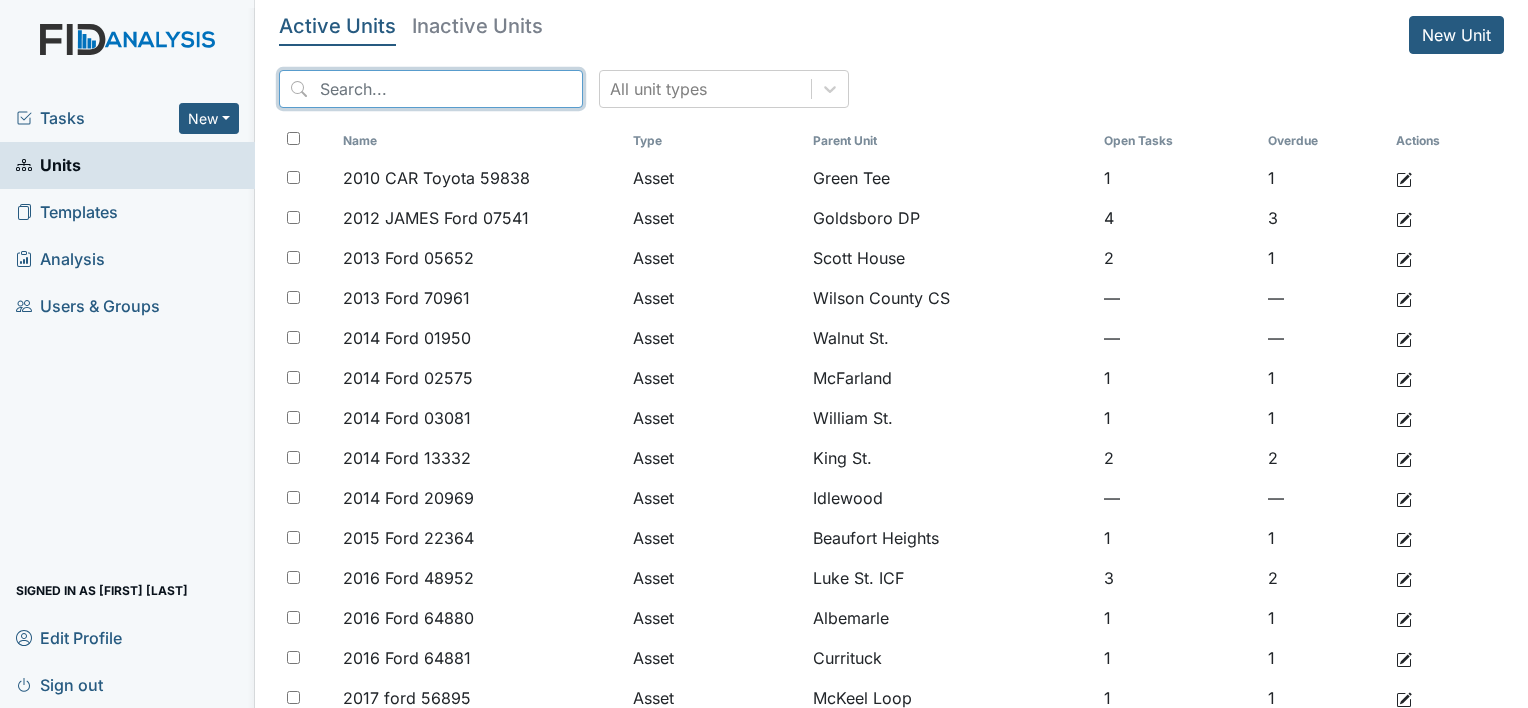 click at bounding box center (431, 89) 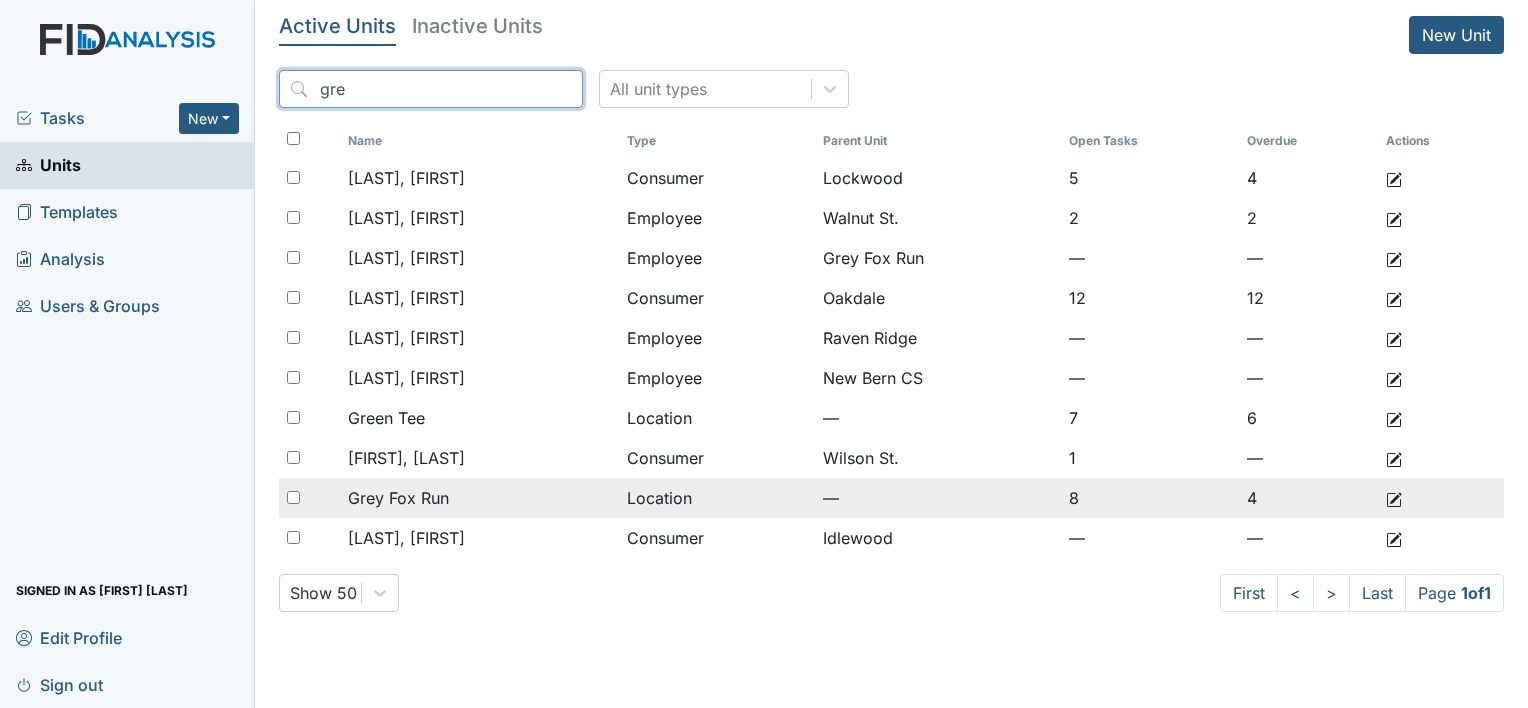type on "gre" 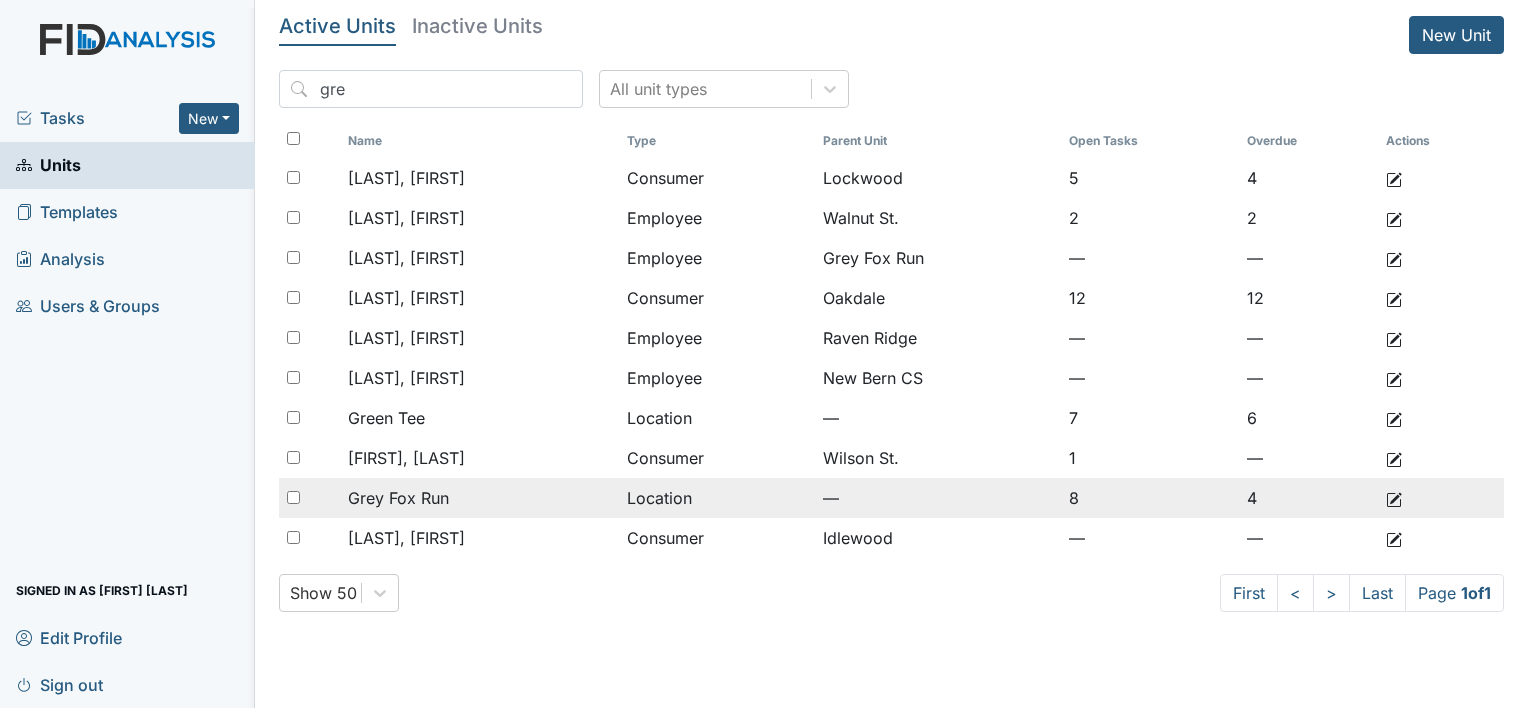 click on "Grey Fox Run" at bounding box center [398, 498] 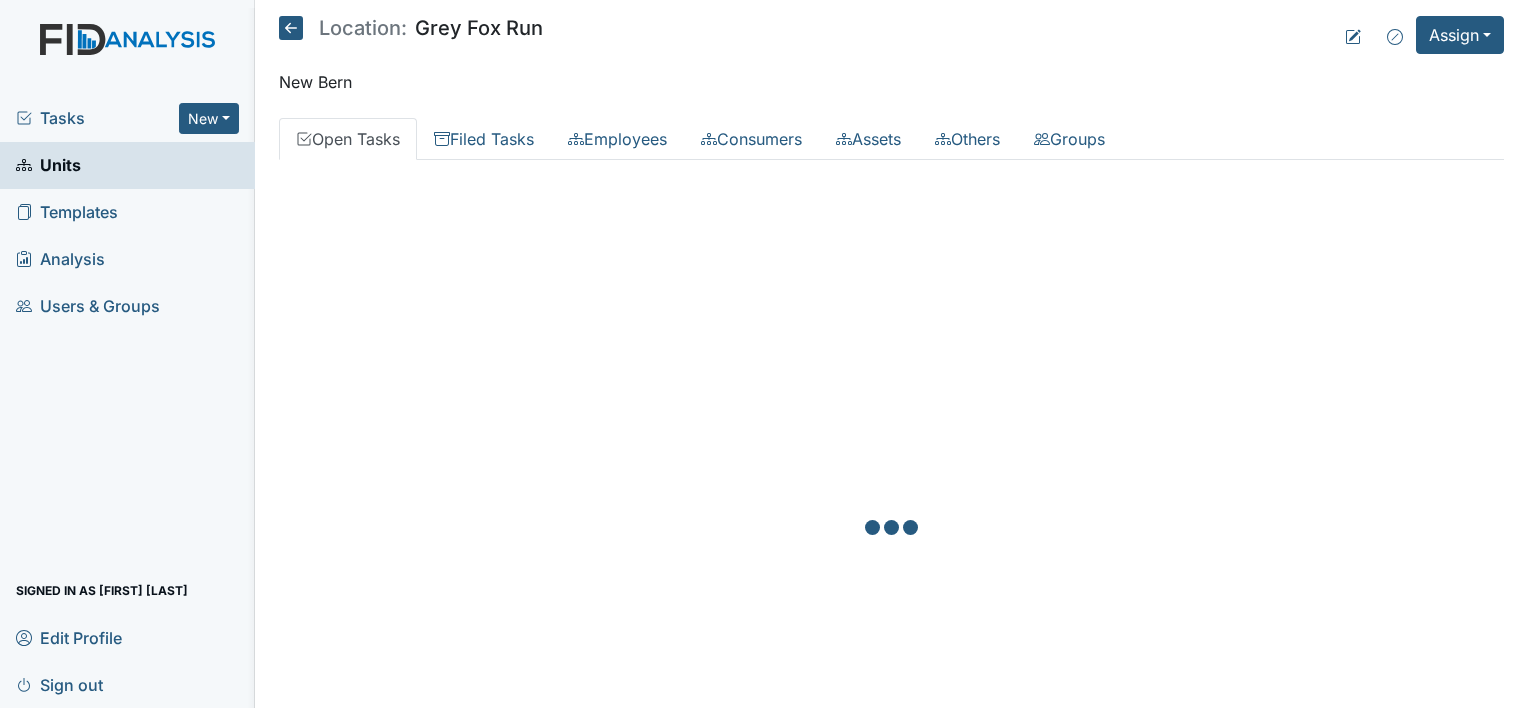 scroll, scrollTop: 0, scrollLeft: 0, axis: both 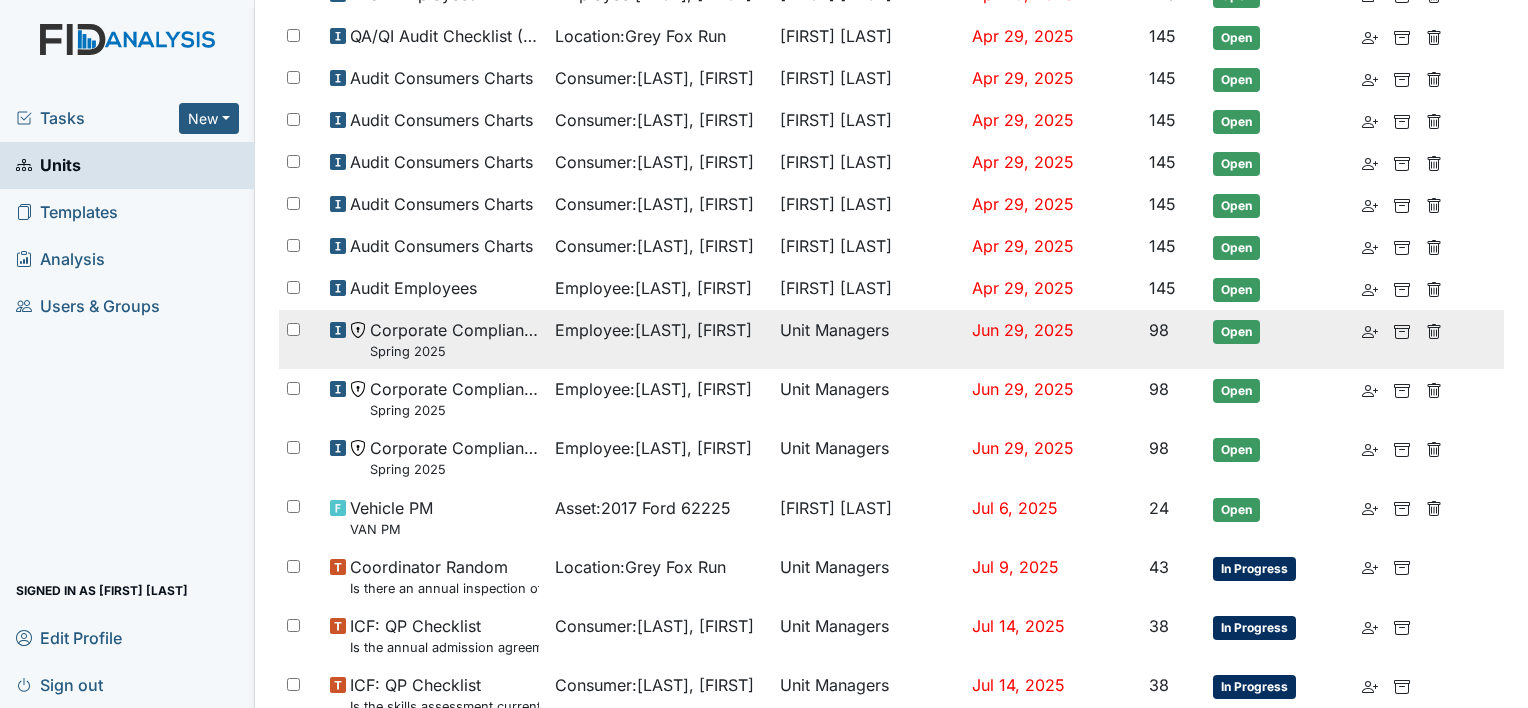 click on "Corporate Compliance Spring 2025" at bounding box center [454, 339] 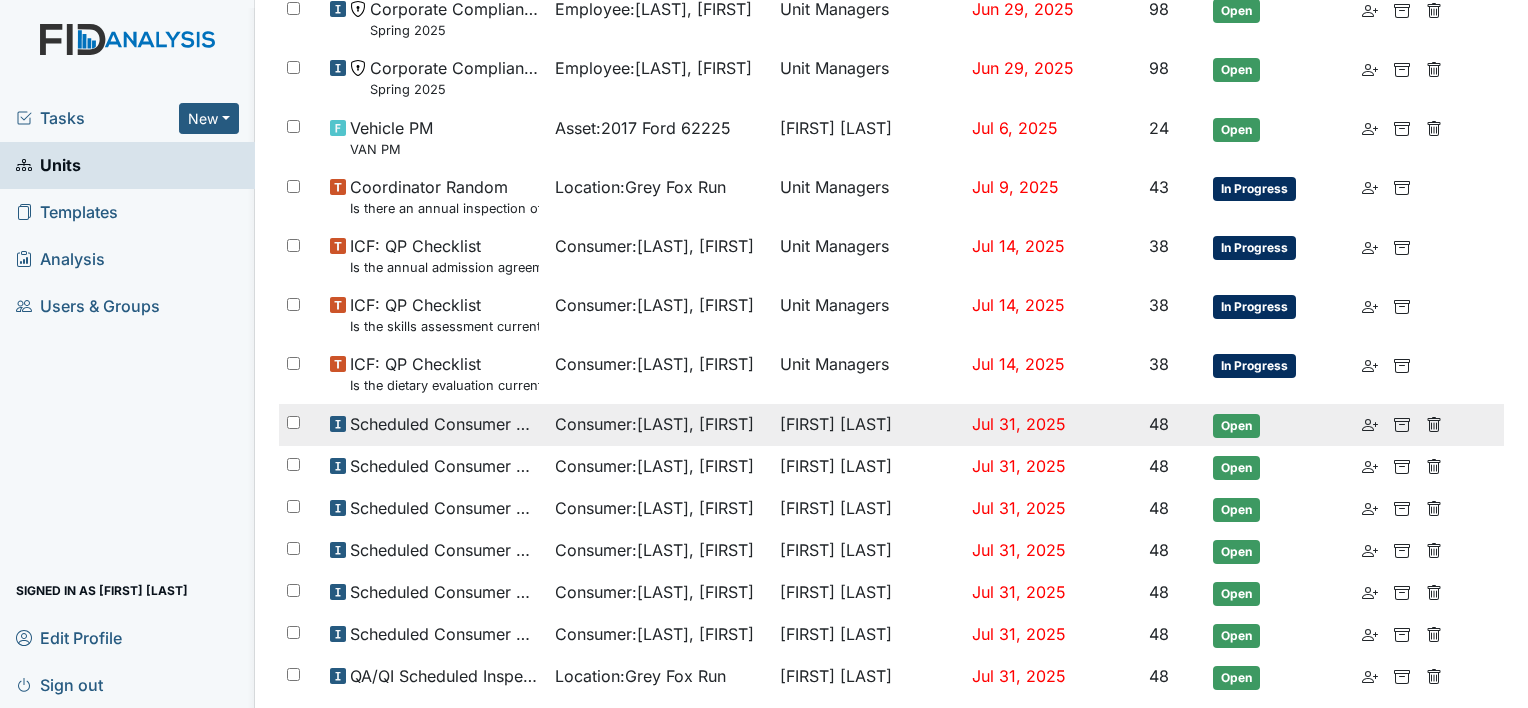 scroll, scrollTop: 900, scrollLeft: 0, axis: vertical 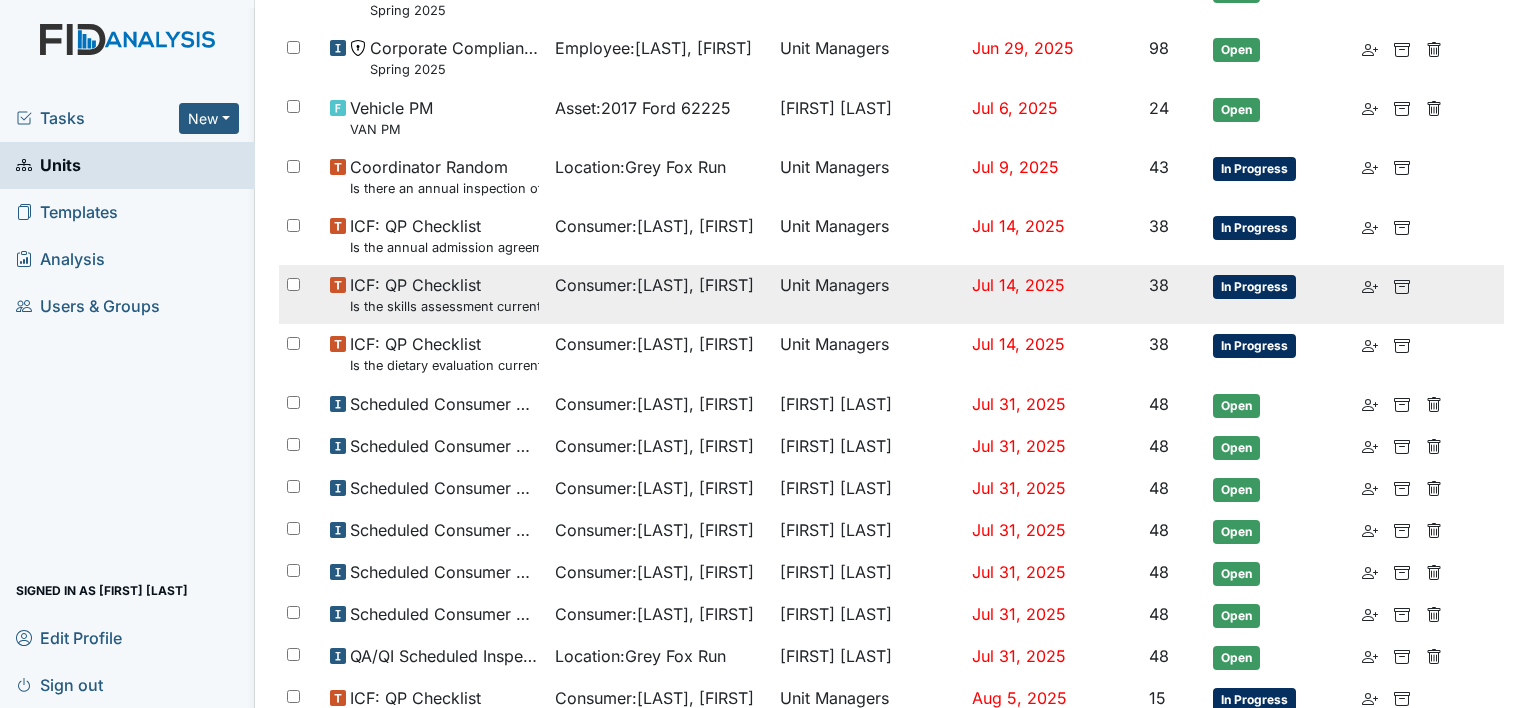 click on "Is the skills assessment current? (document the date in the comment section)" at bounding box center [444, 306] 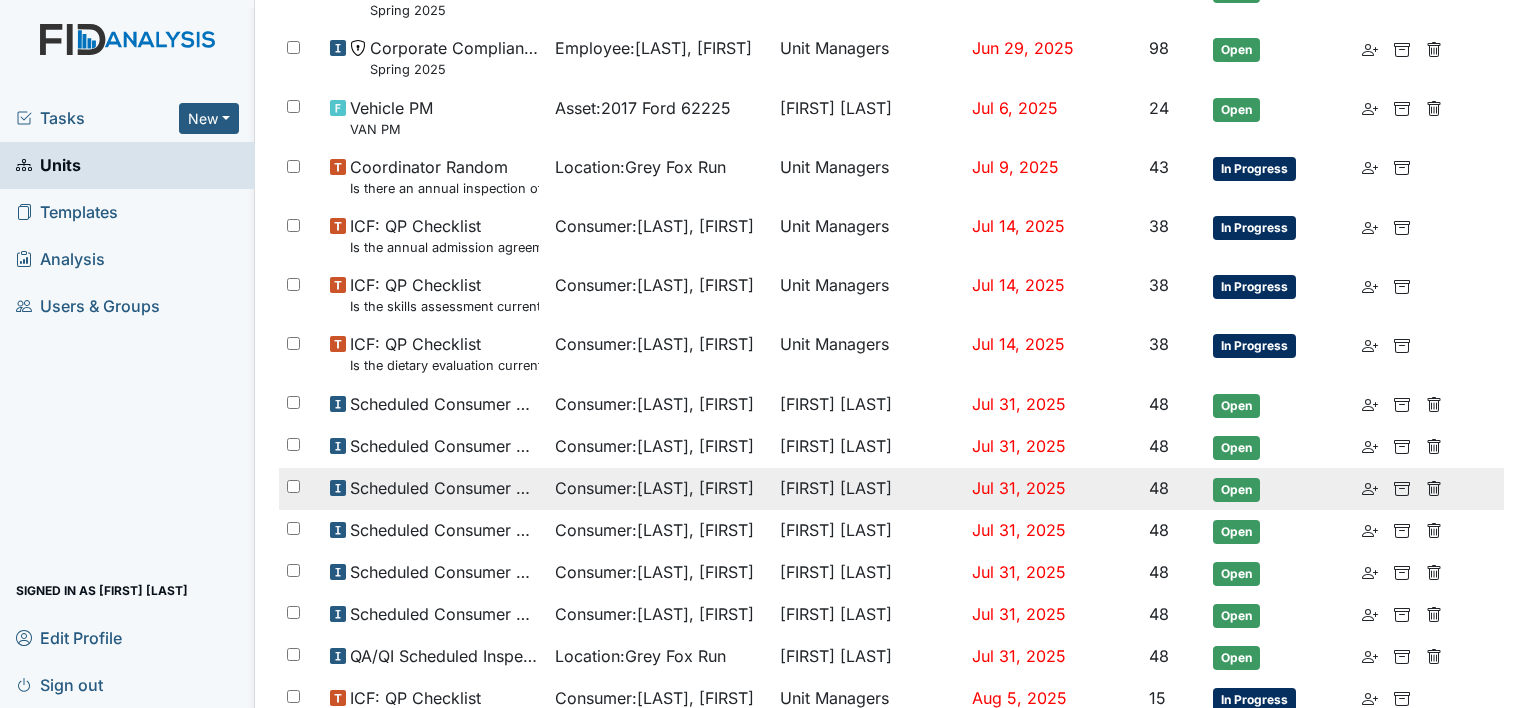 scroll, scrollTop: 1073, scrollLeft: 0, axis: vertical 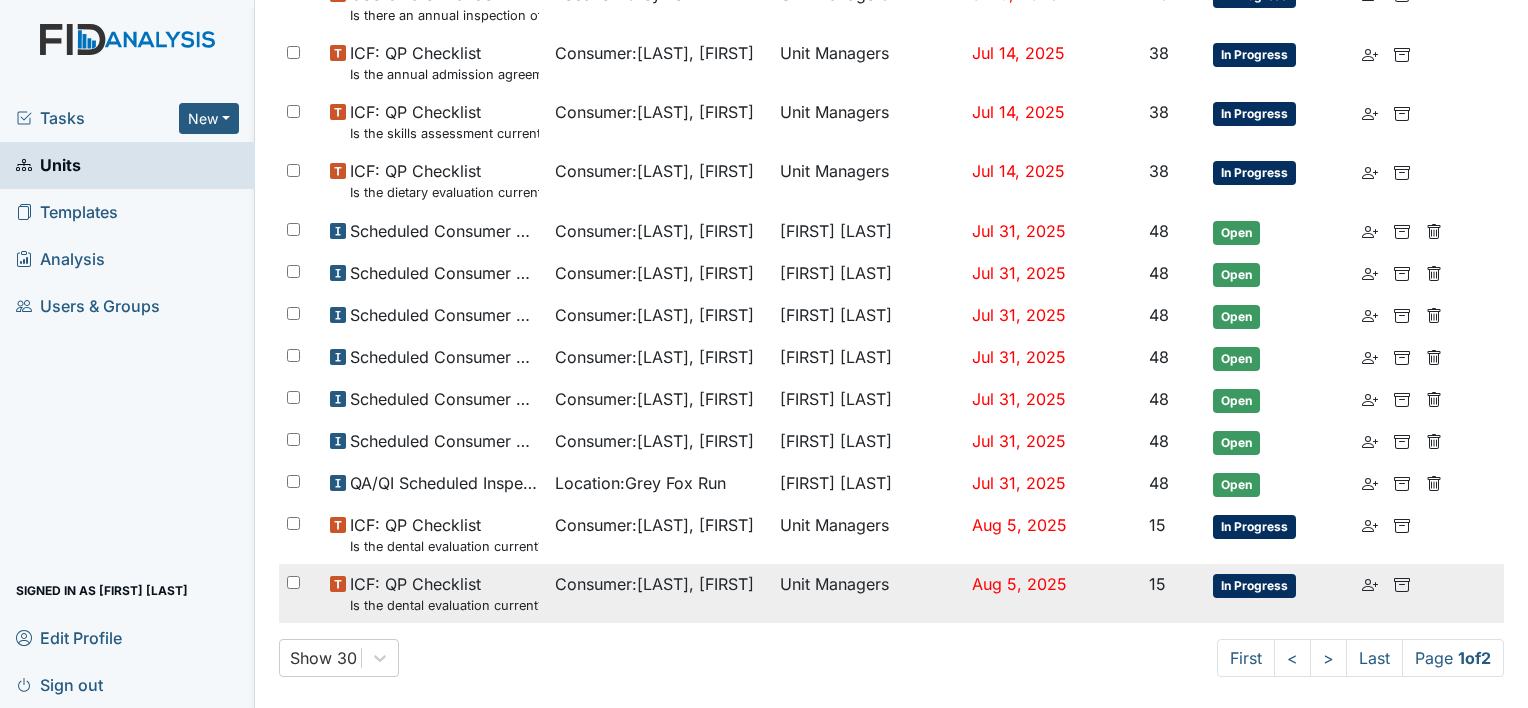 click on "In Progress" at bounding box center (1254, 586) 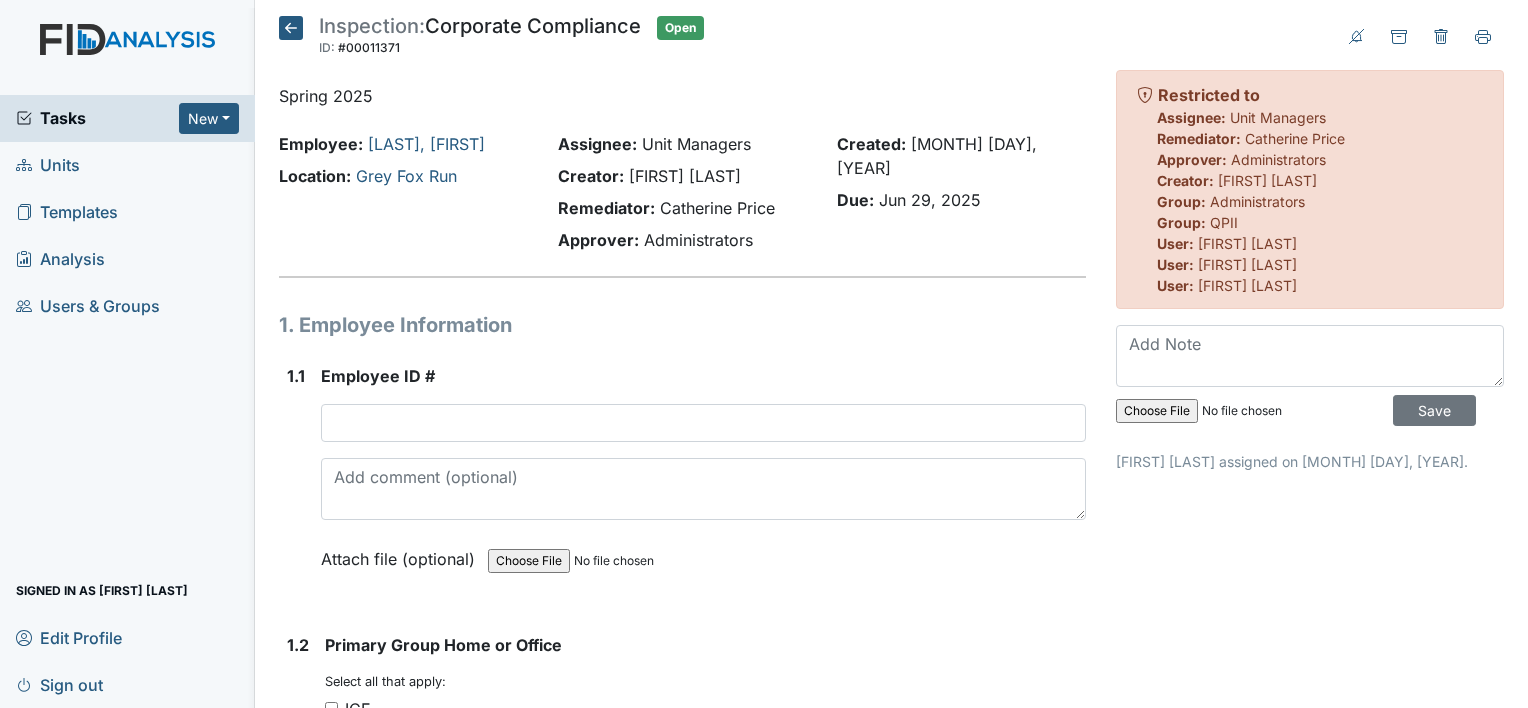 scroll, scrollTop: 0, scrollLeft: 0, axis: both 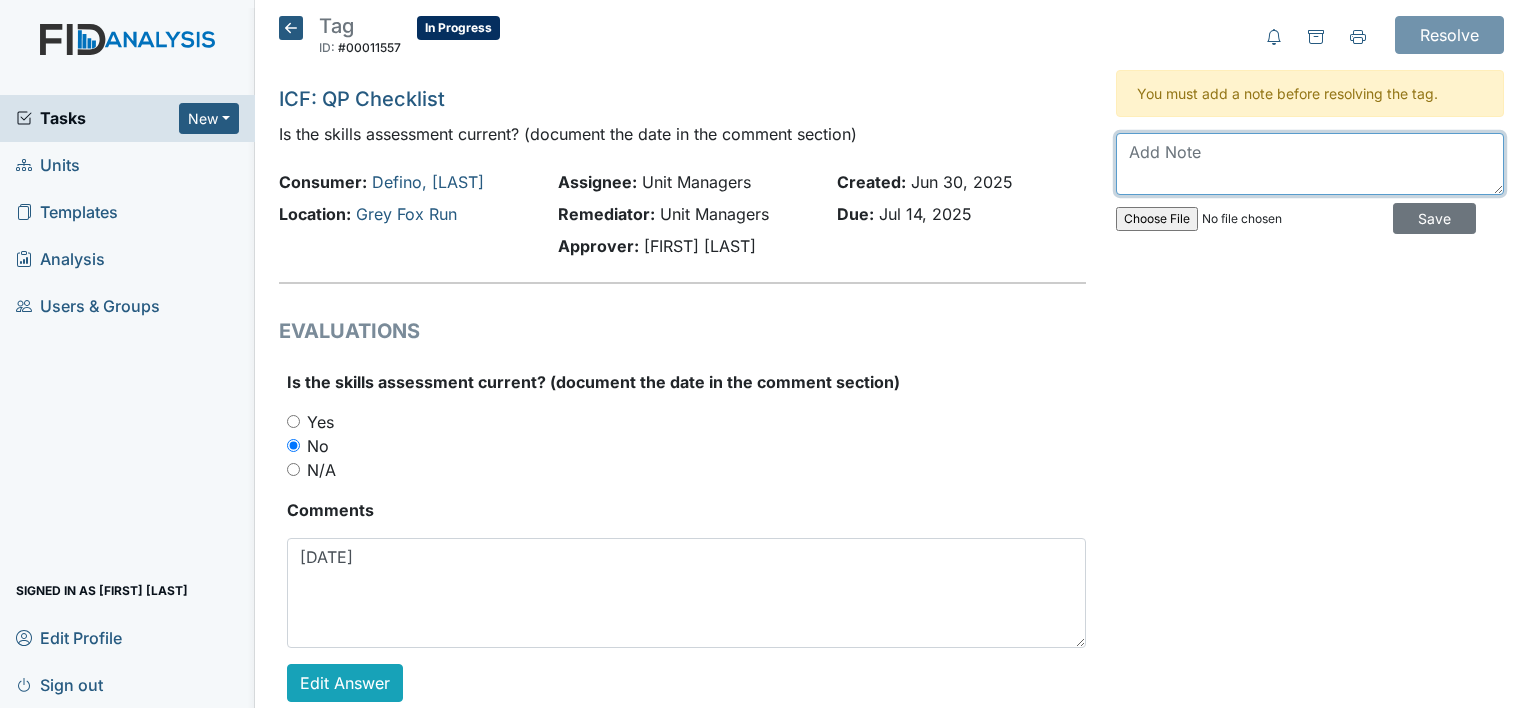 click at bounding box center (1310, 164) 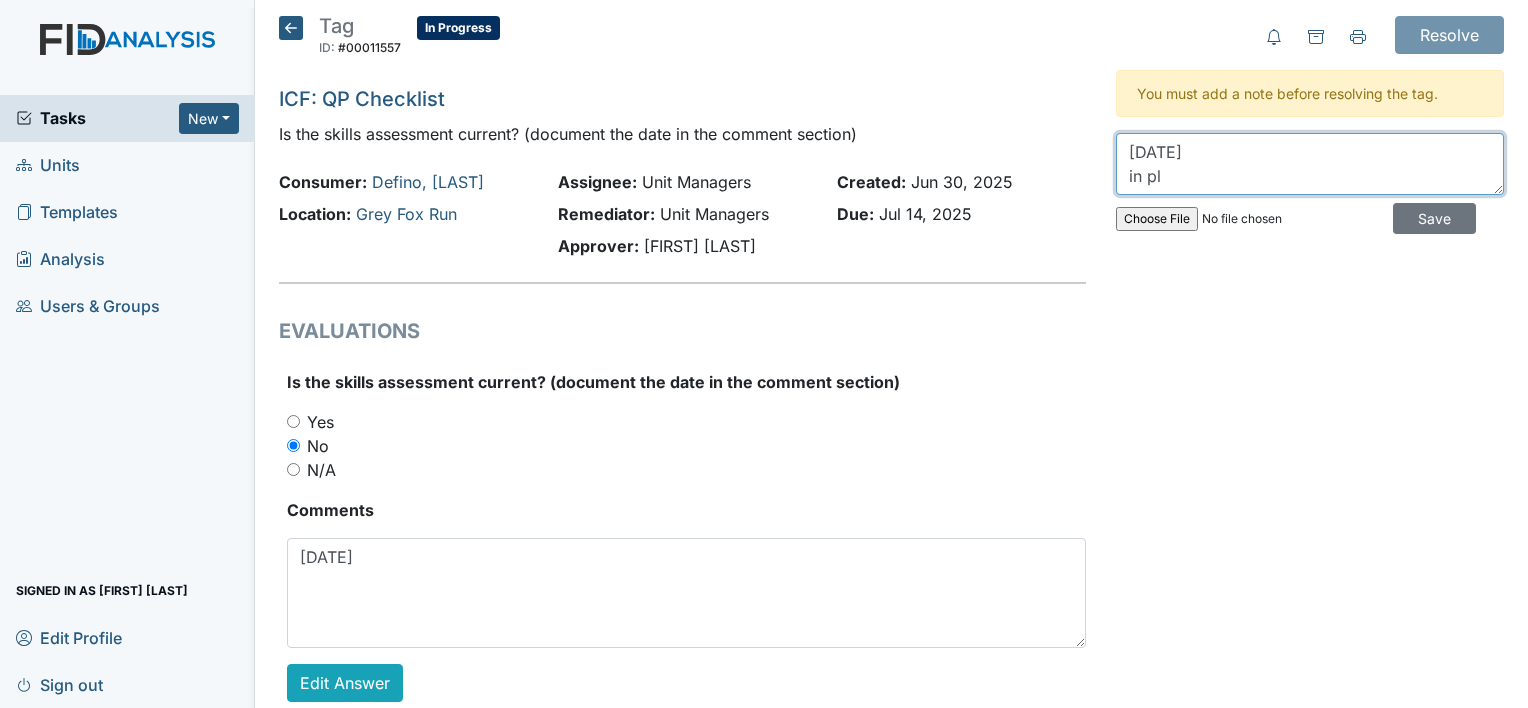 type on "[DATE]
in place" 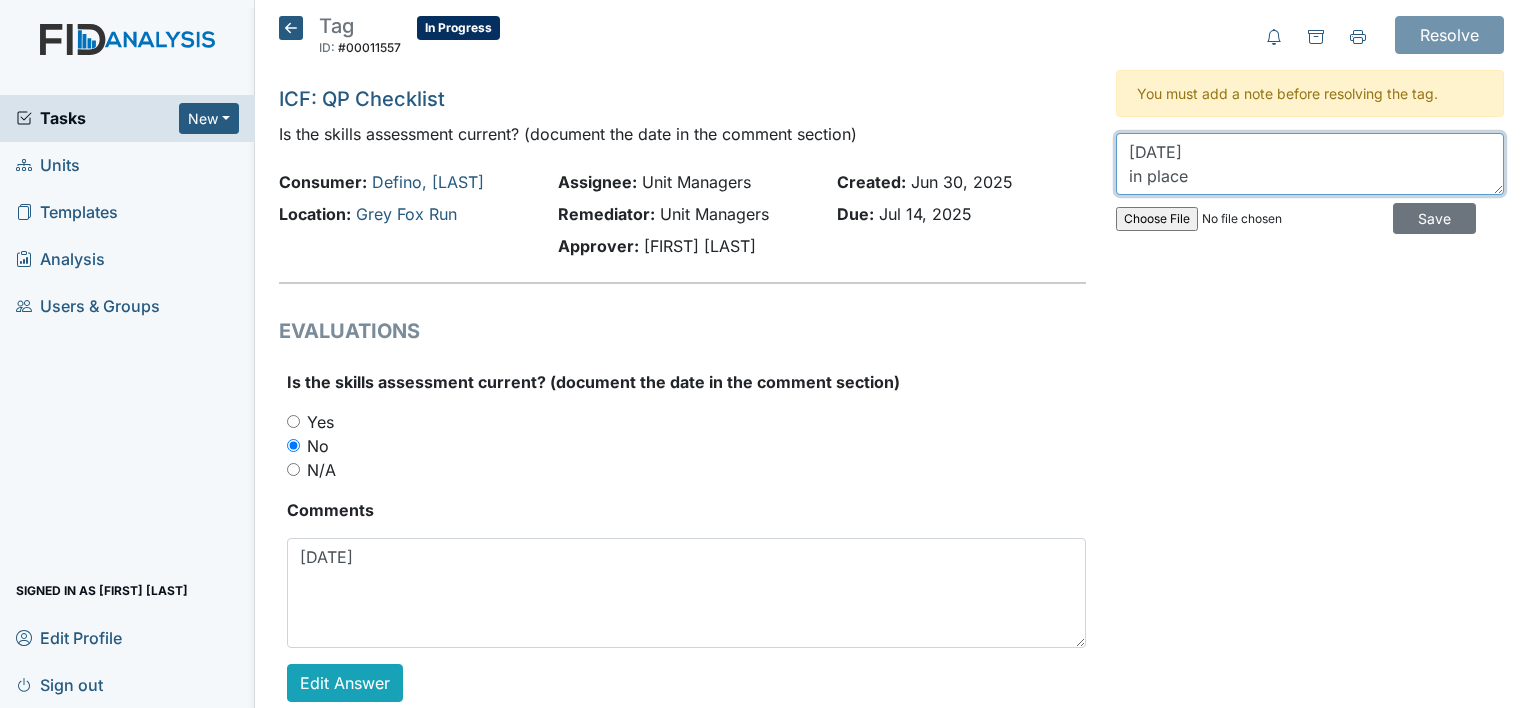 drag, startPoint x: 1235, startPoint y: 180, endPoint x: 1078, endPoint y: 143, distance: 161.30096 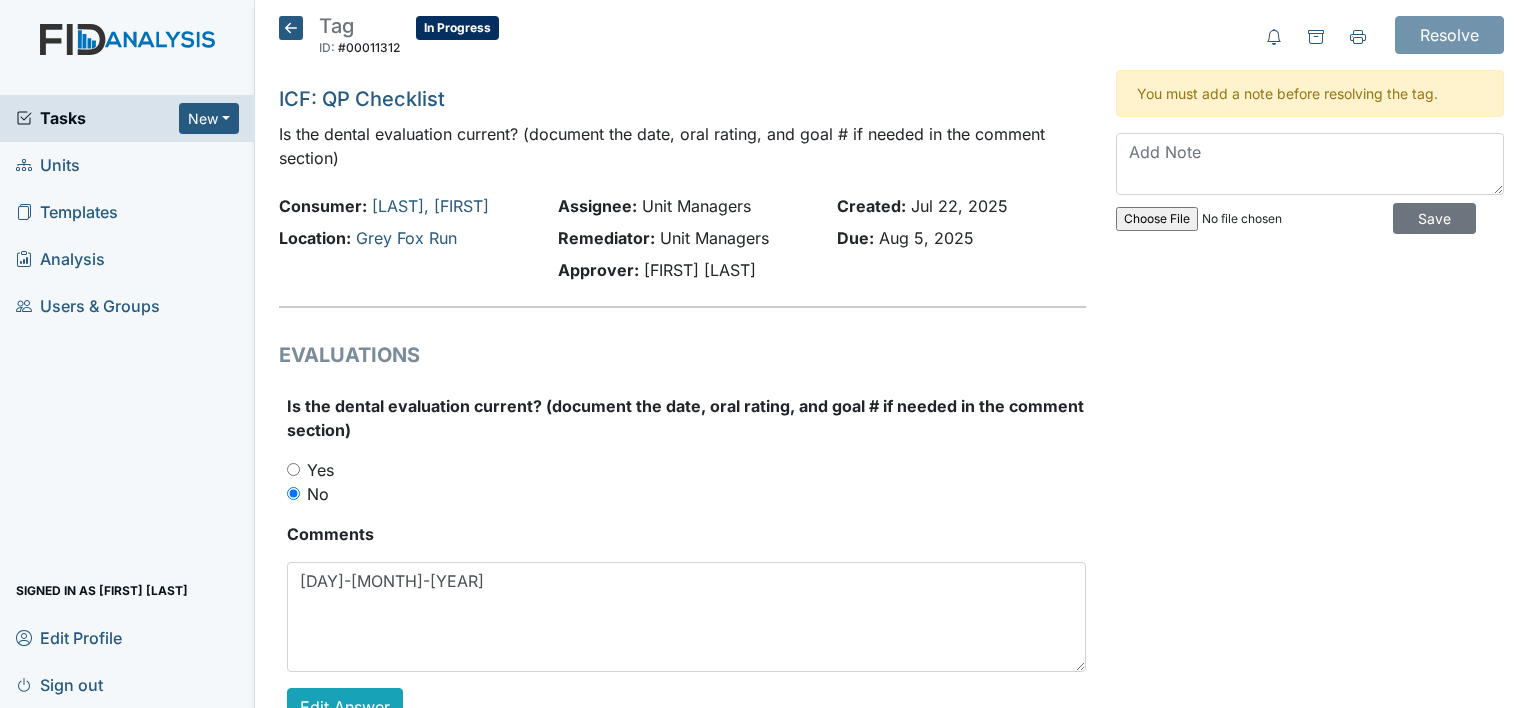 scroll, scrollTop: 0, scrollLeft: 0, axis: both 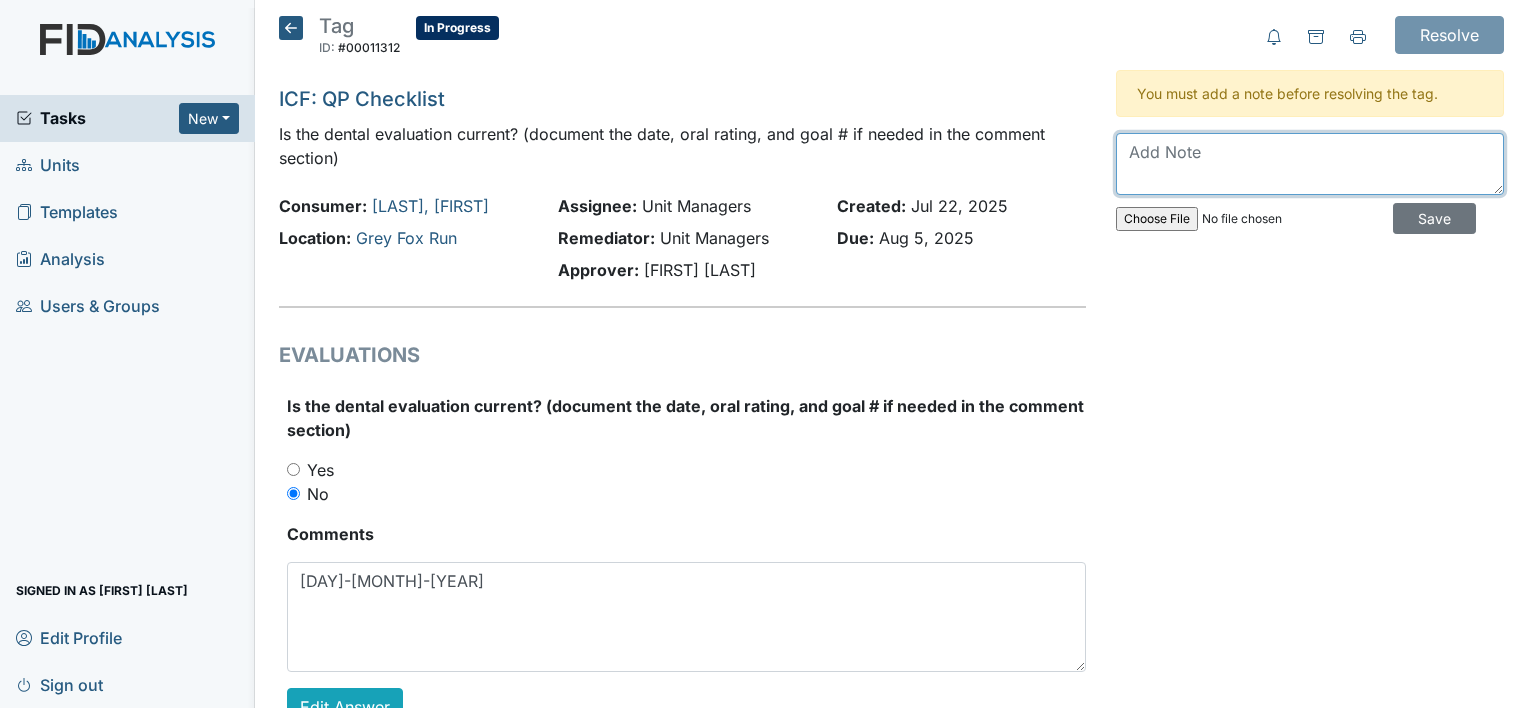 click at bounding box center [1310, 164] 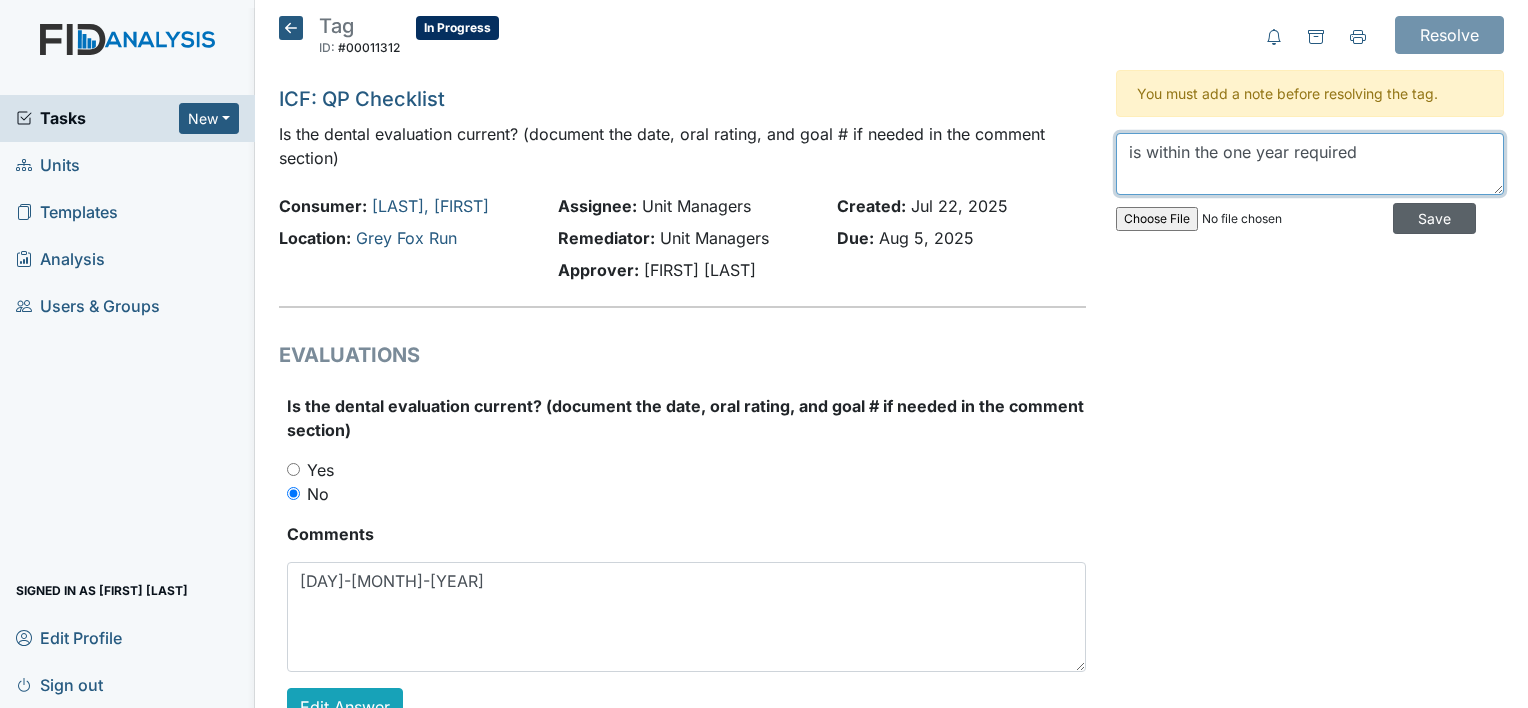 type on "is within the one year required" 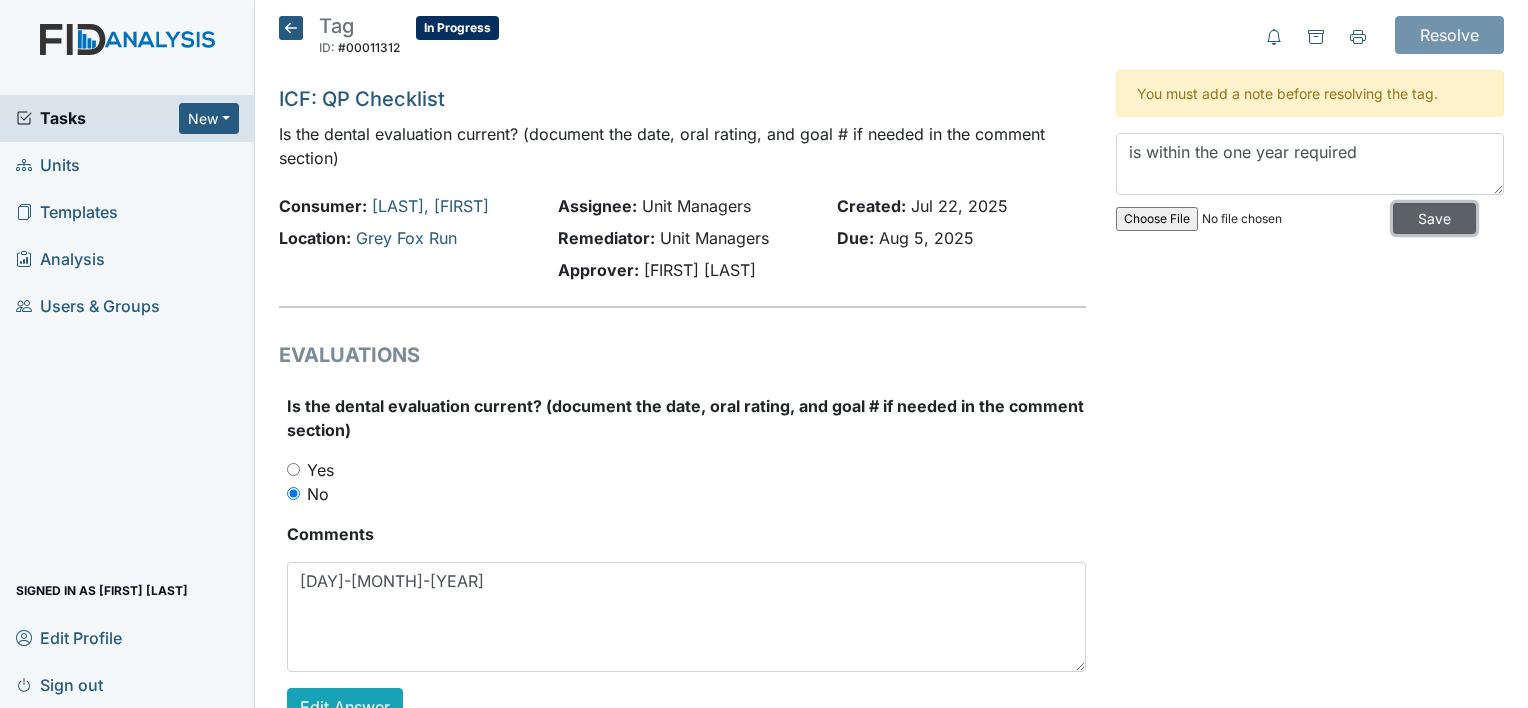 click on "Save" at bounding box center [1434, 218] 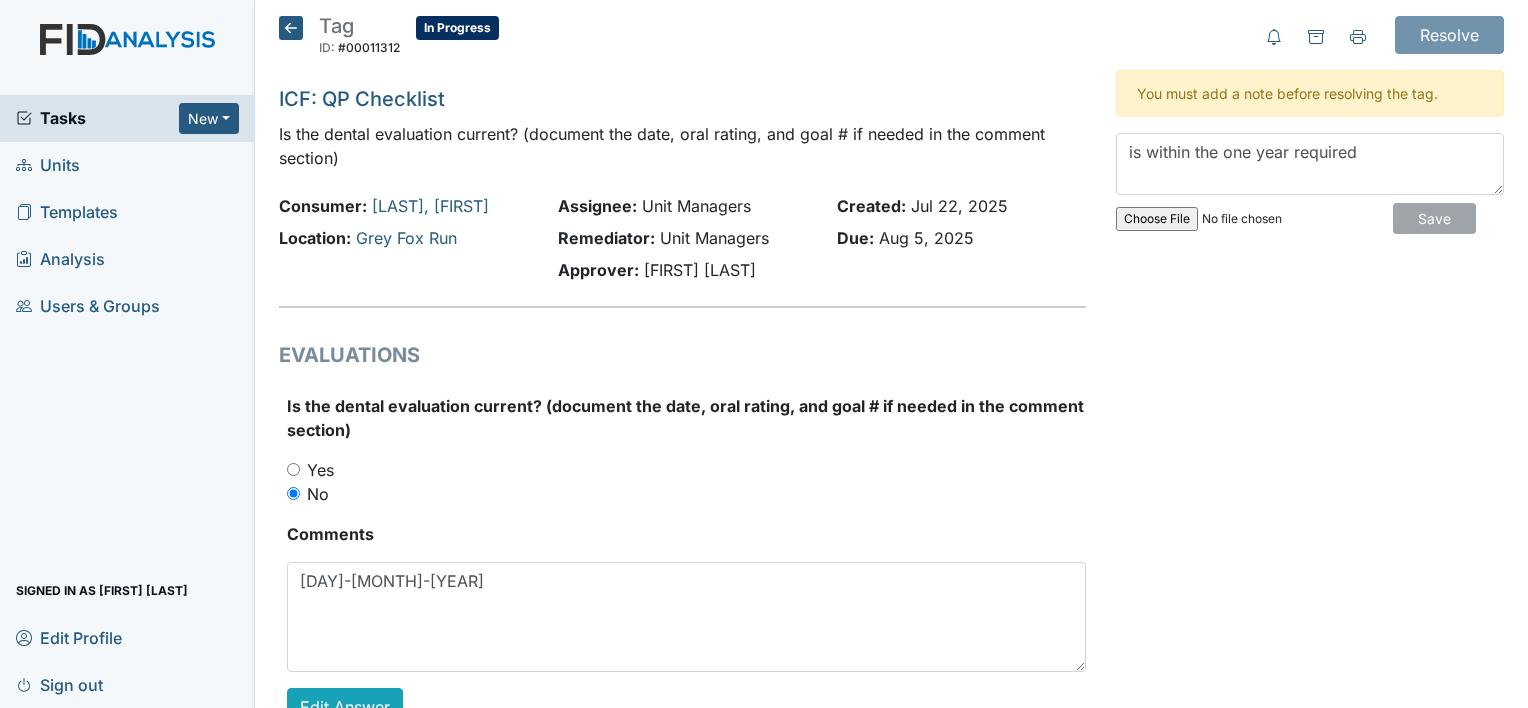 type 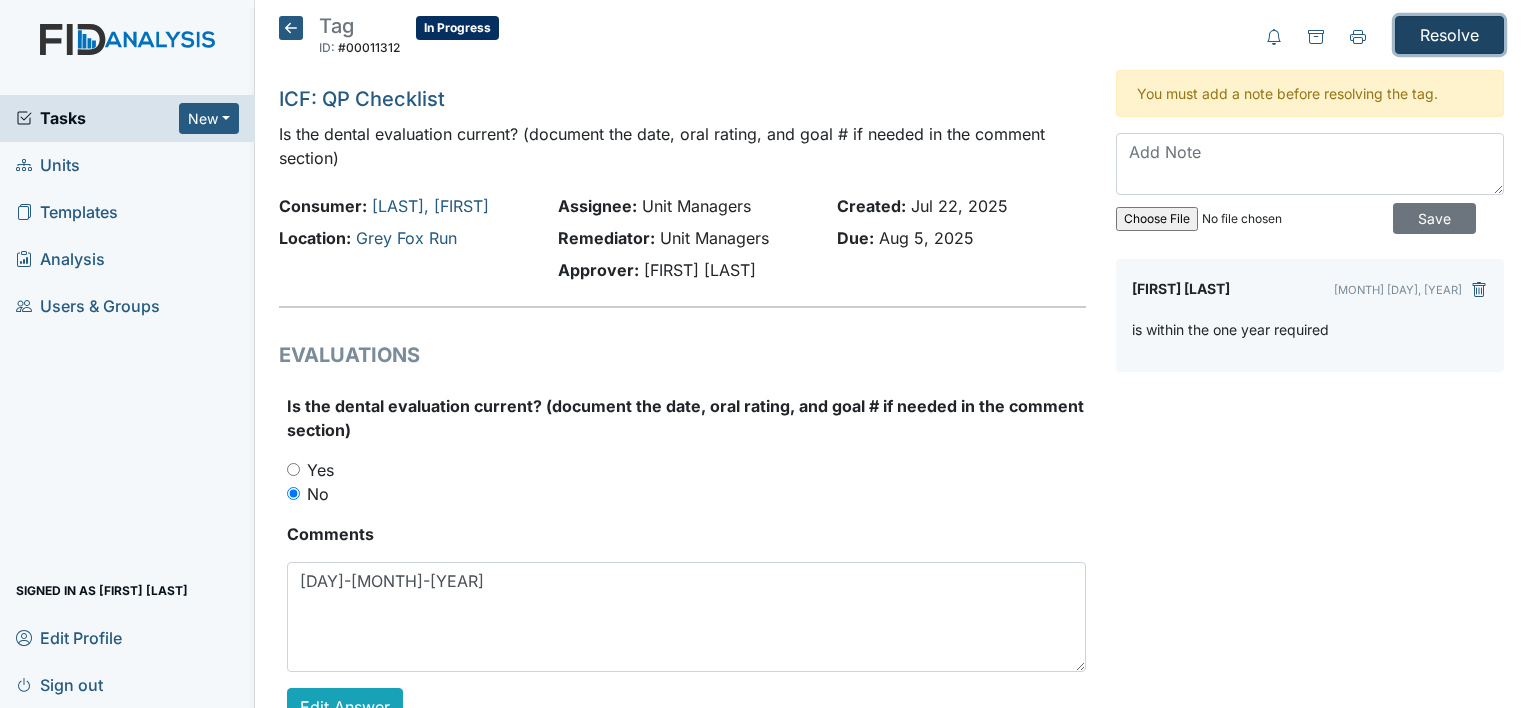 click on "Resolve" at bounding box center [1449, 35] 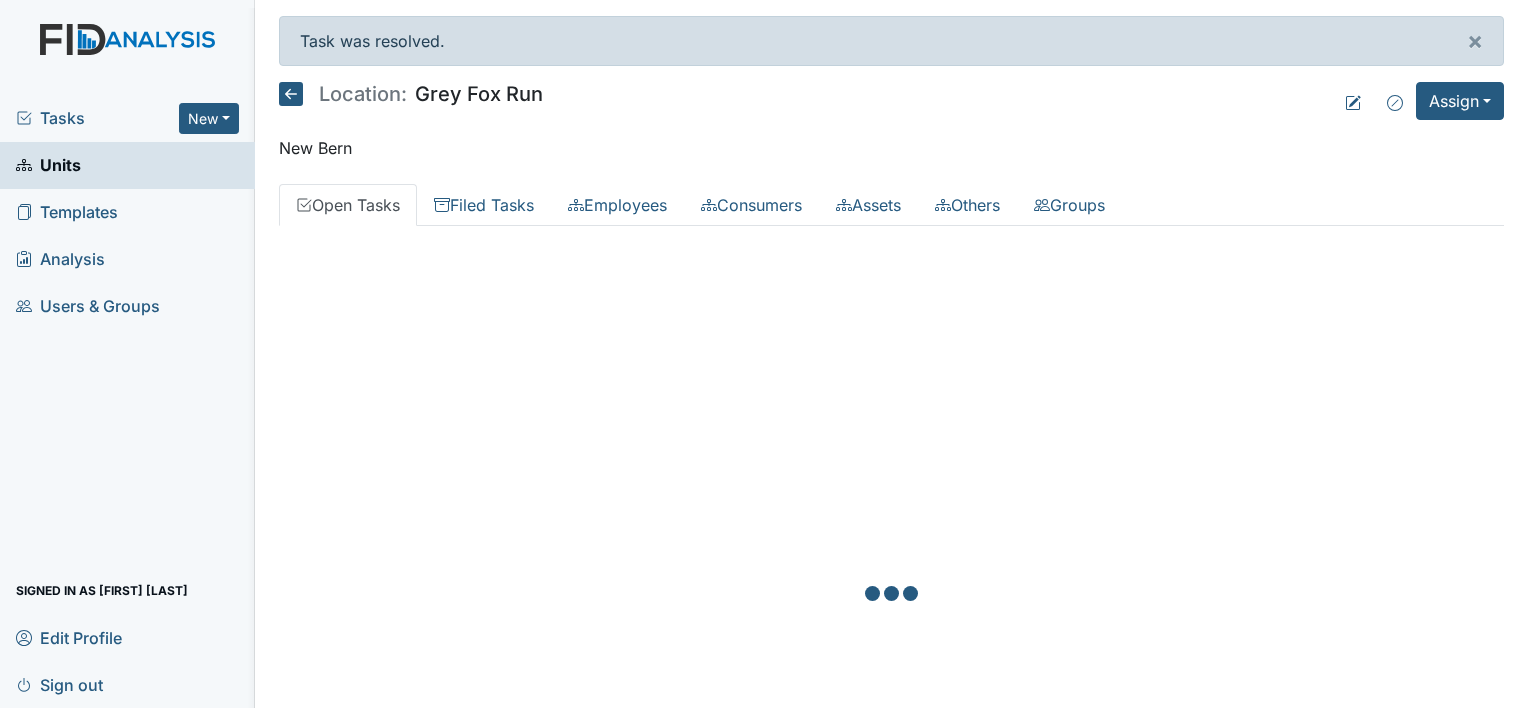 scroll, scrollTop: 0, scrollLeft: 0, axis: both 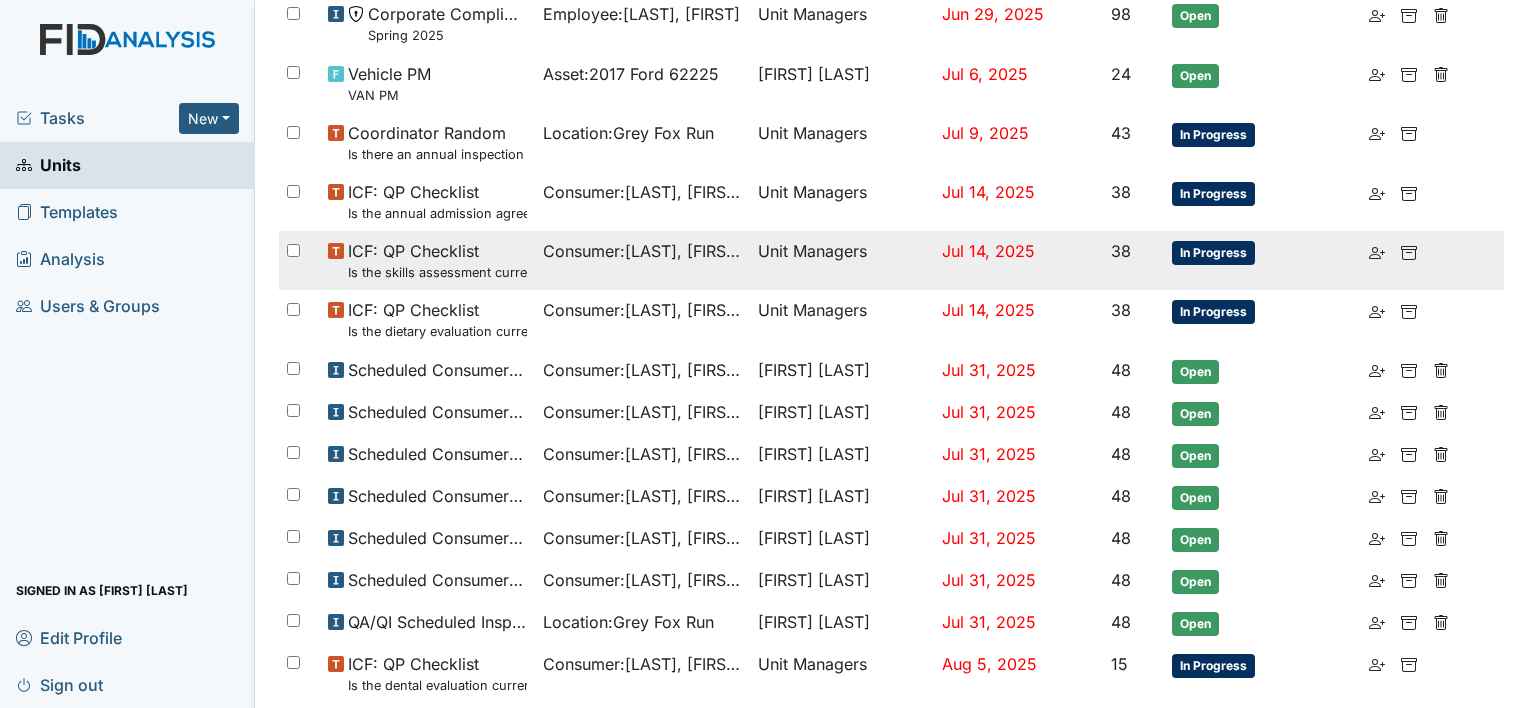 click on "ICF: QP Checklist Is the skills assessment current? (document the date in the comment section)" at bounding box center [437, 260] 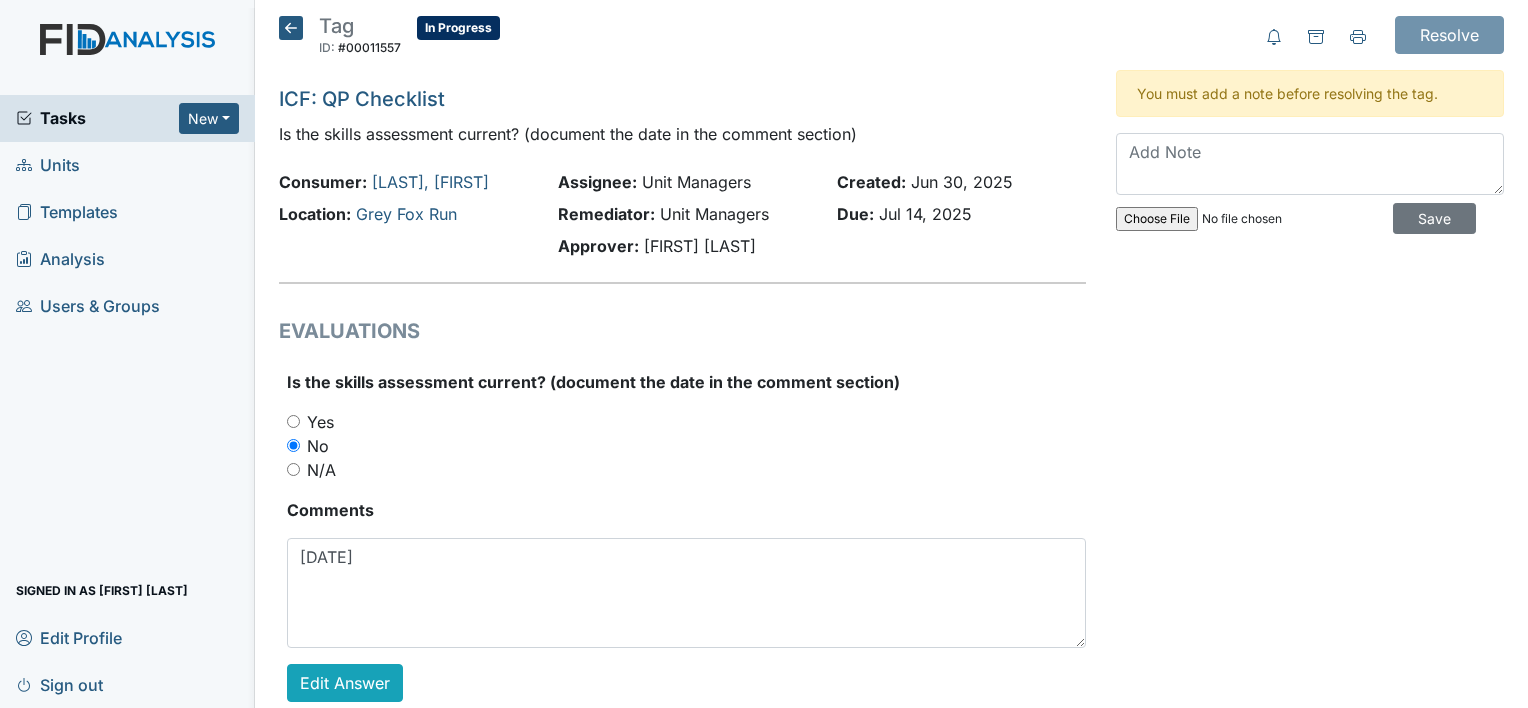 scroll, scrollTop: 0, scrollLeft: 0, axis: both 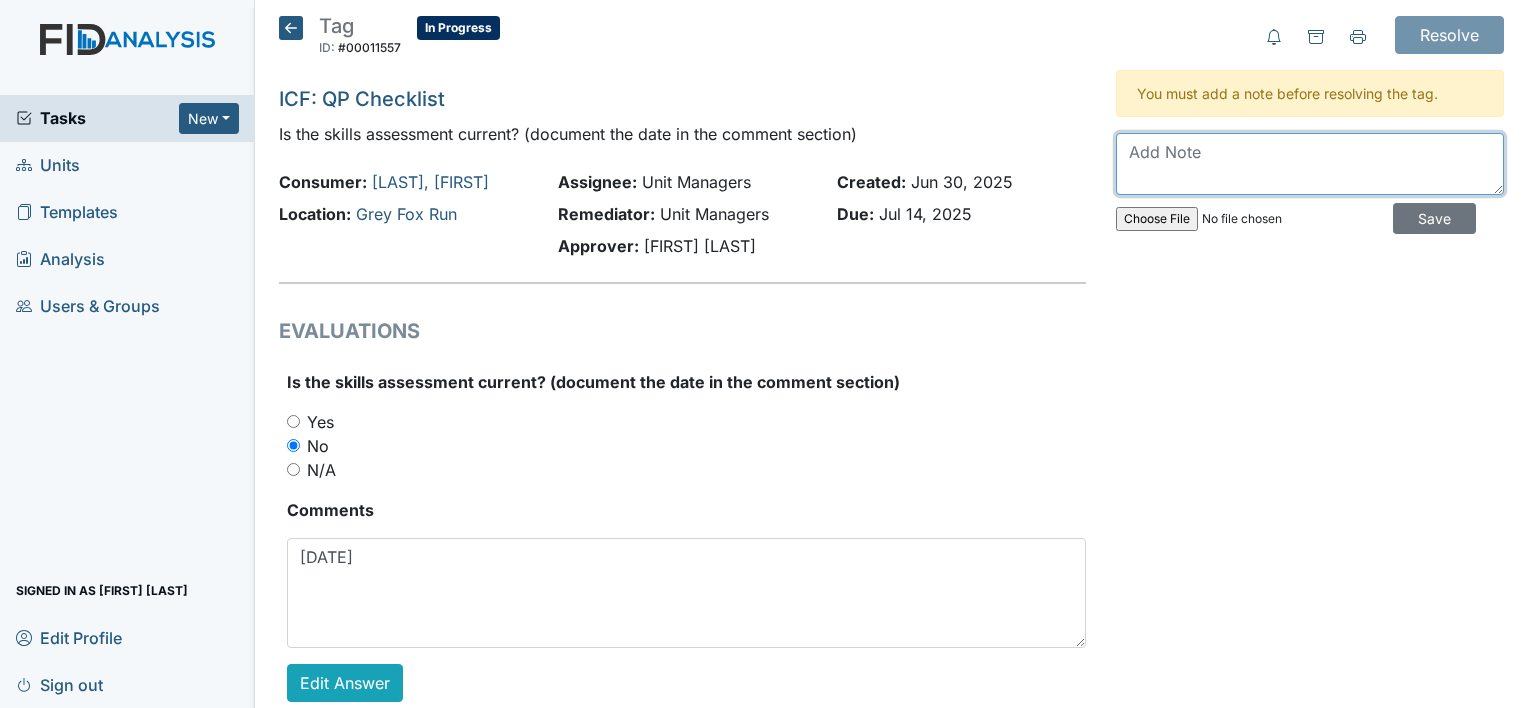 click at bounding box center [1310, 164] 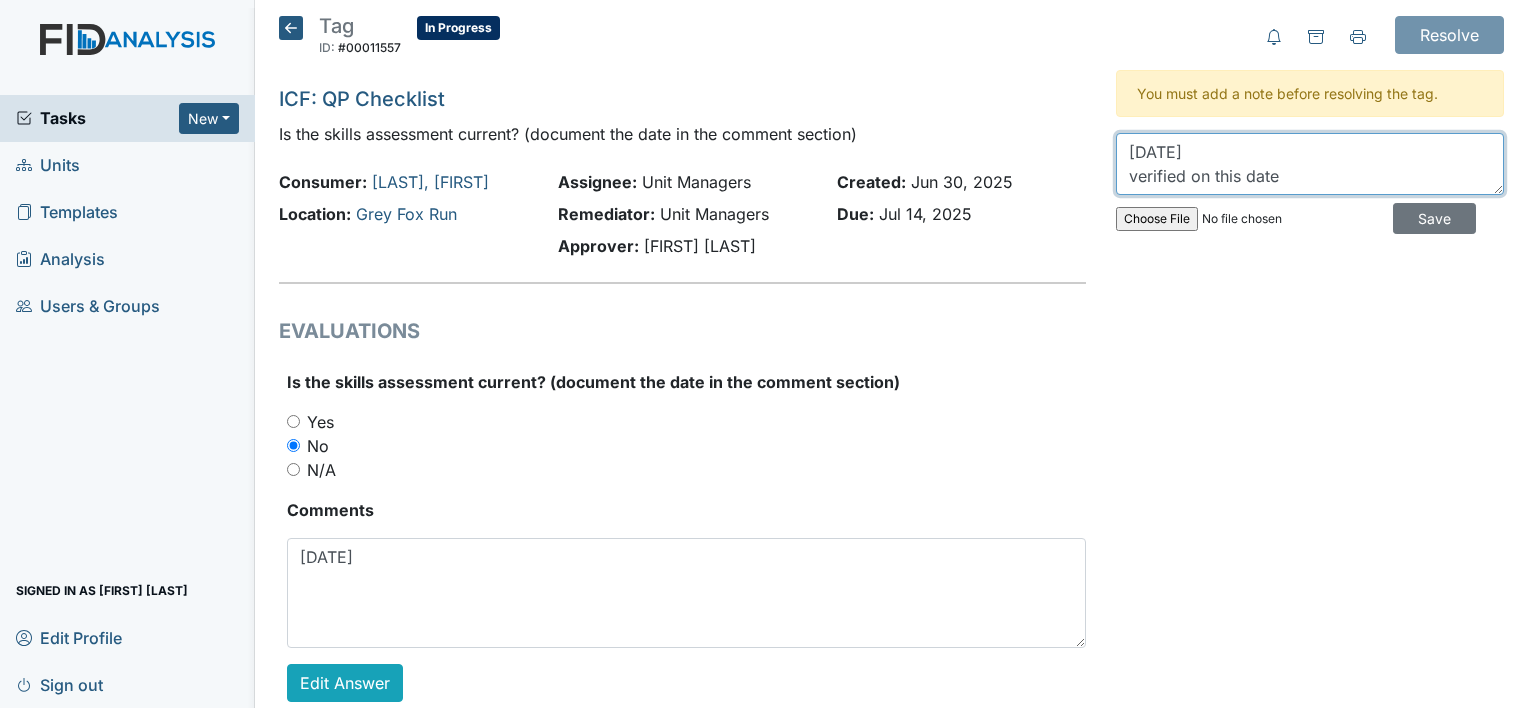 scroll, scrollTop: 16, scrollLeft: 0, axis: vertical 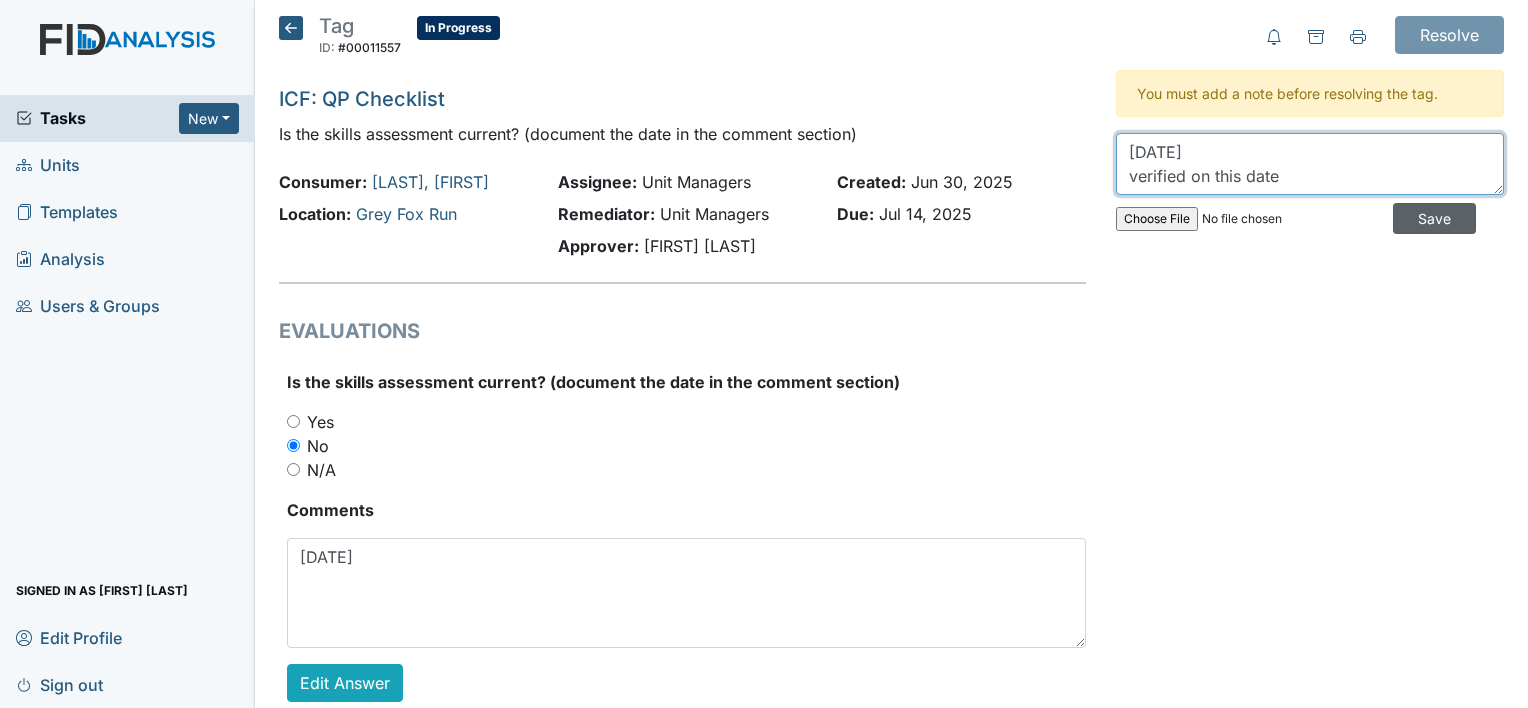 type on "7-17-2025
verified on this date" 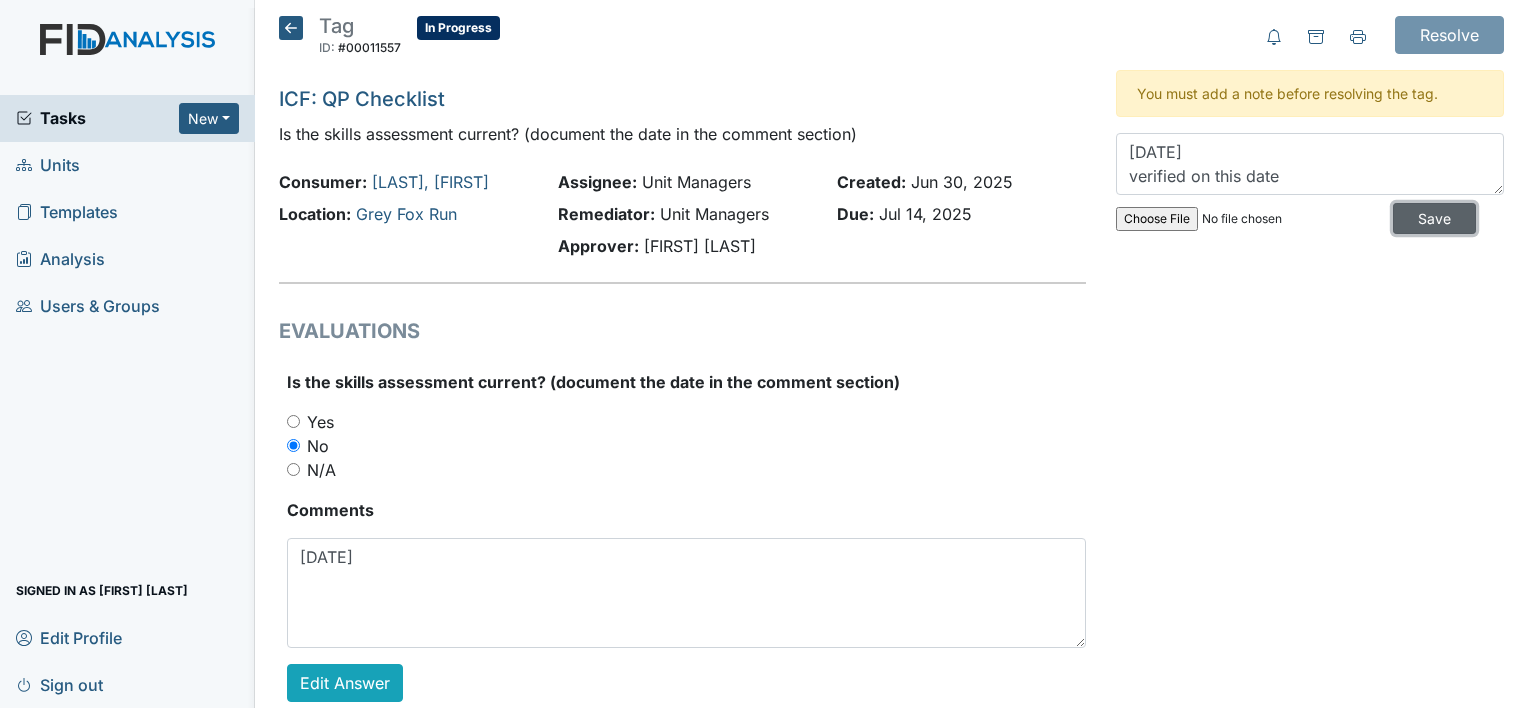 click on "Save" at bounding box center (1434, 218) 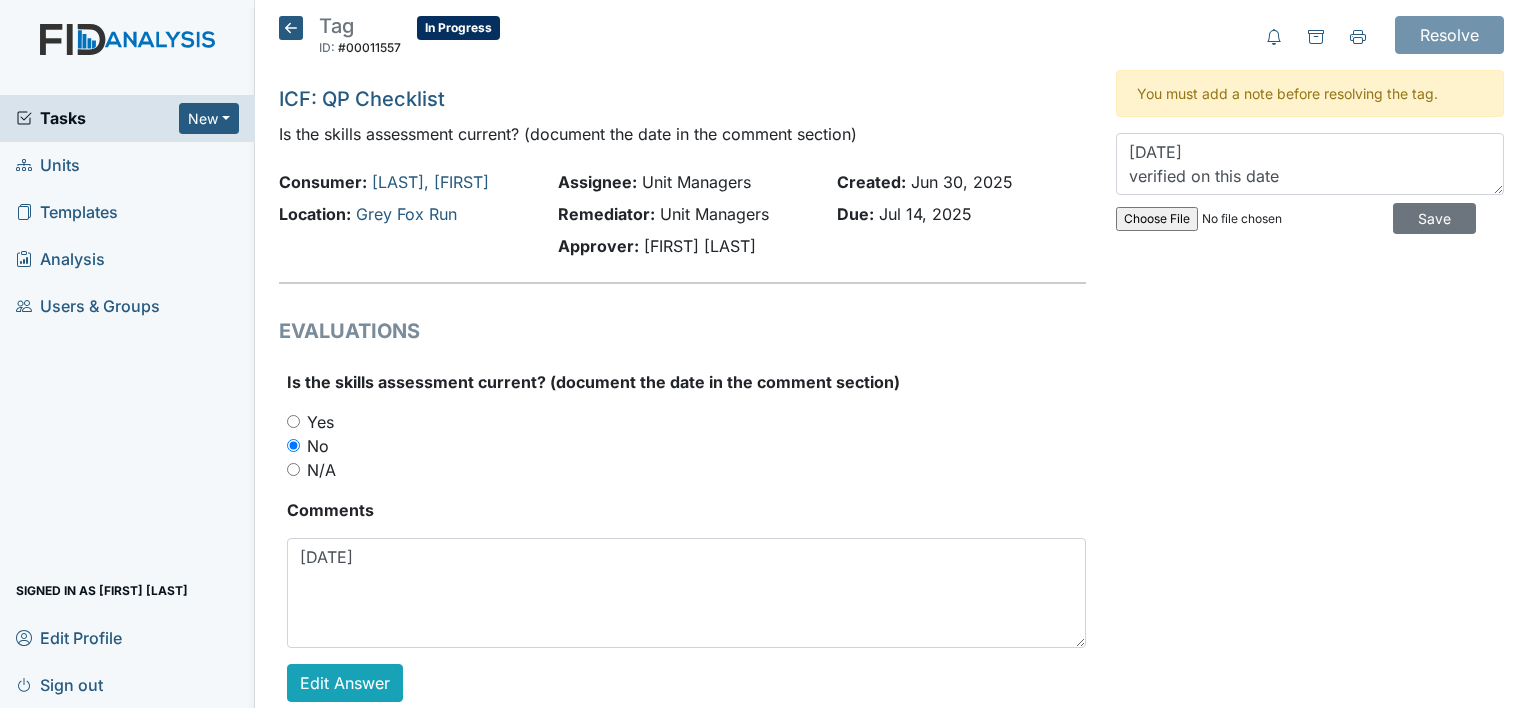type 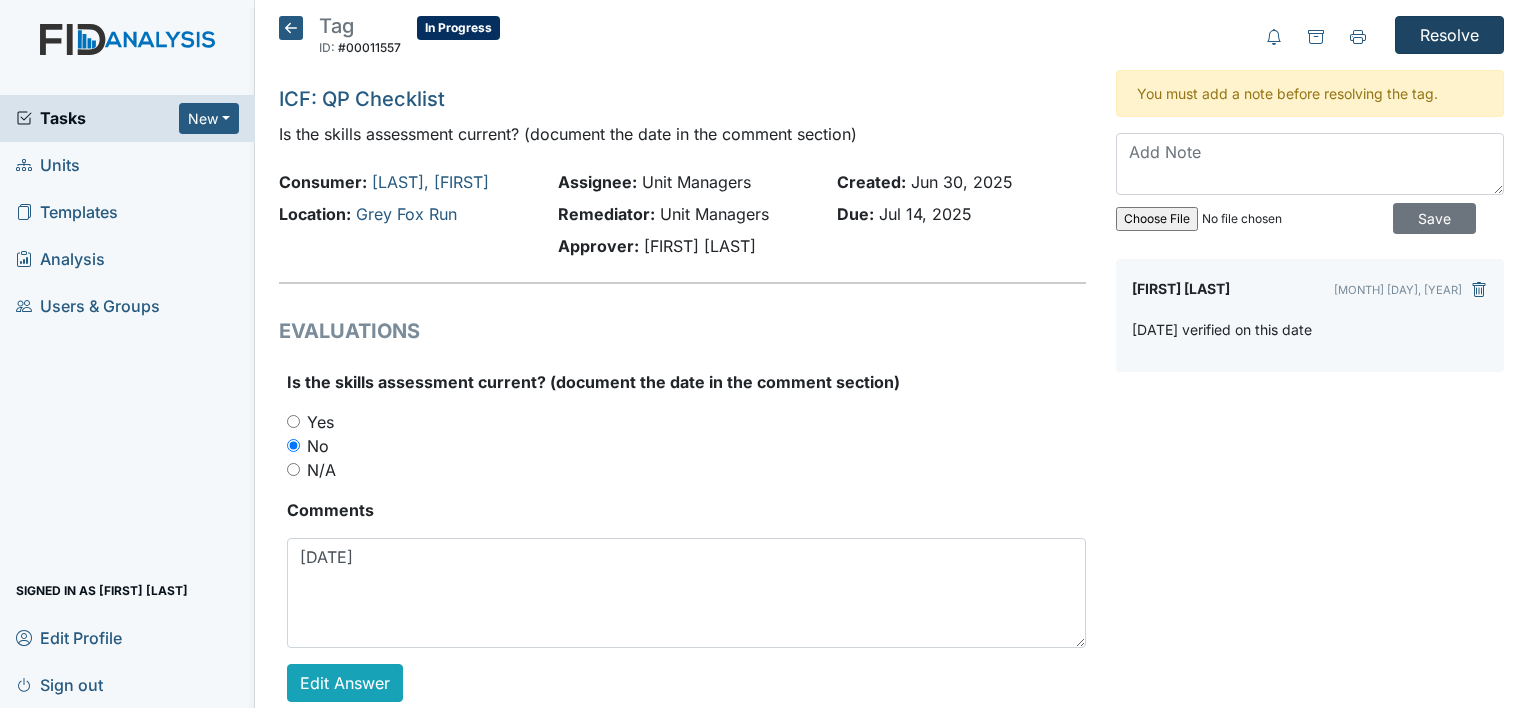 scroll, scrollTop: 0, scrollLeft: 0, axis: both 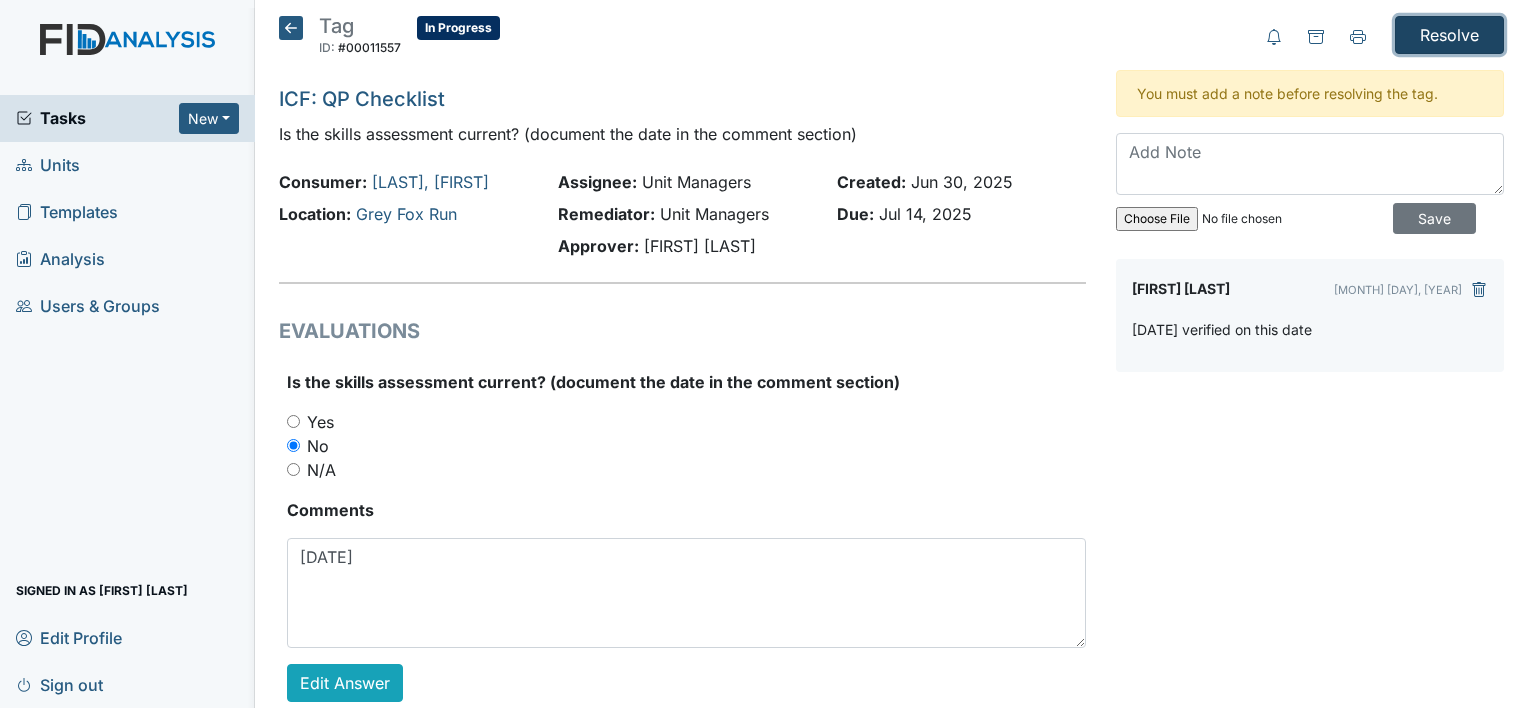 click on "Resolve" at bounding box center (1449, 35) 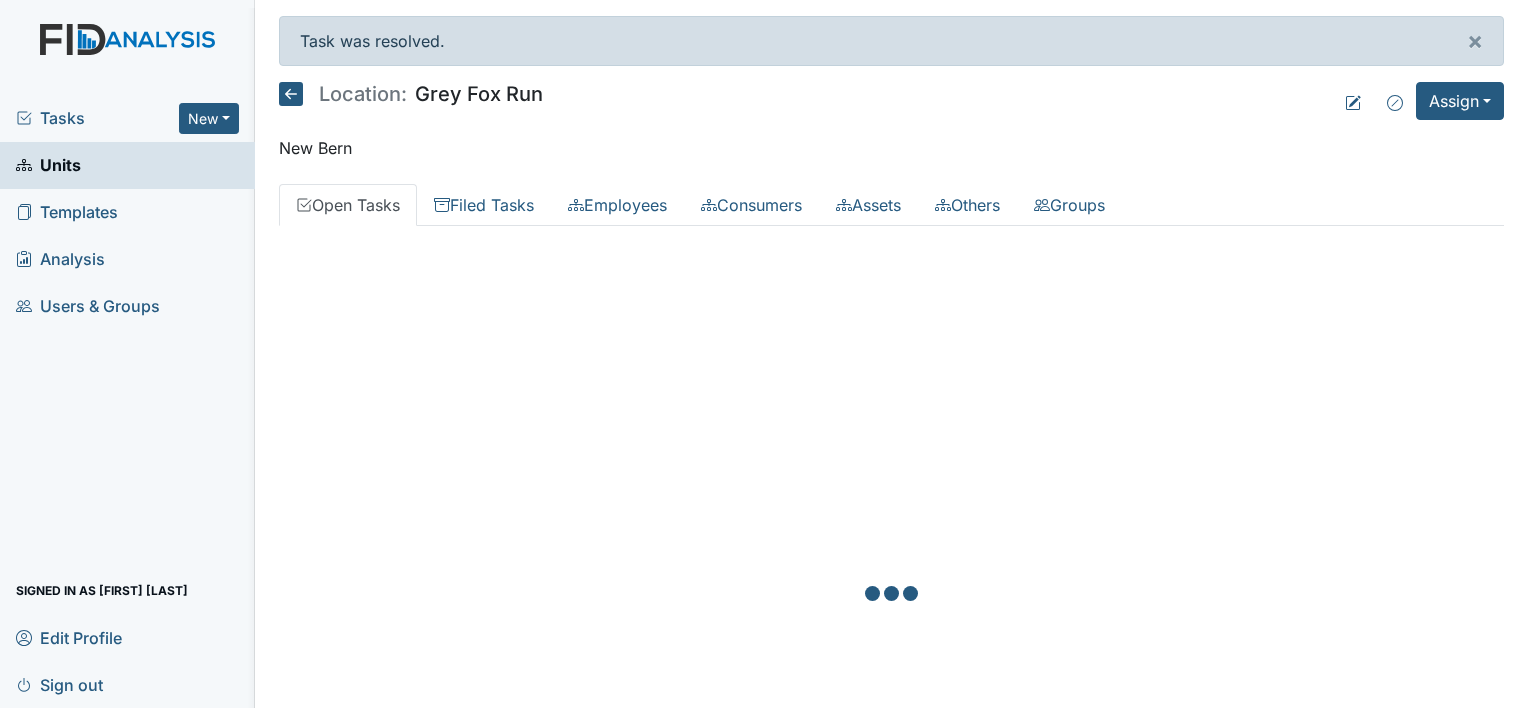 scroll, scrollTop: 0, scrollLeft: 0, axis: both 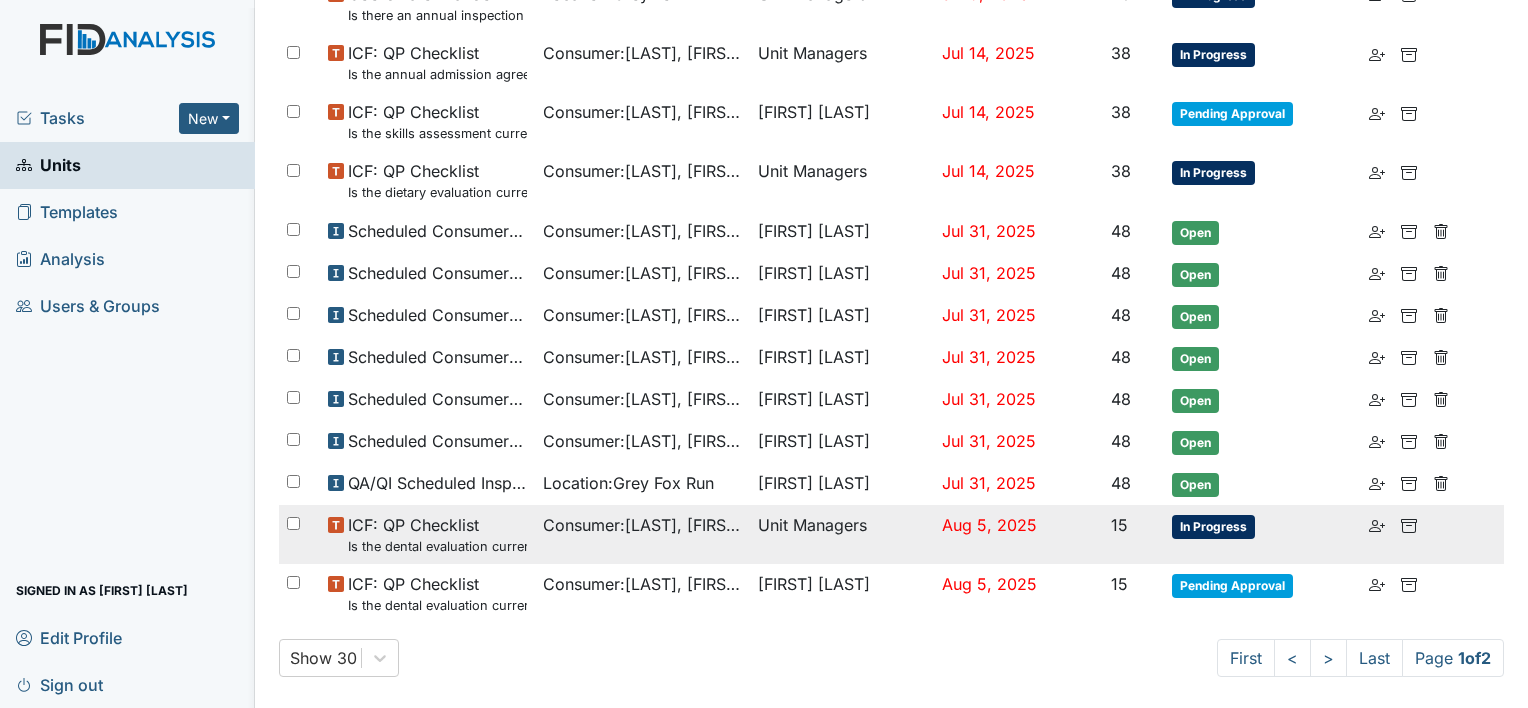 click on "Is the dental evaluation current?  (document the date, oral rating, and goal # if needed in the comment section)" at bounding box center [437, 546] 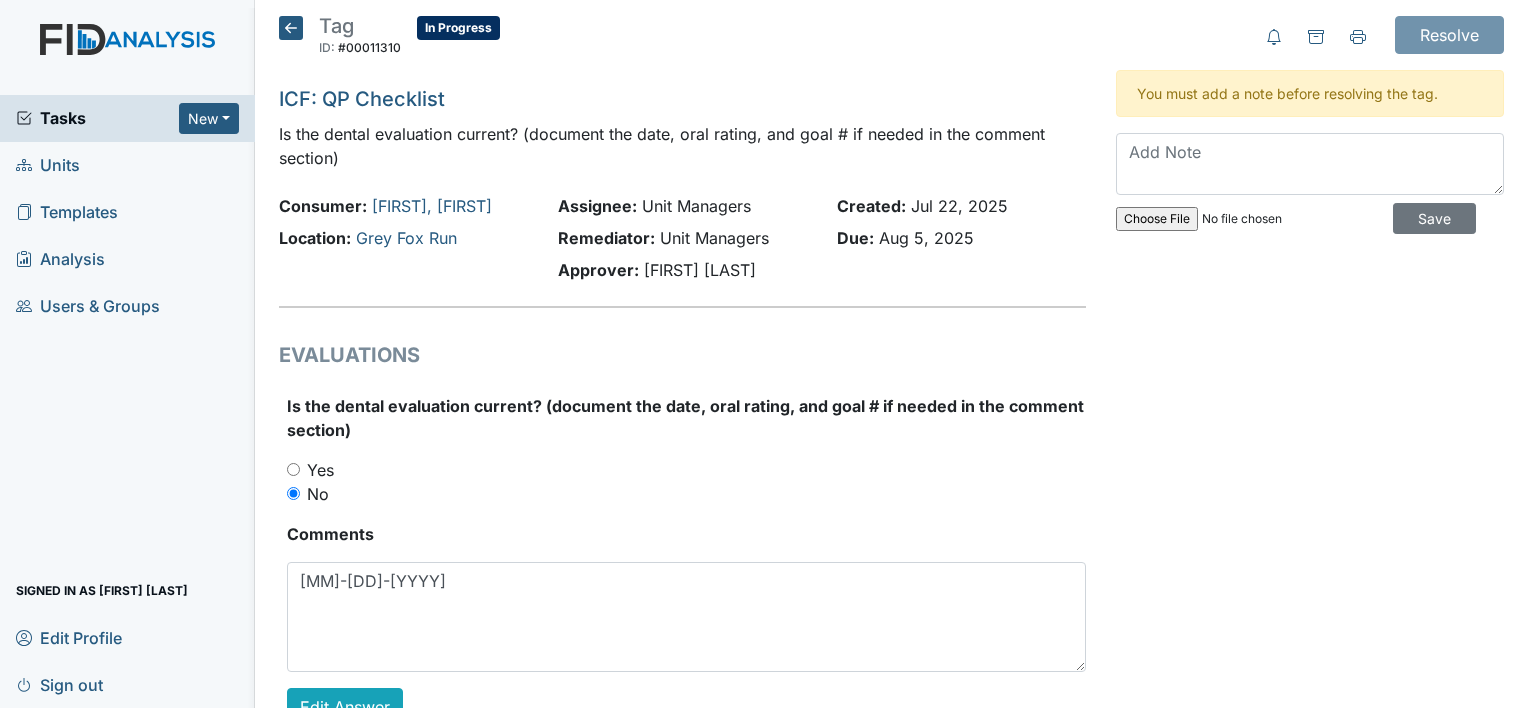 scroll, scrollTop: 0, scrollLeft: 0, axis: both 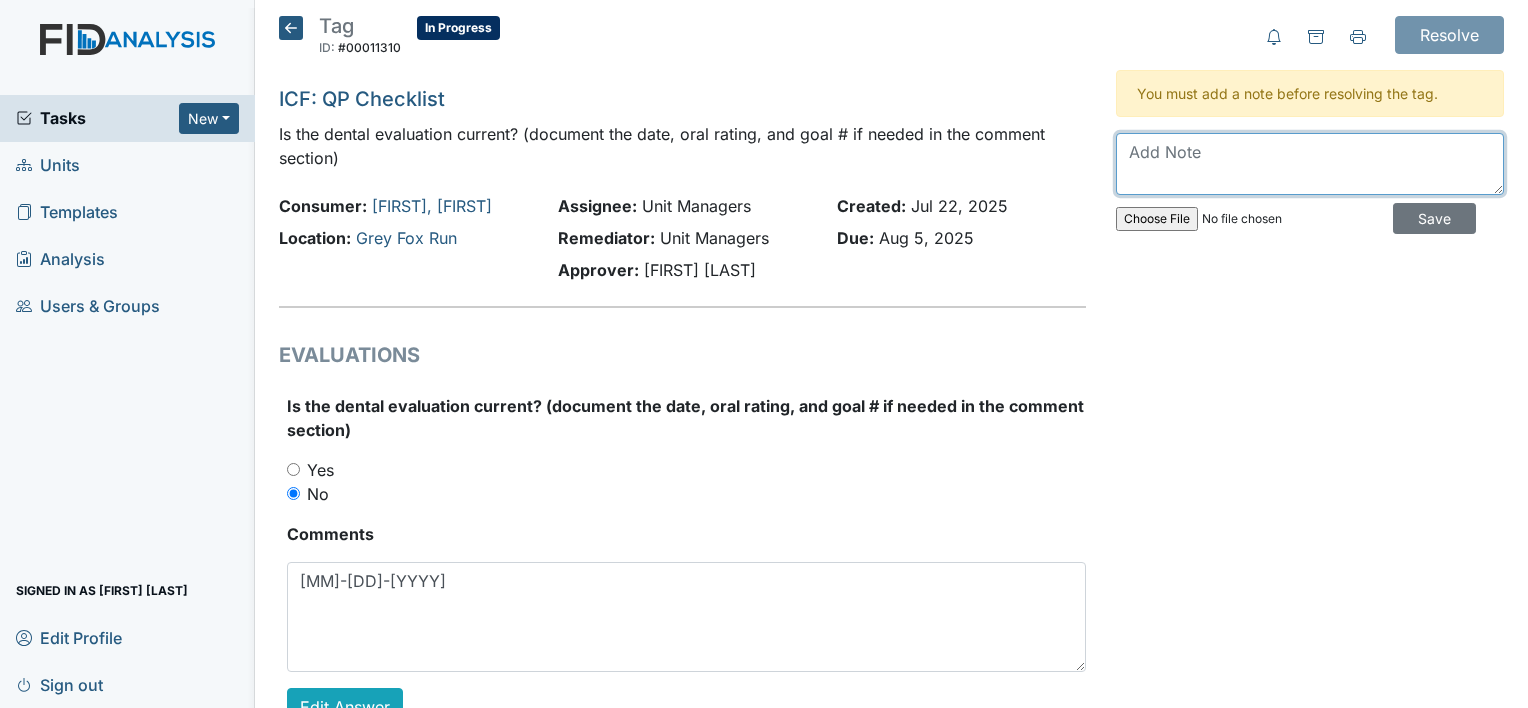 click at bounding box center (1310, 164) 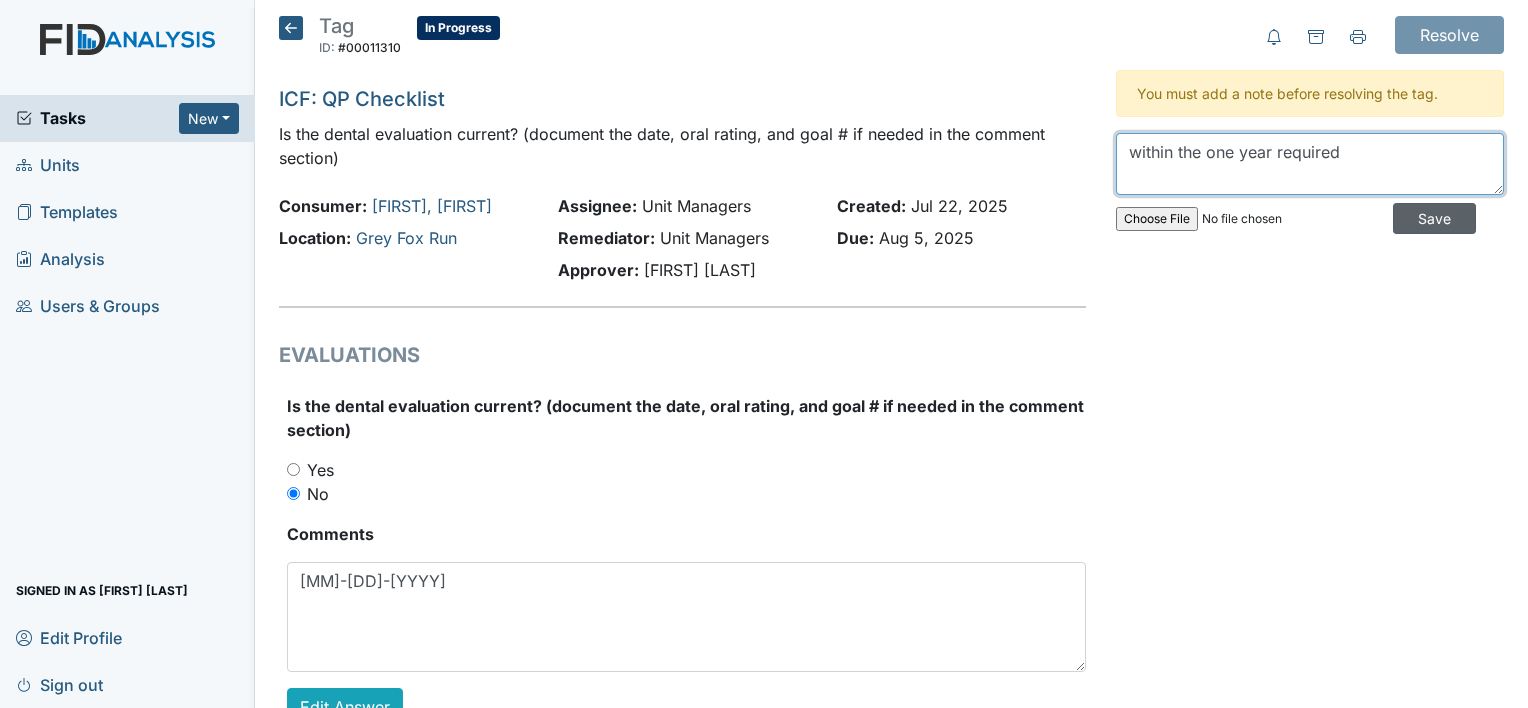 type on "within the one year required" 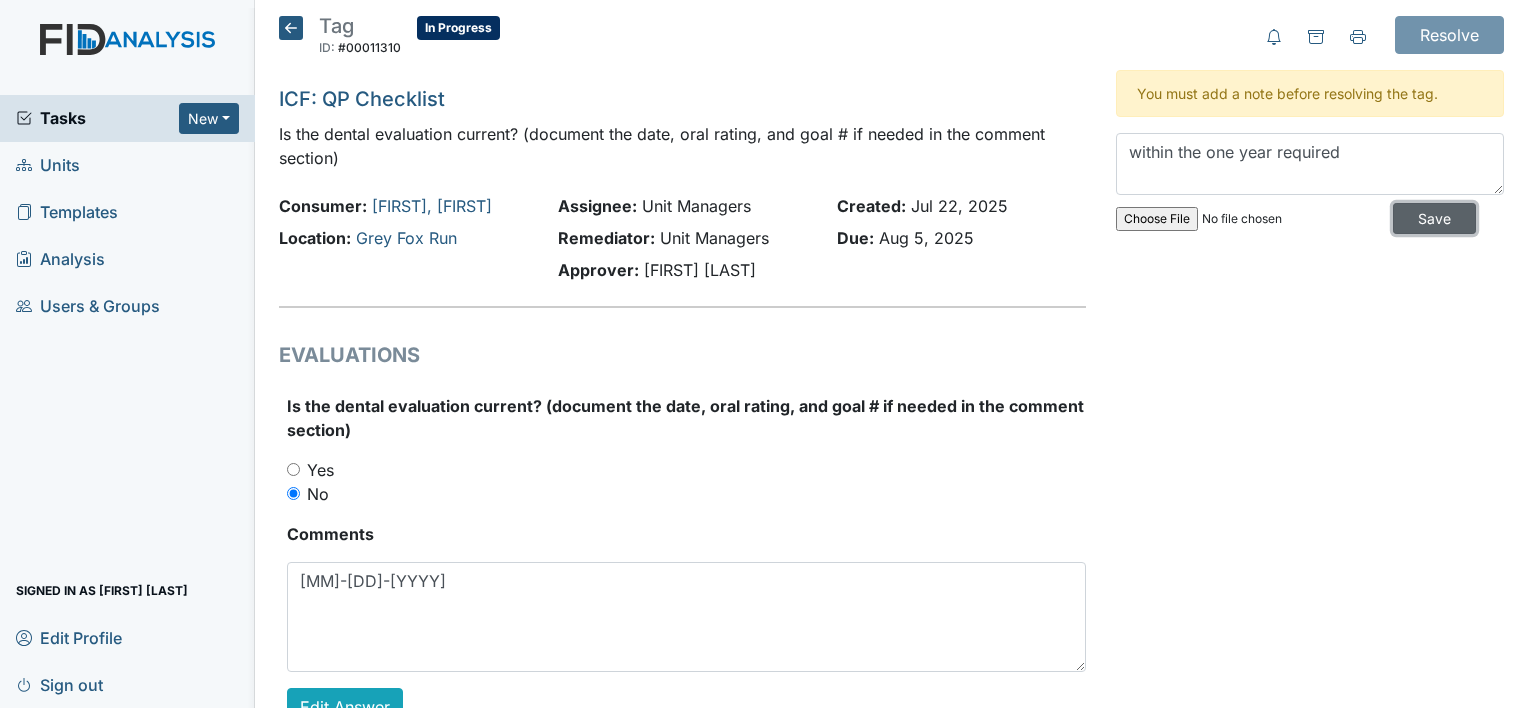 click on "Save" at bounding box center (1434, 218) 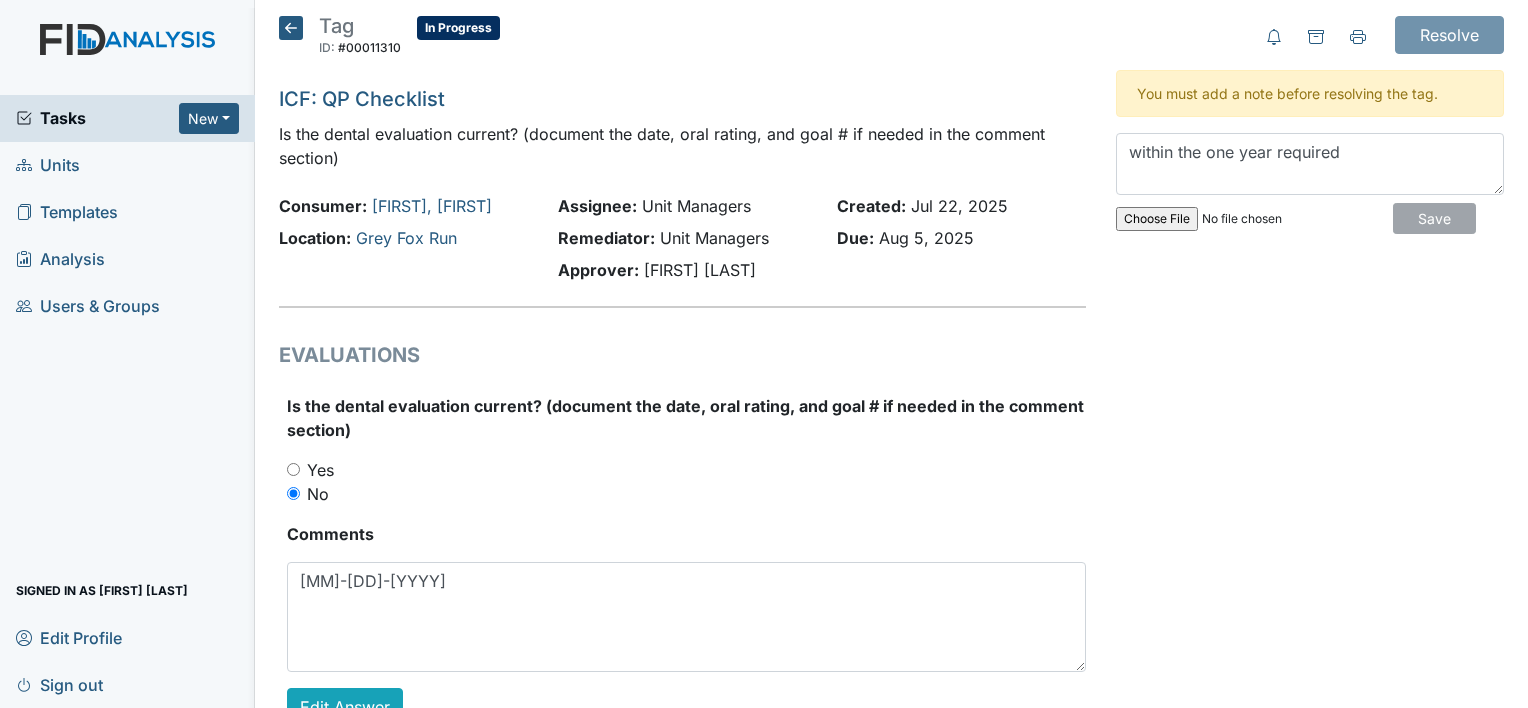 type 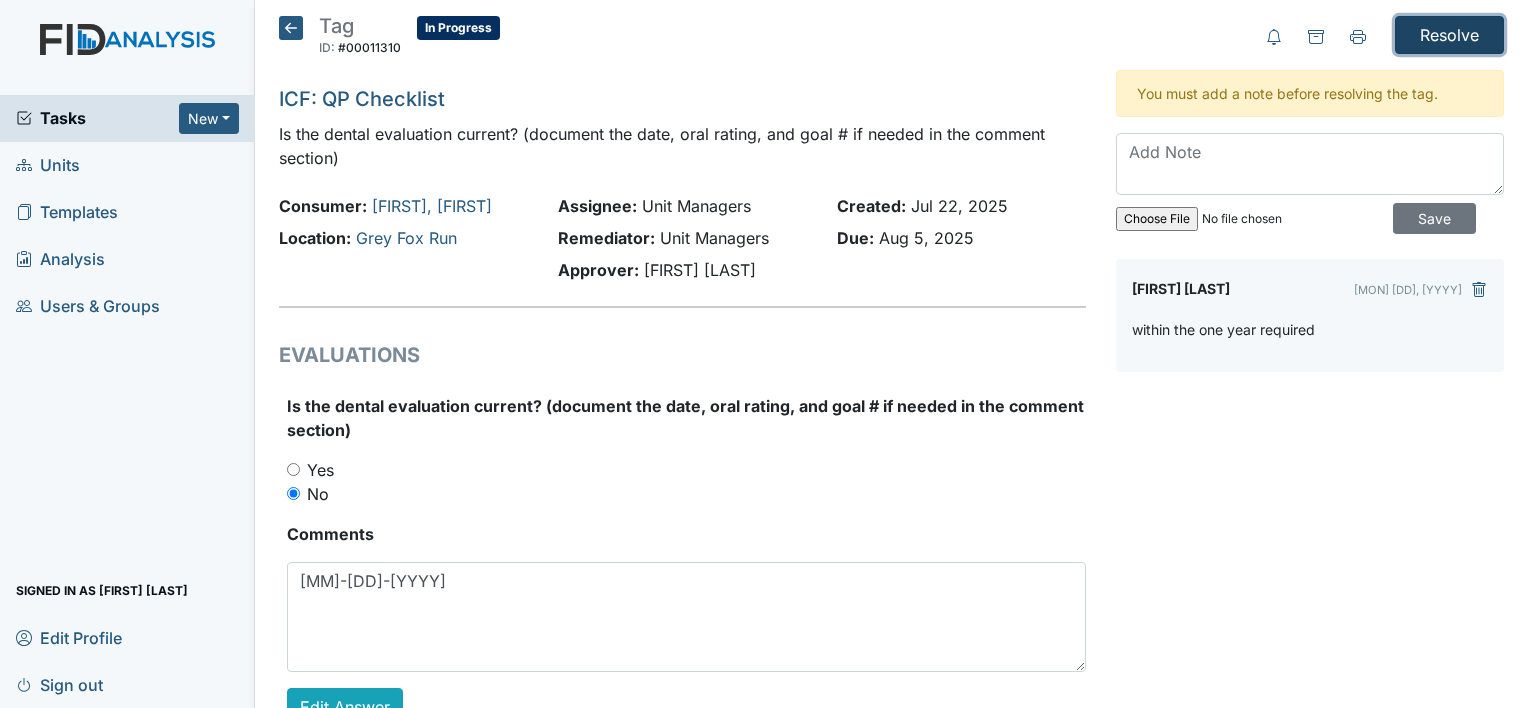 click on "Resolve" at bounding box center [1449, 35] 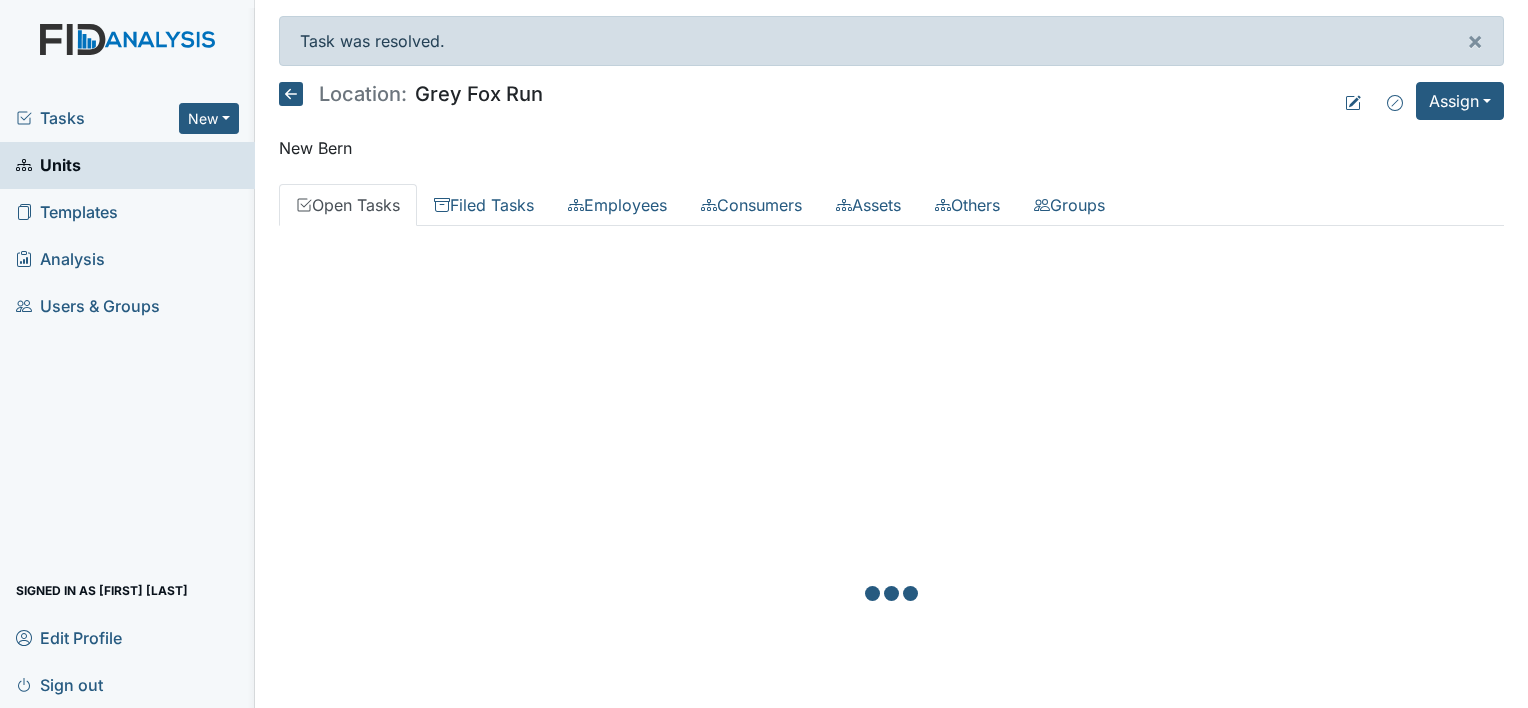 scroll, scrollTop: 0, scrollLeft: 0, axis: both 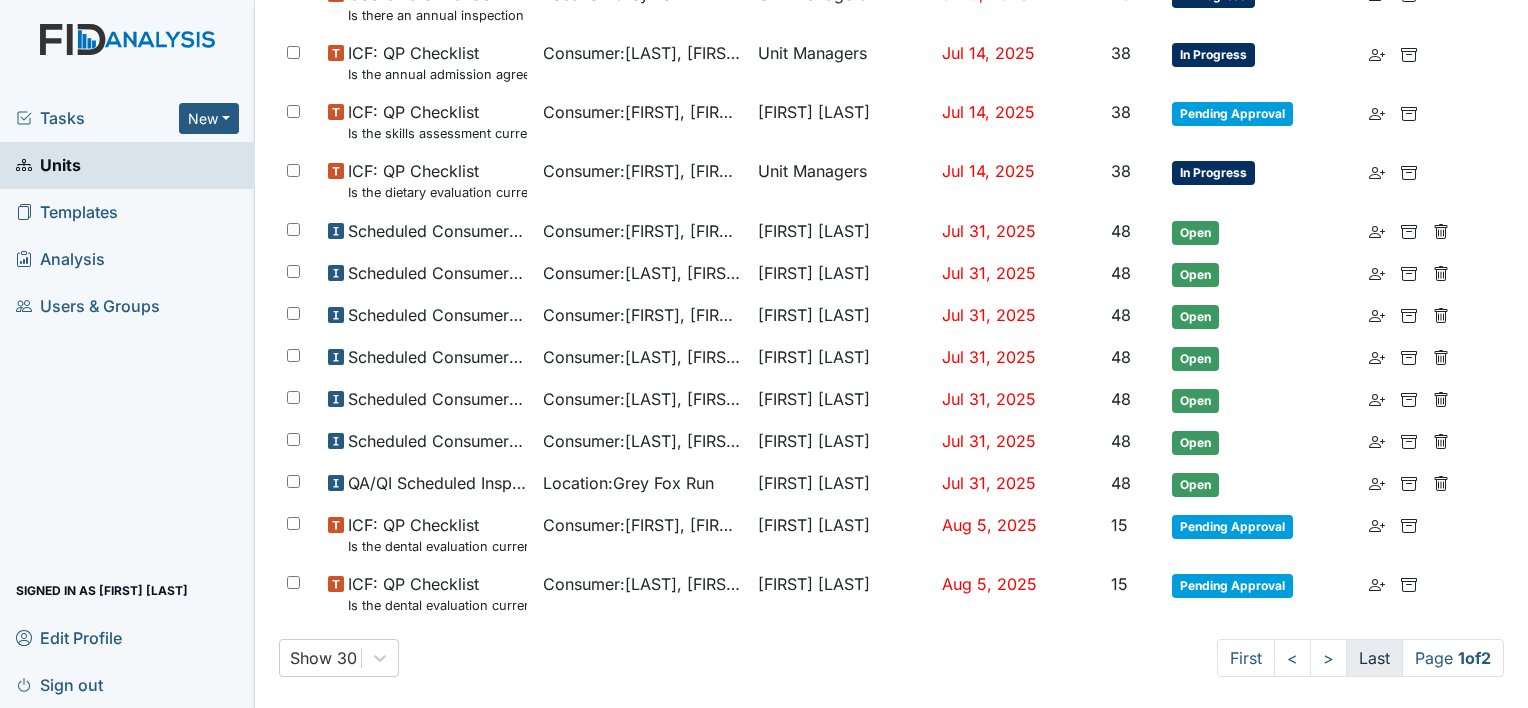 click on "Last" at bounding box center (1374, 658) 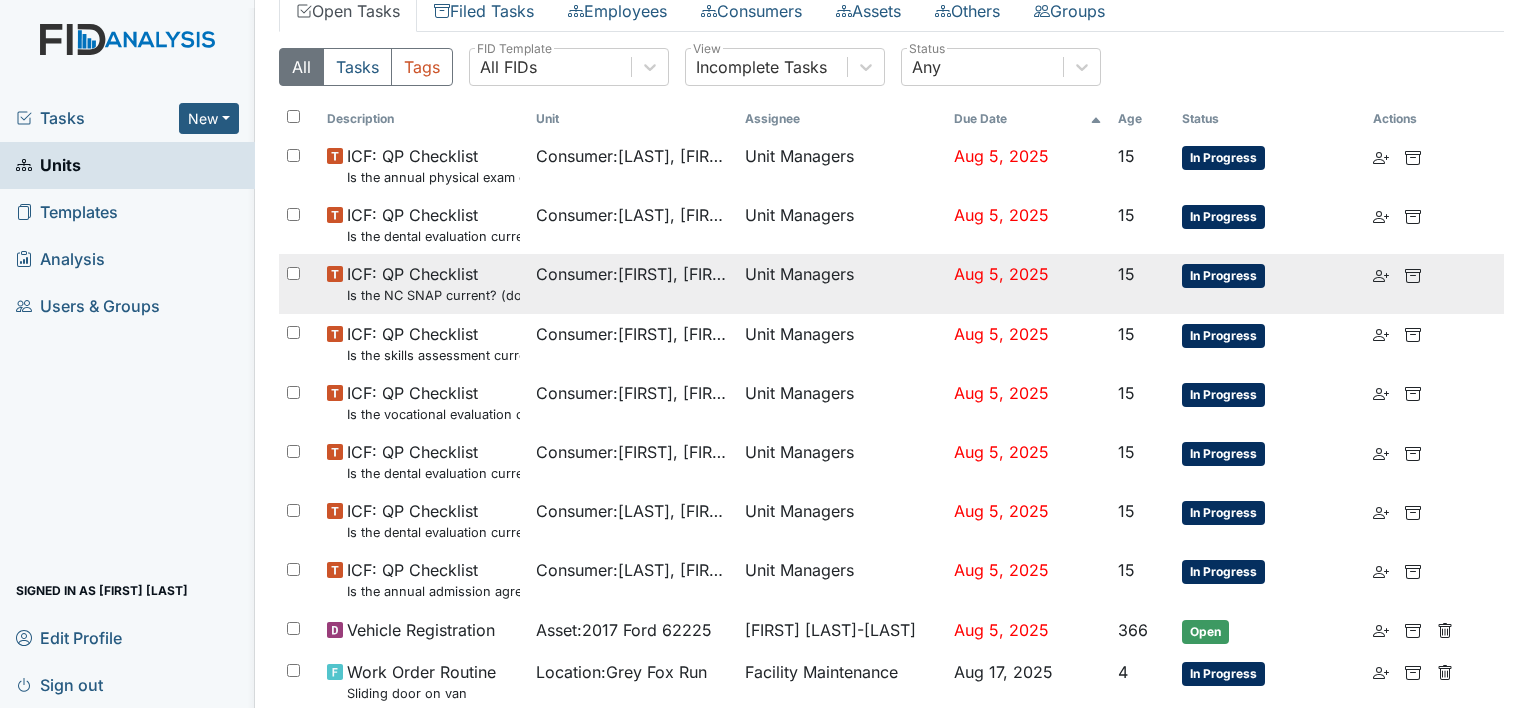 scroll, scrollTop: 121, scrollLeft: 0, axis: vertical 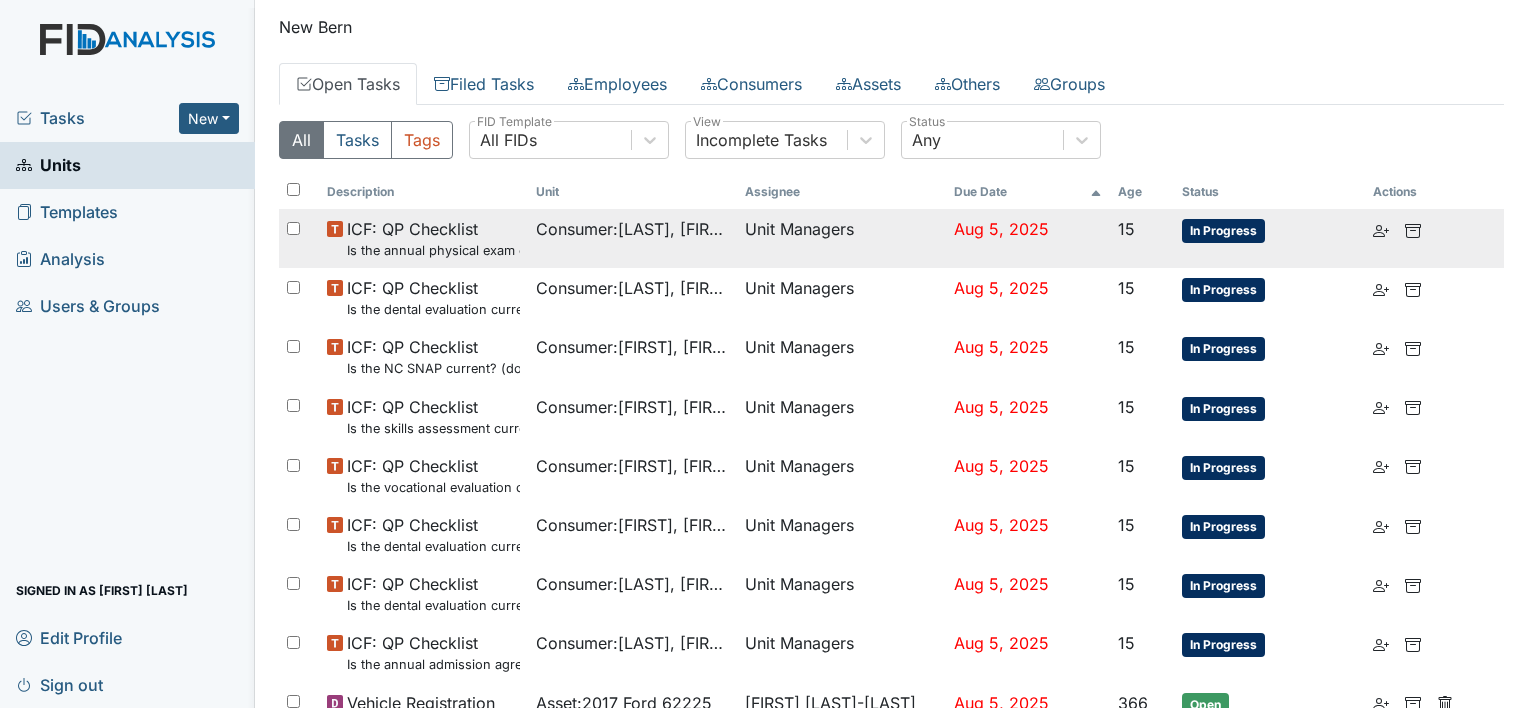 click on "Is the annual physical exam current? (document the date in the comment section)" at bounding box center [433, 250] 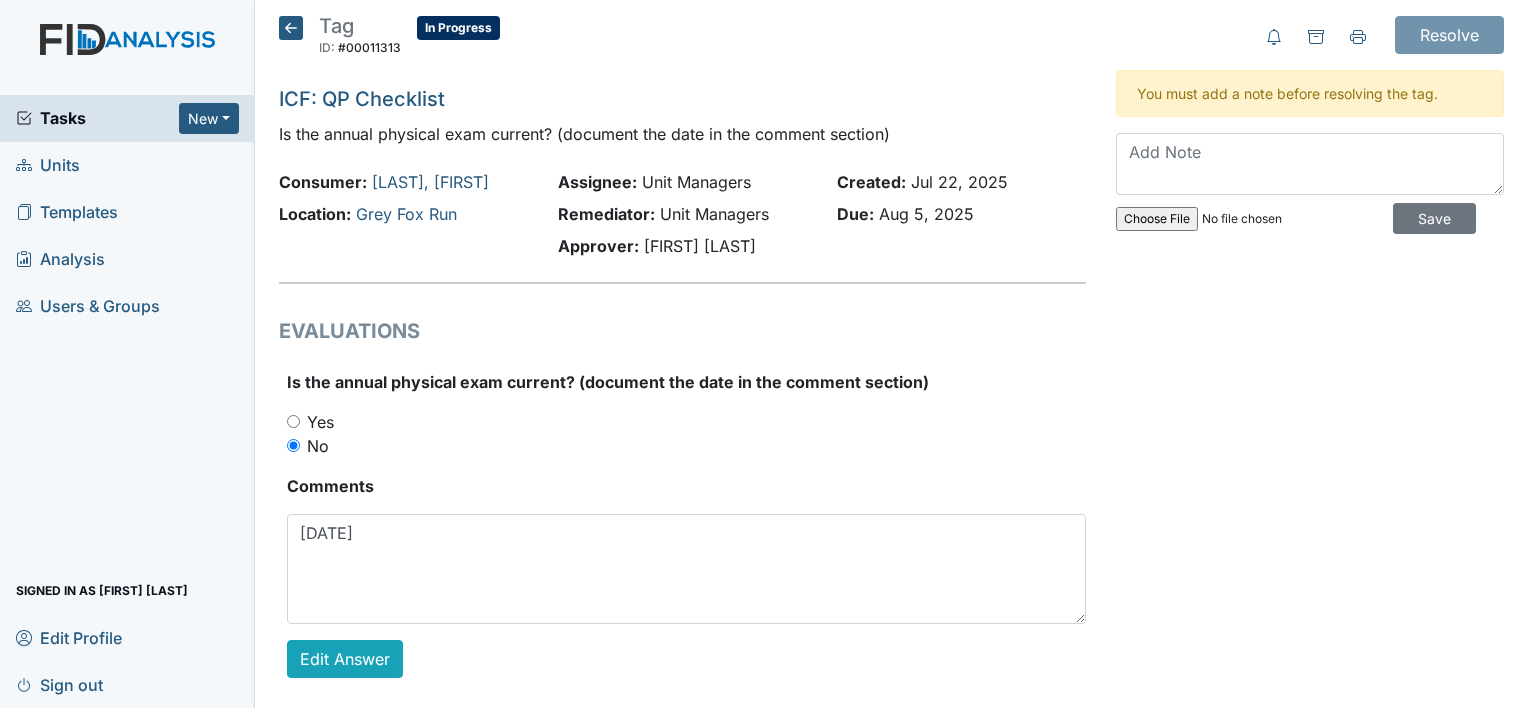scroll, scrollTop: 0, scrollLeft: 0, axis: both 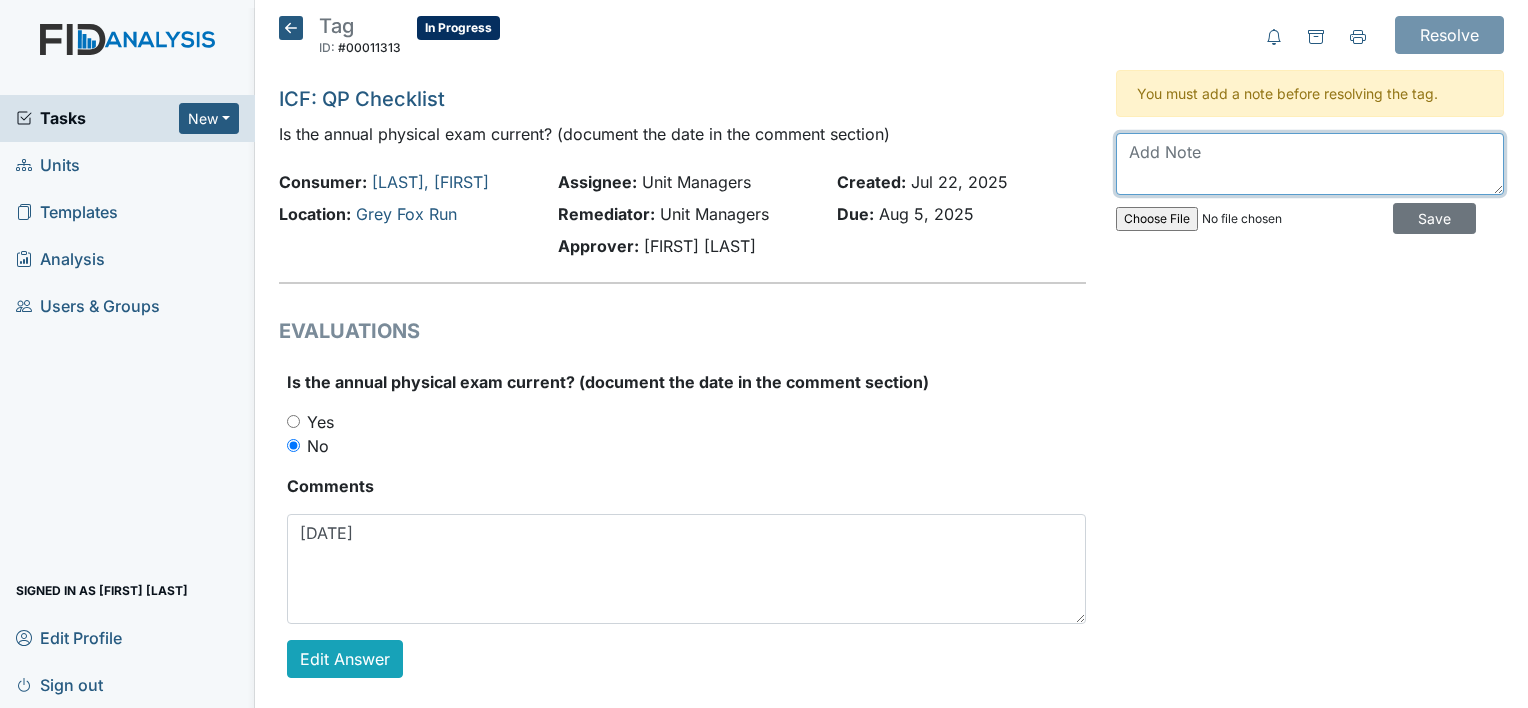 click at bounding box center (1310, 164) 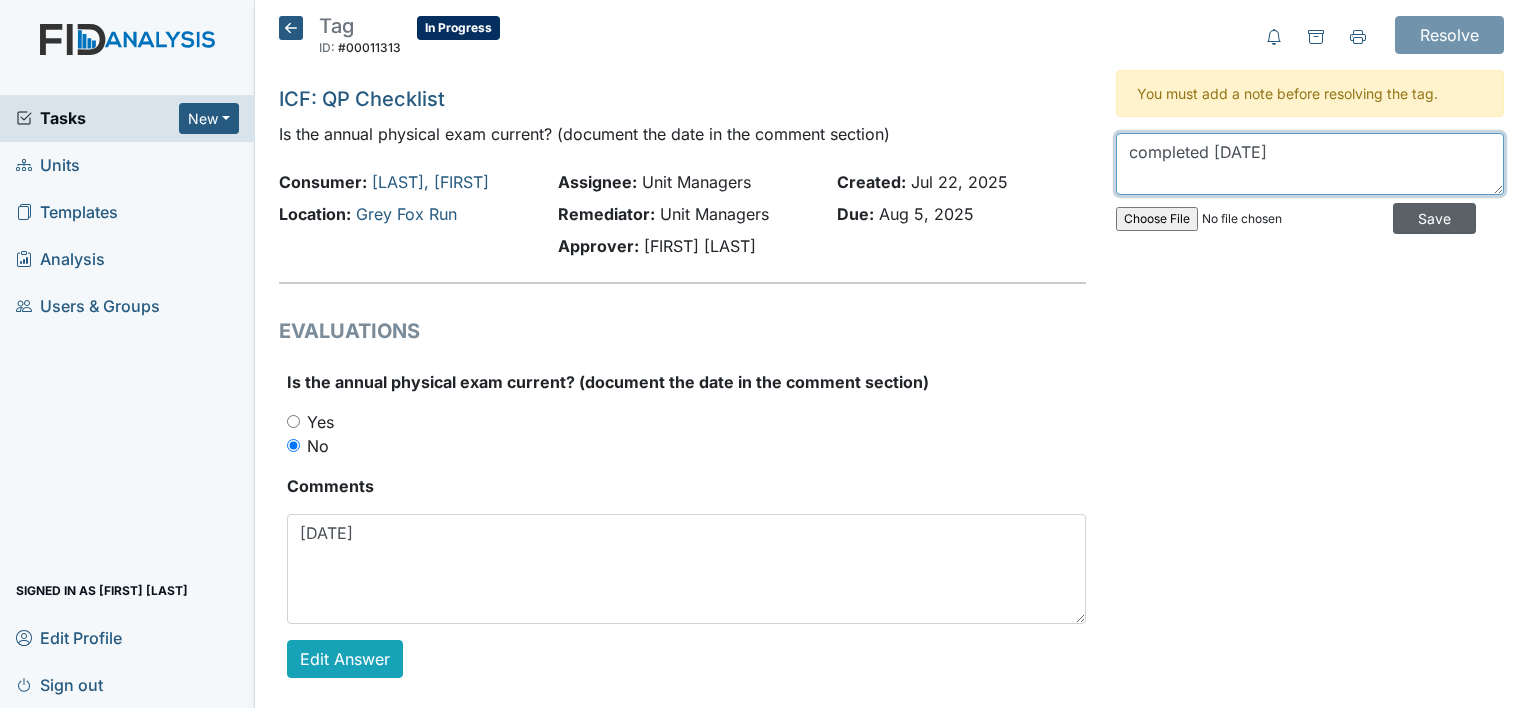 type on "completed 7-23-25" 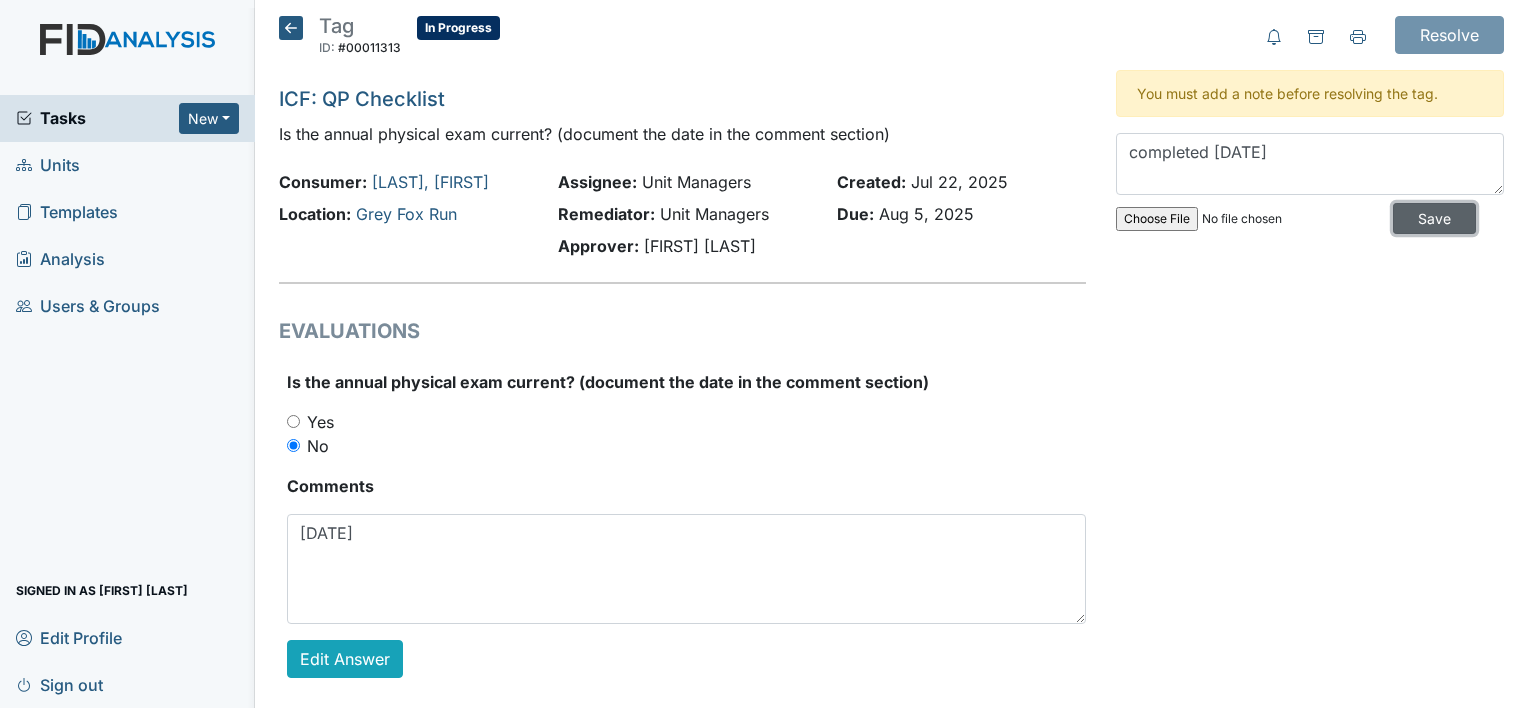 click on "Save" at bounding box center [1434, 218] 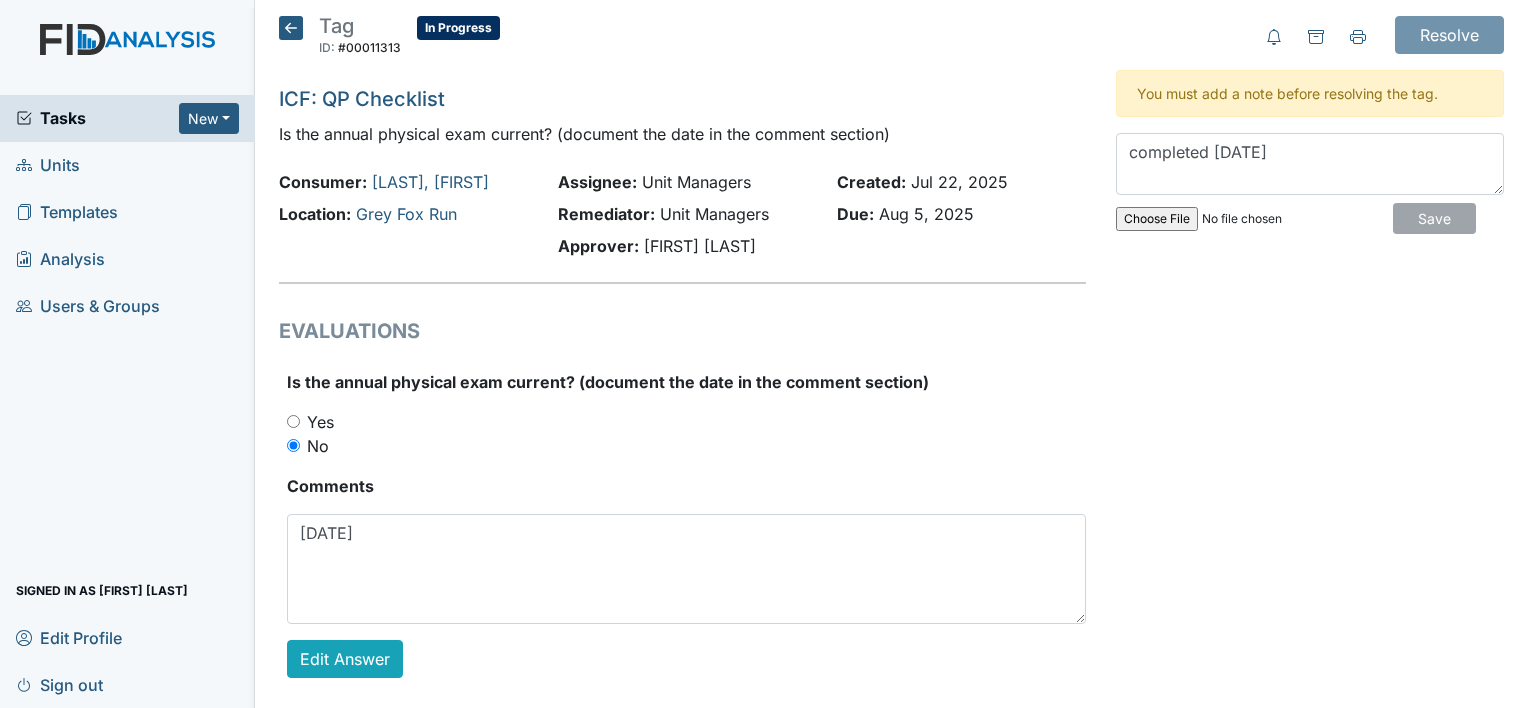 type 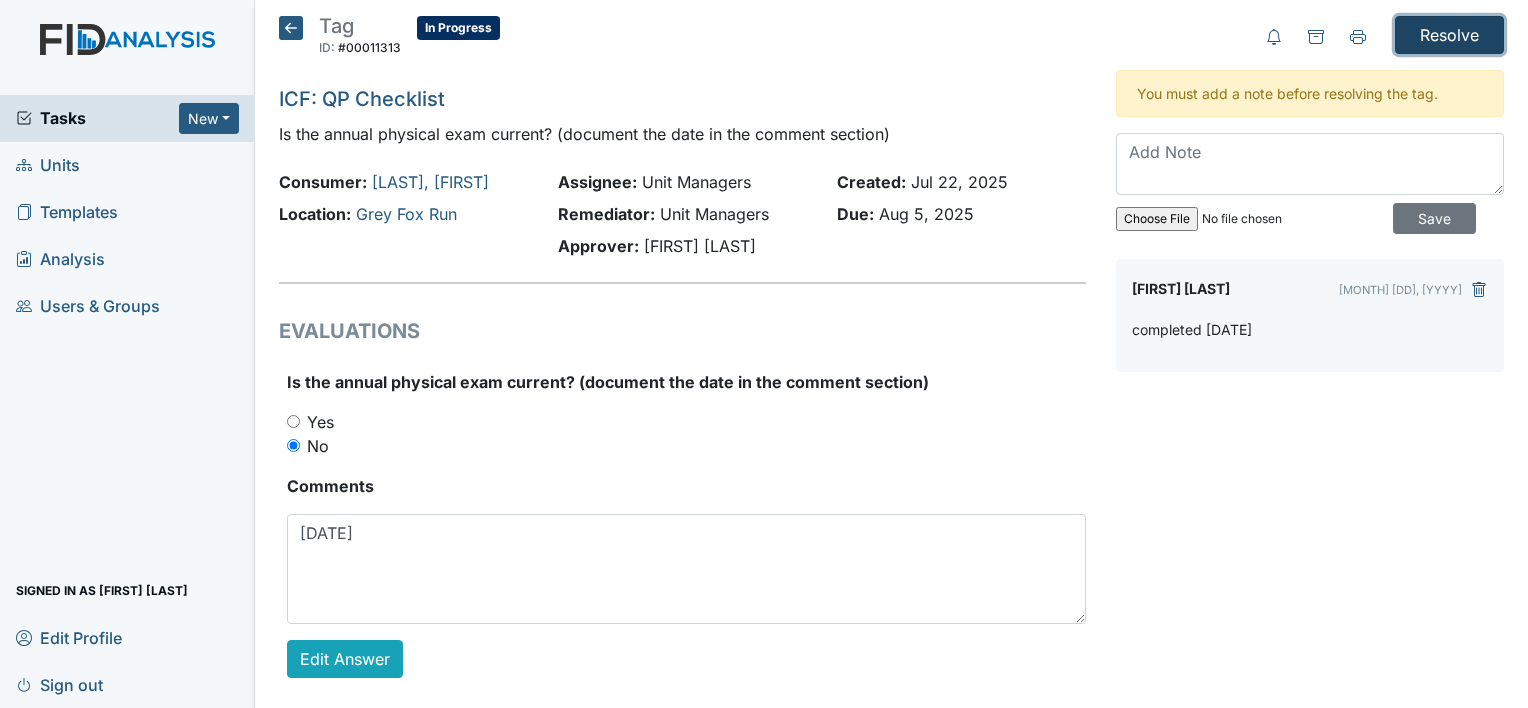 click on "Resolve" at bounding box center [1449, 35] 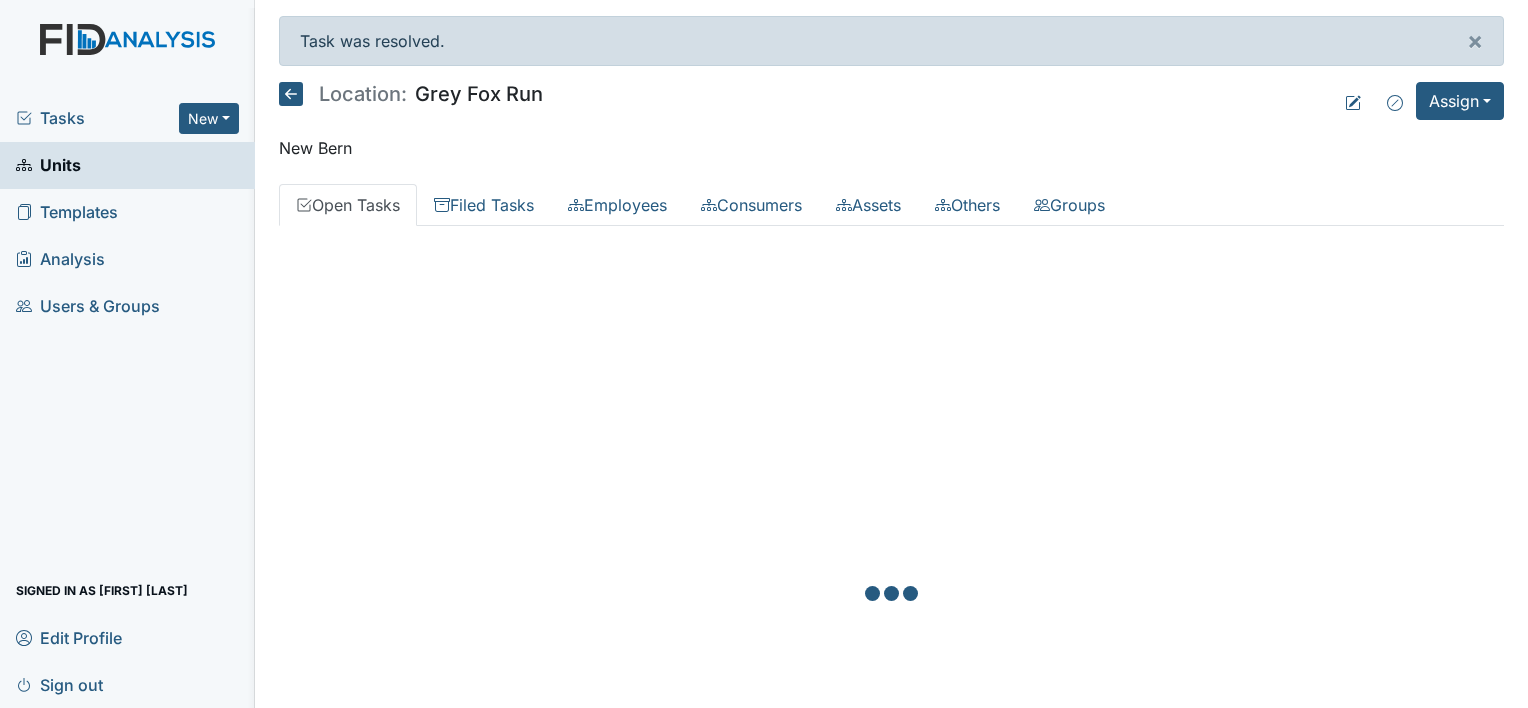 scroll, scrollTop: 0, scrollLeft: 0, axis: both 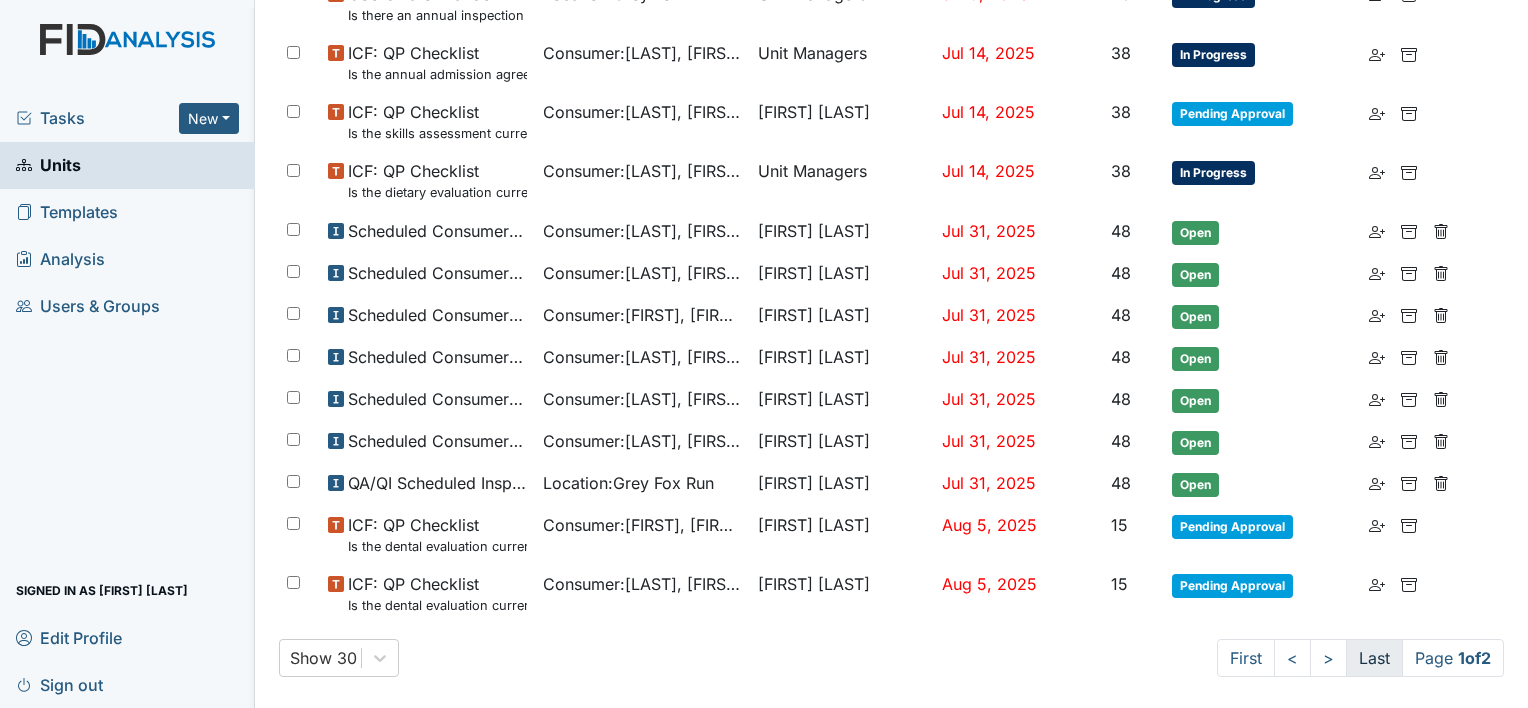 click on "Last" at bounding box center (1374, 658) 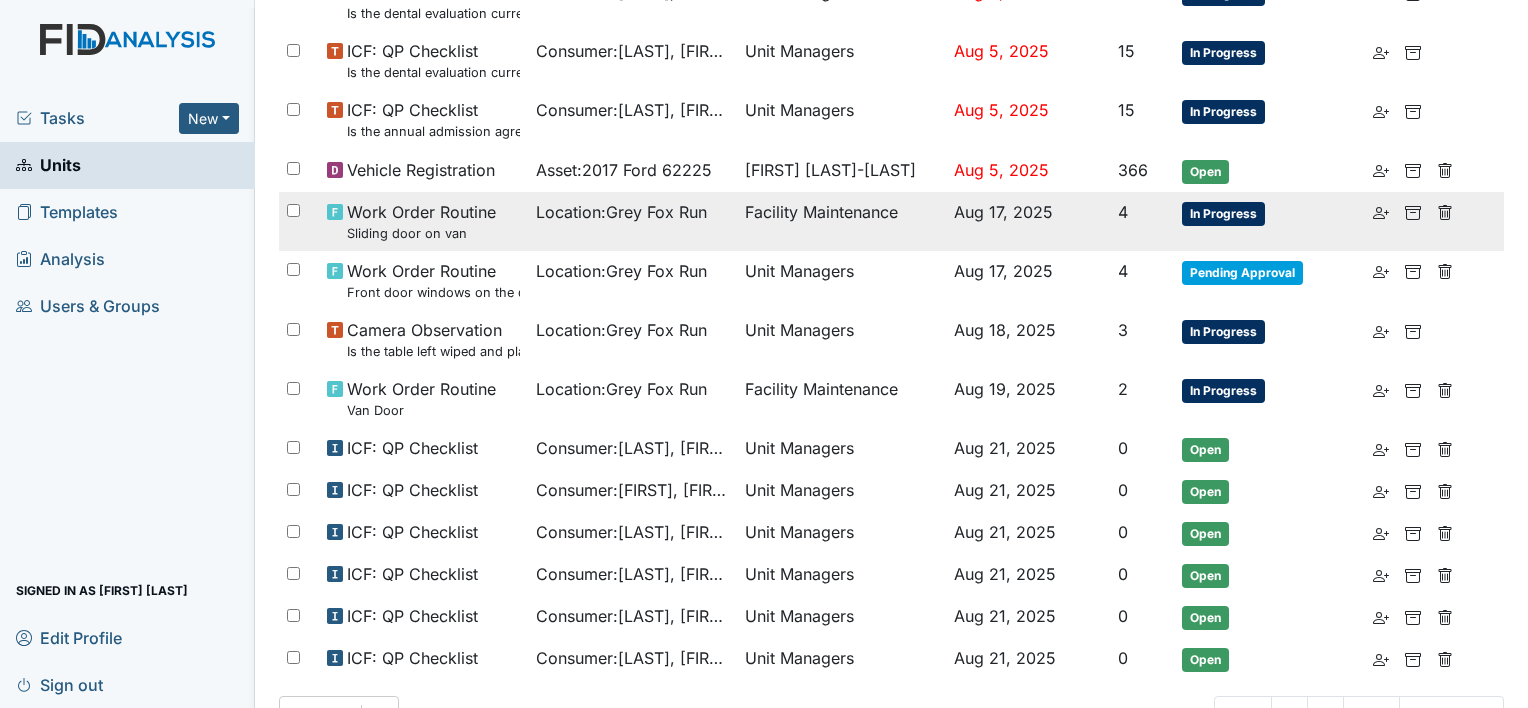 scroll, scrollTop: 621, scrollLeft: 0, axis: vertical 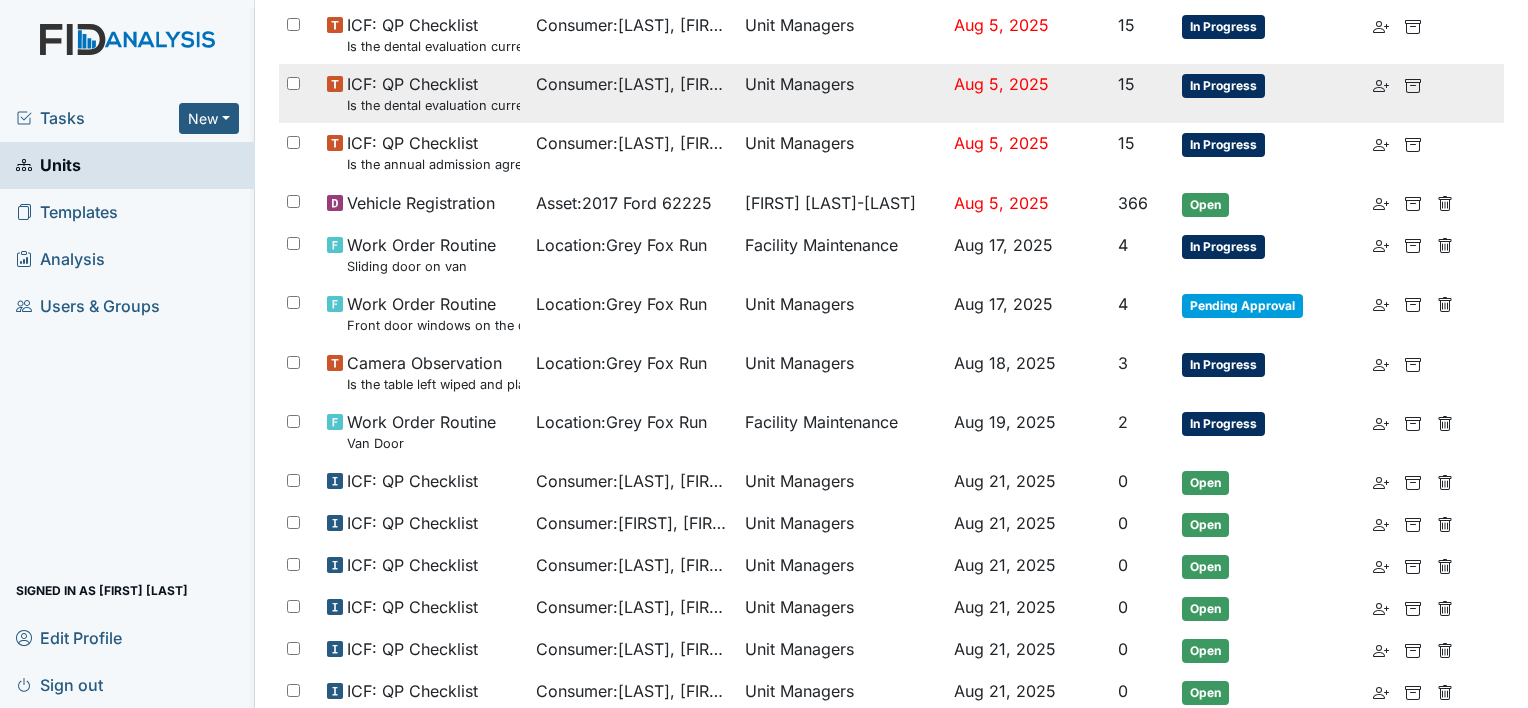 click on "Is the dental evaluation current?  (document the date, oral rating, and goal # if needed in the comment section)" at bounding box center (433, 105) 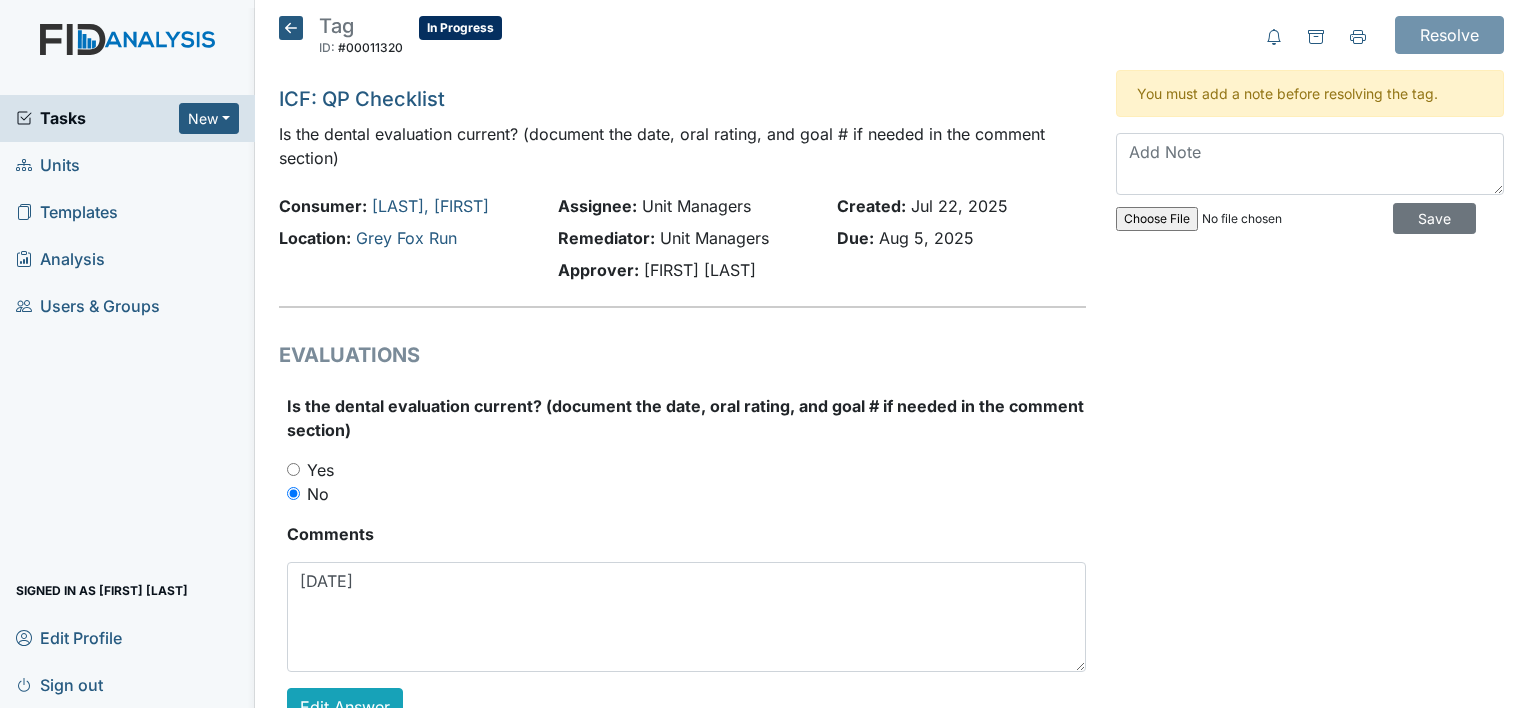 scroll, scrollTop: 0, scrollLeft: 0, axis: both 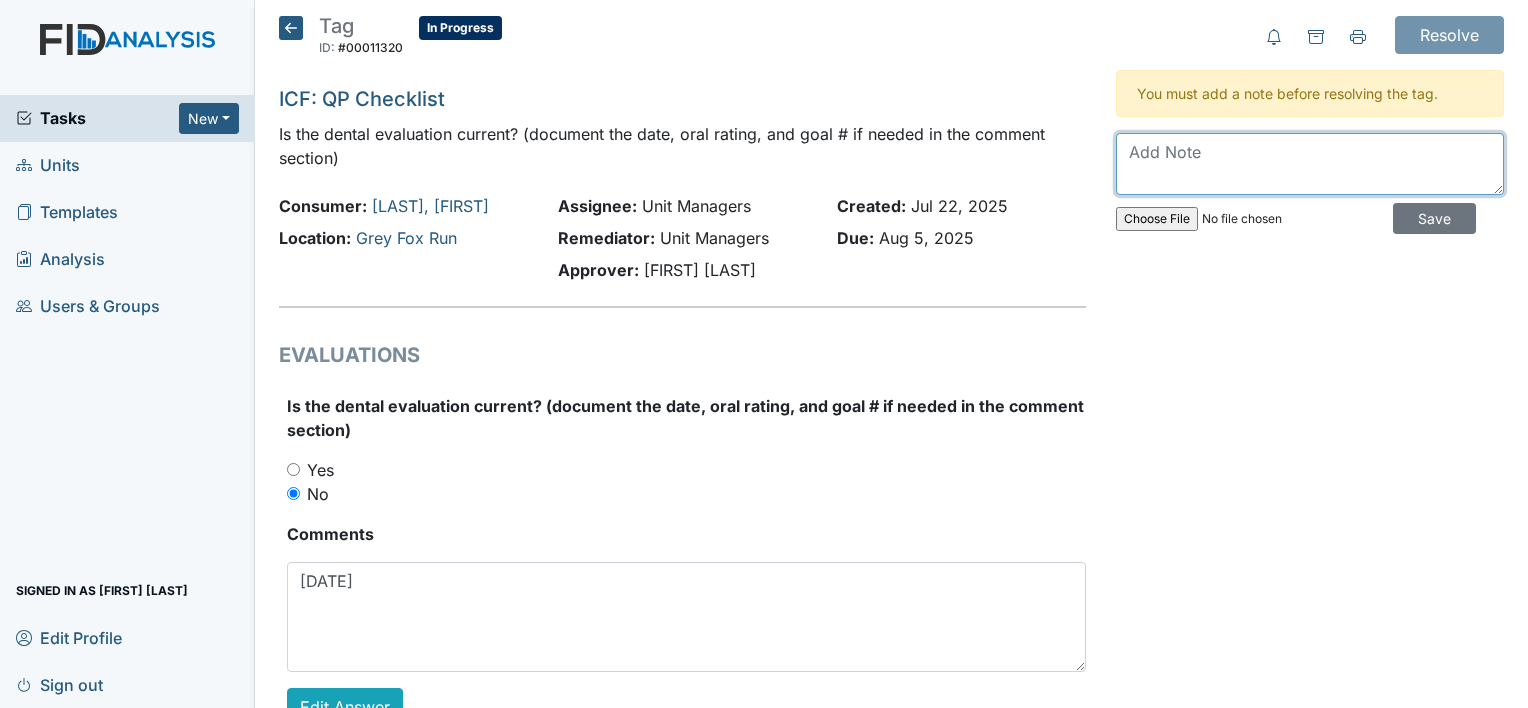 click at bounding box center [1310, 164] 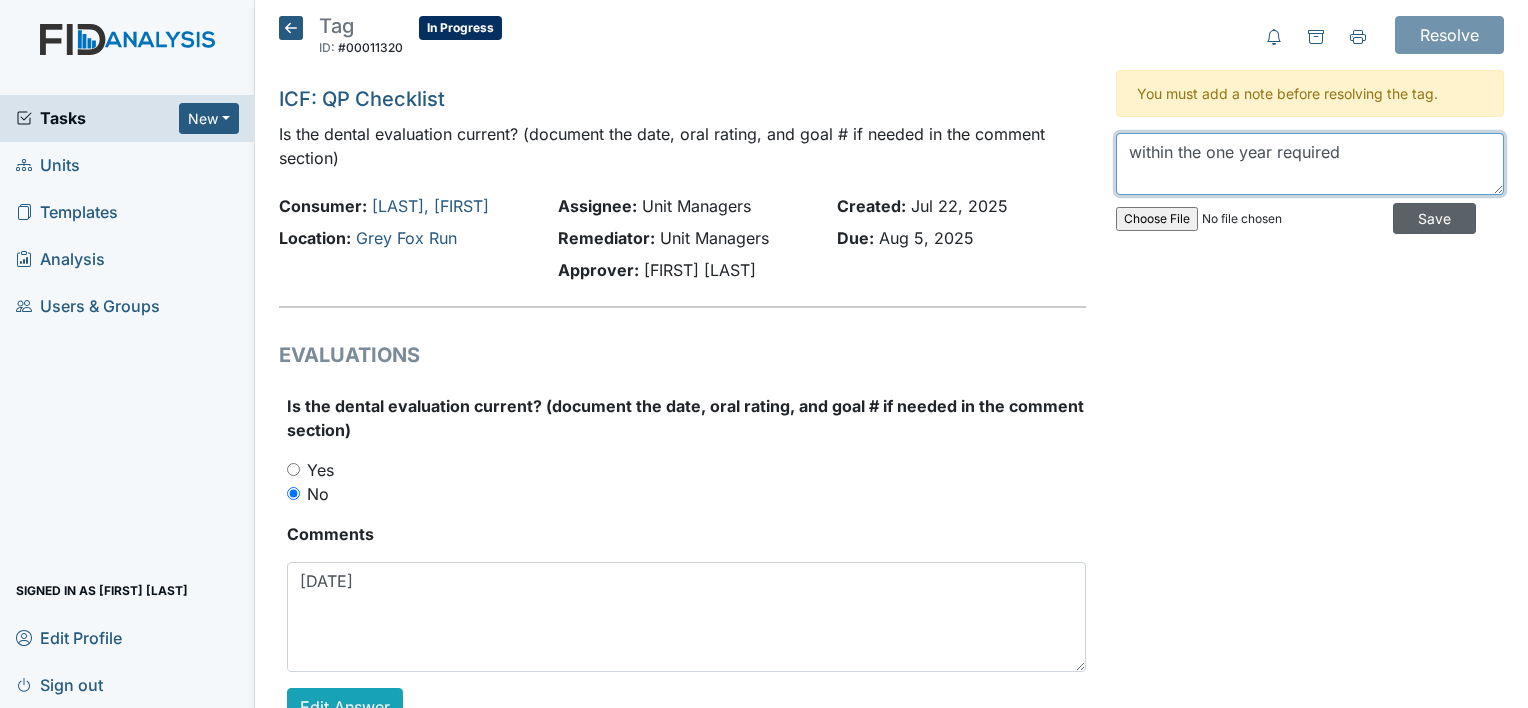 type on "within the one year required" 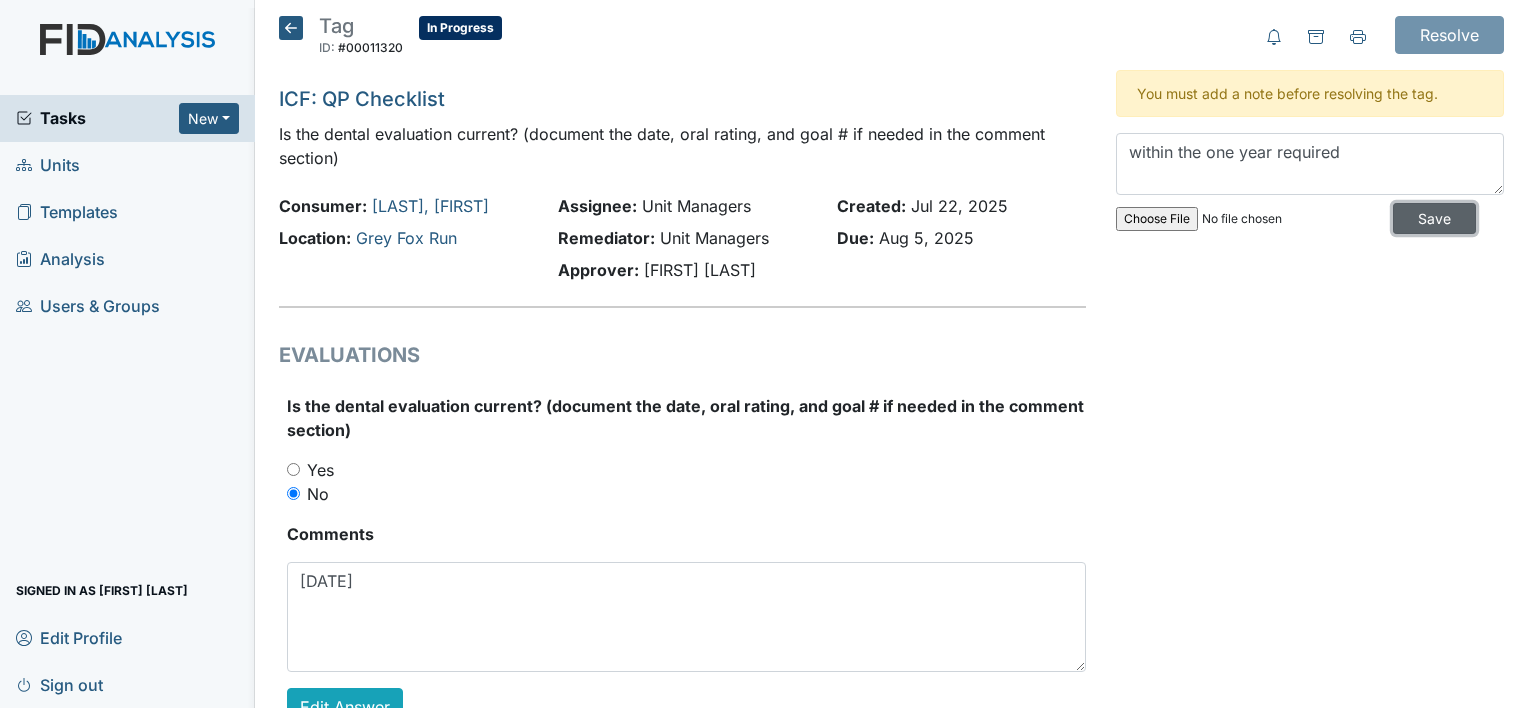 click on "Save" at bounding box center (1434, 218) 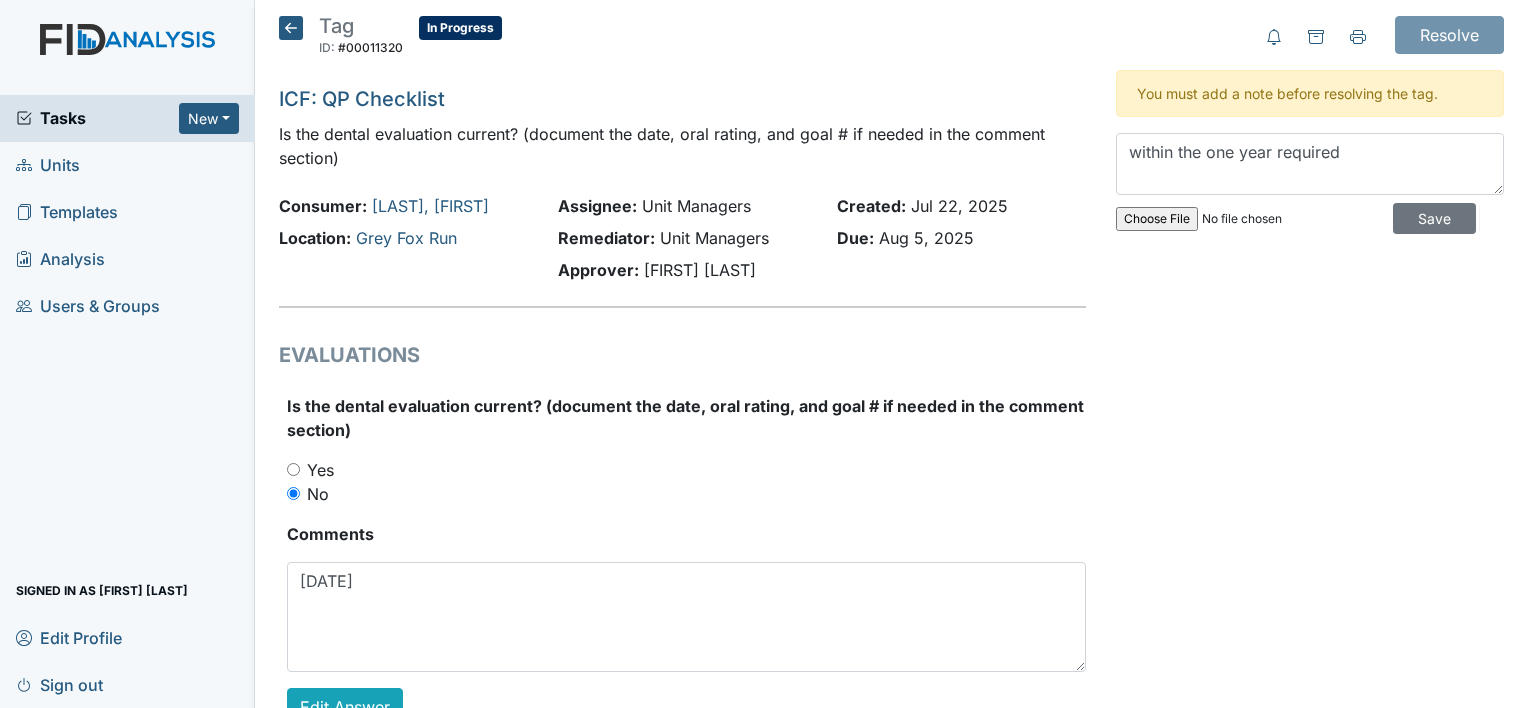 type 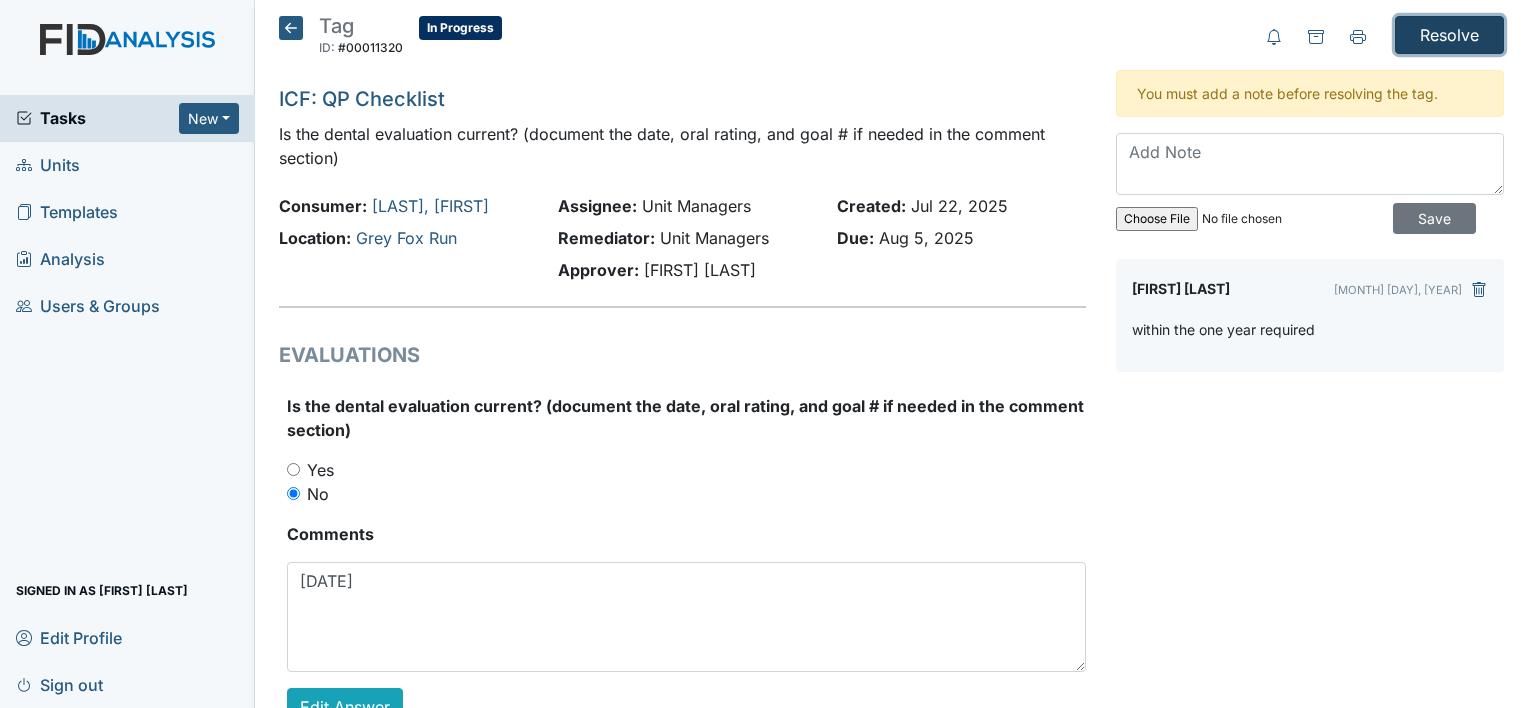 click on "Resolve" at bounding box center [1449, 35] 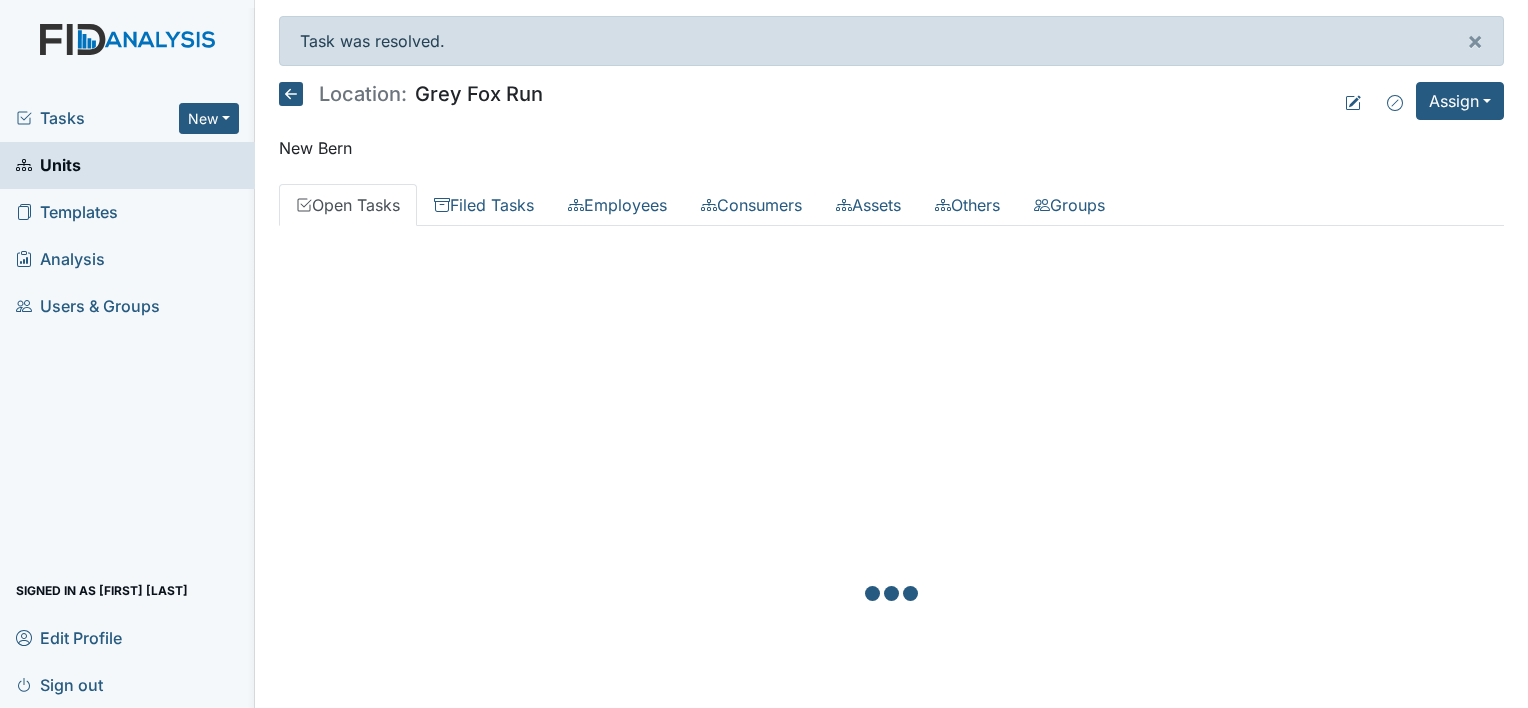 scroll, scrollTop: 0, scrollLeft: 0, axis: both 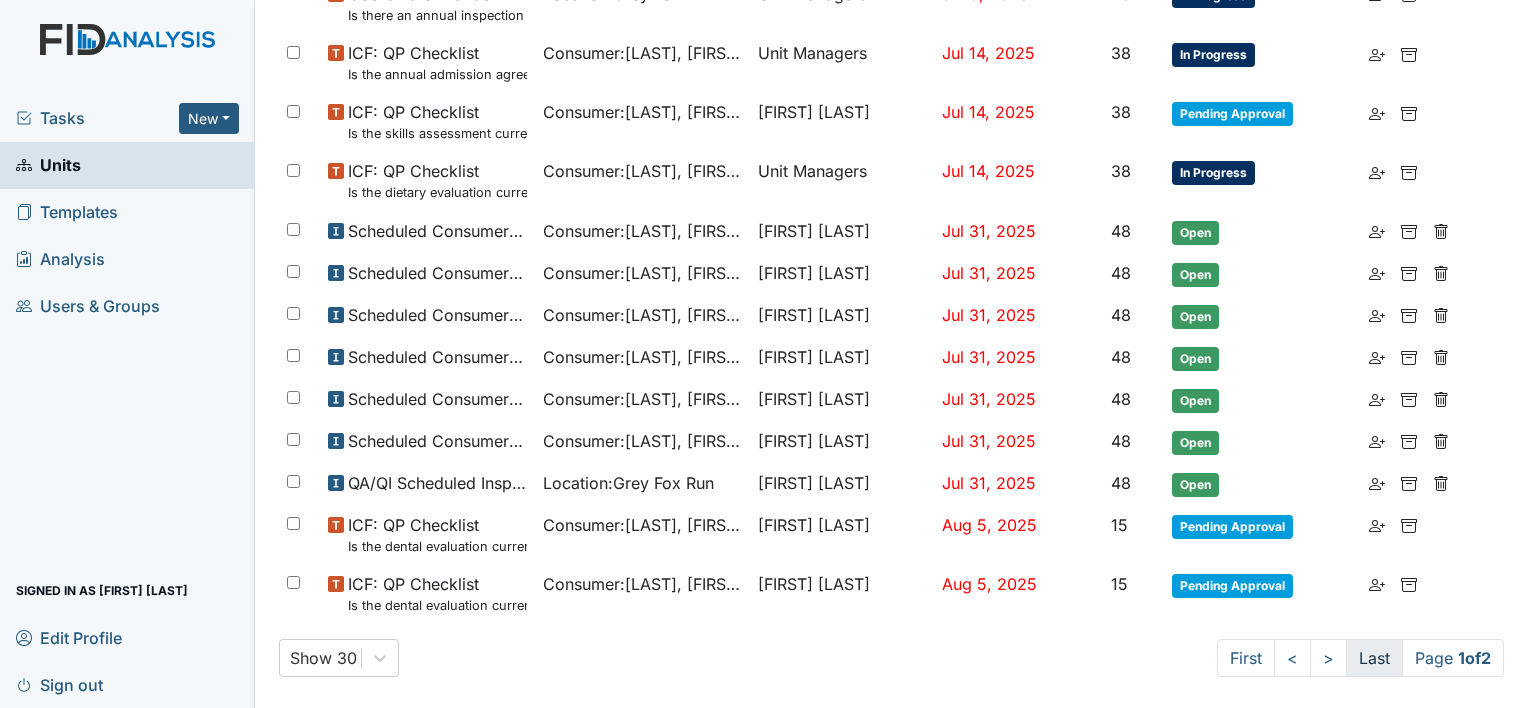 click on "Last" at bounding box center (1374, 658) 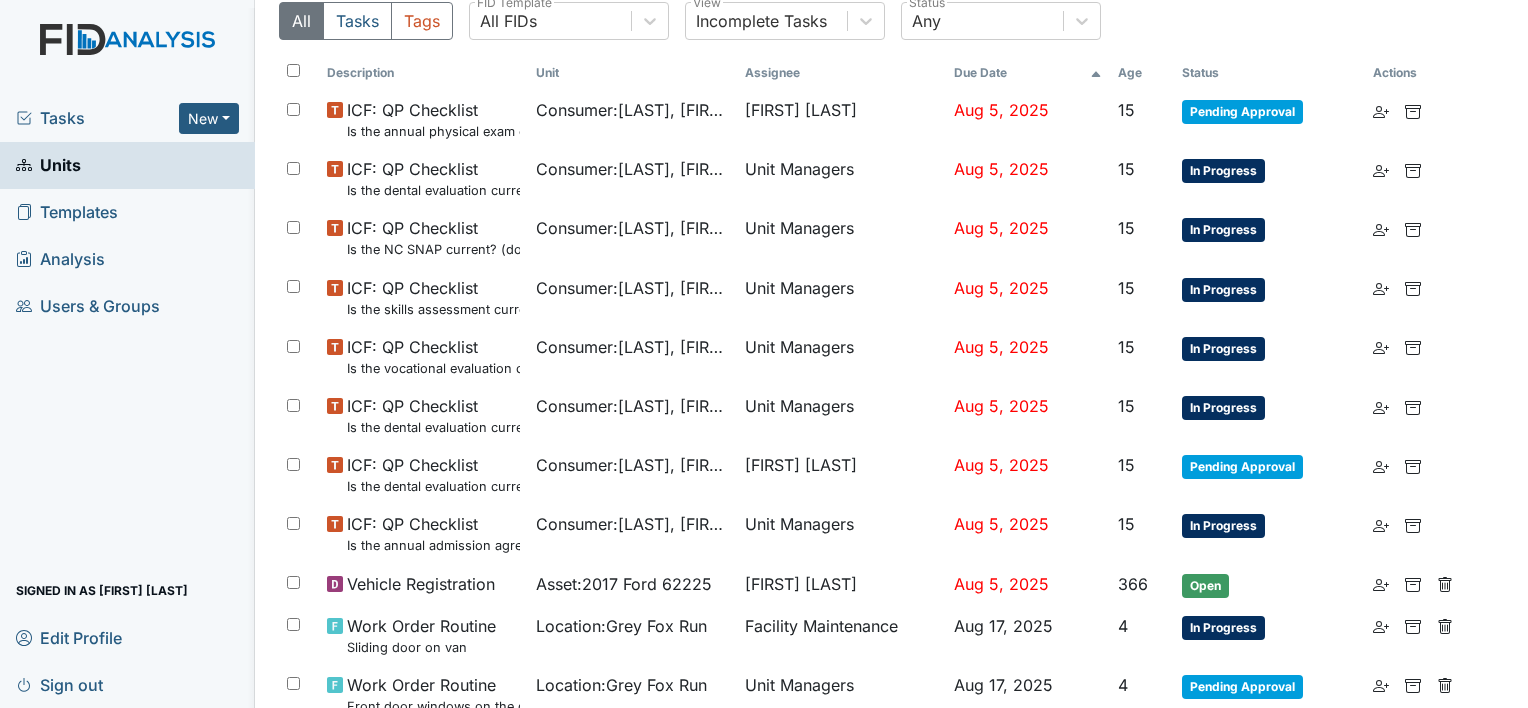 scroll, scrollTop: 221, scrollLeft: 0, axis: vertical 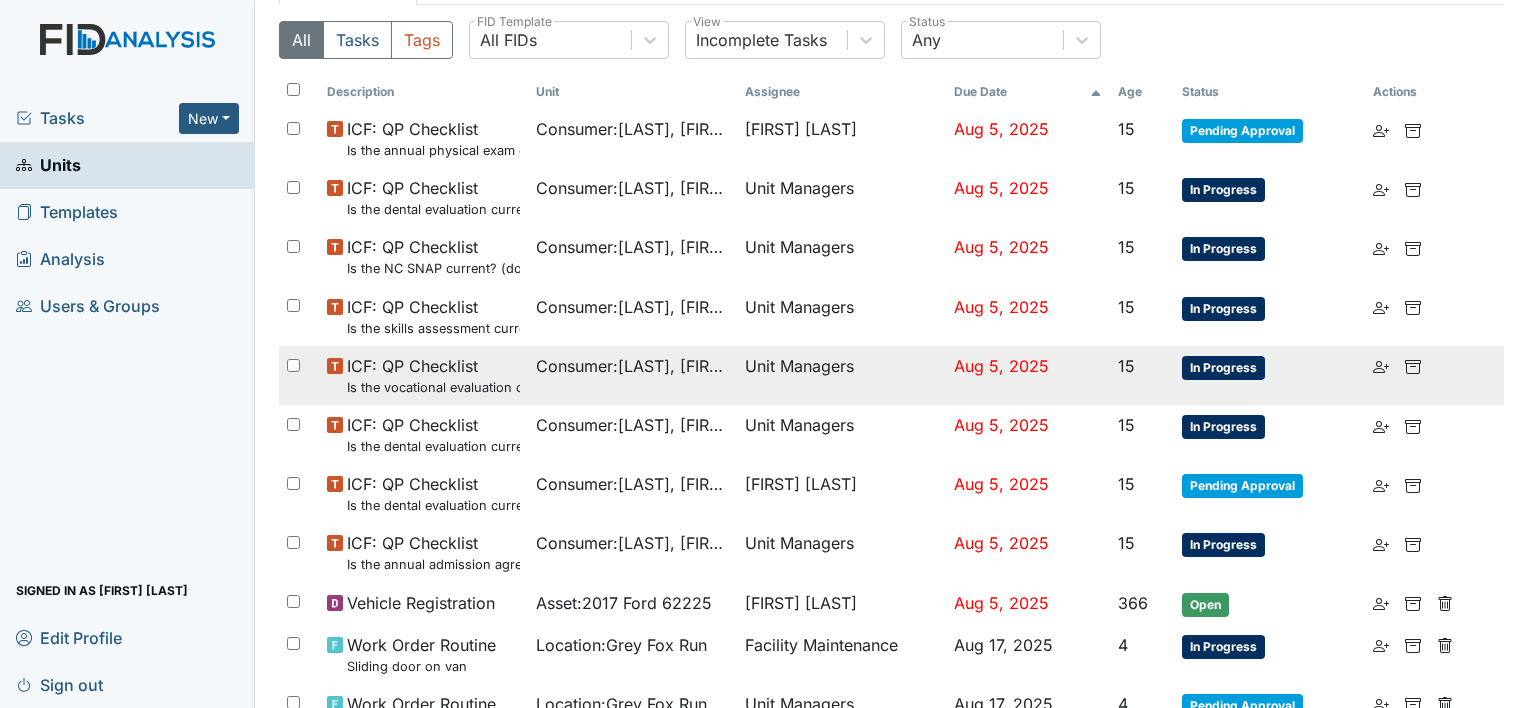 click on "Is the vocational evaluation current? (document the date in the comment section)" at bounding box center (433, 387) 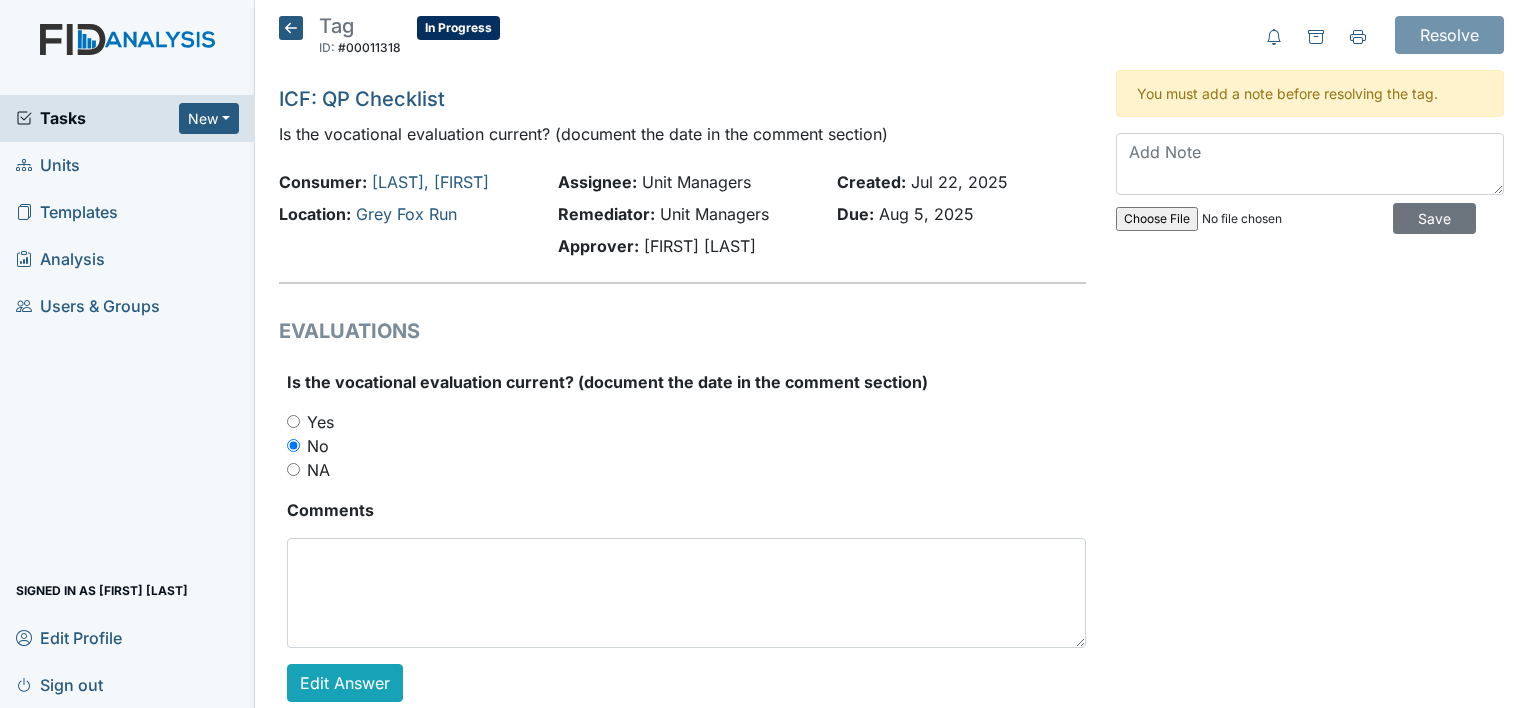 scroll, scrollTop: 0, scrollLeft: 0, axis: both 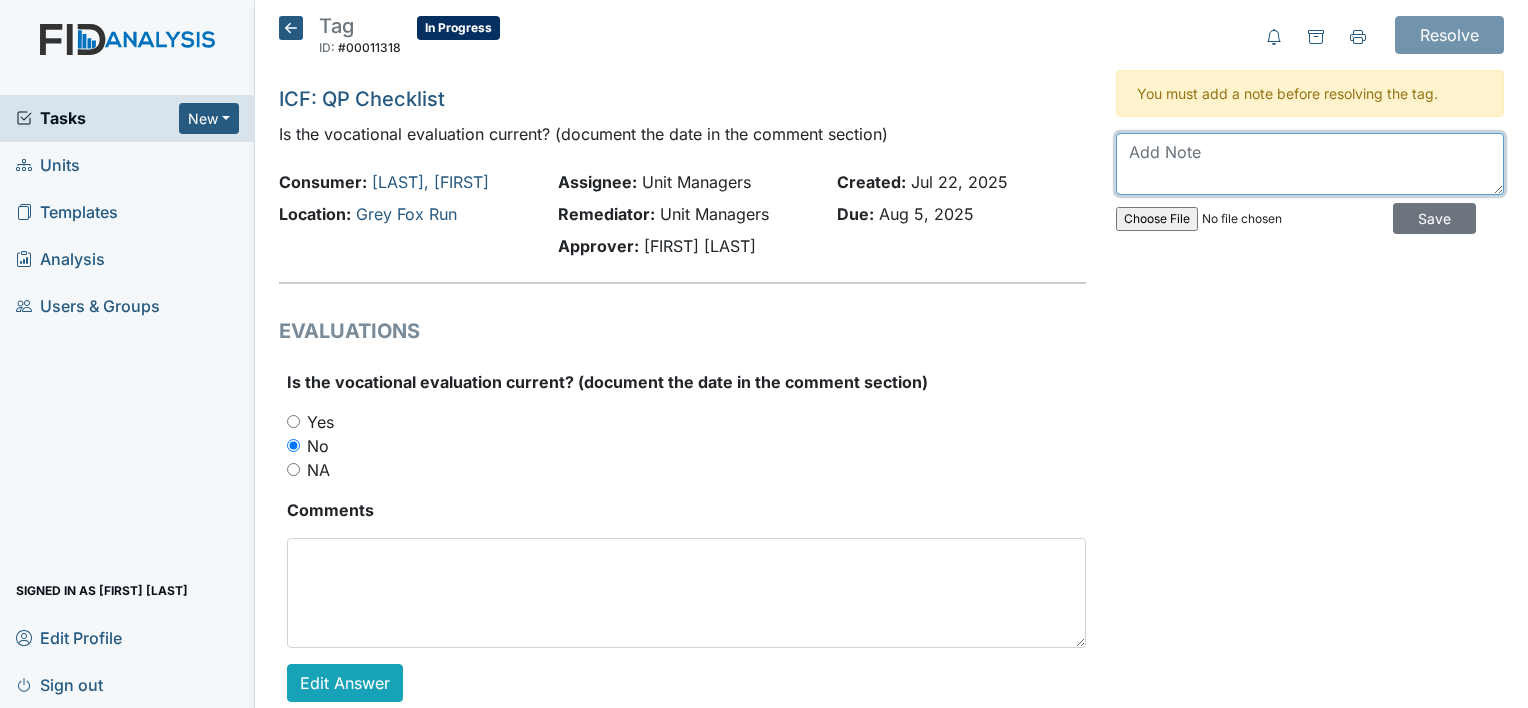 click at bounding box center (1310, 164) 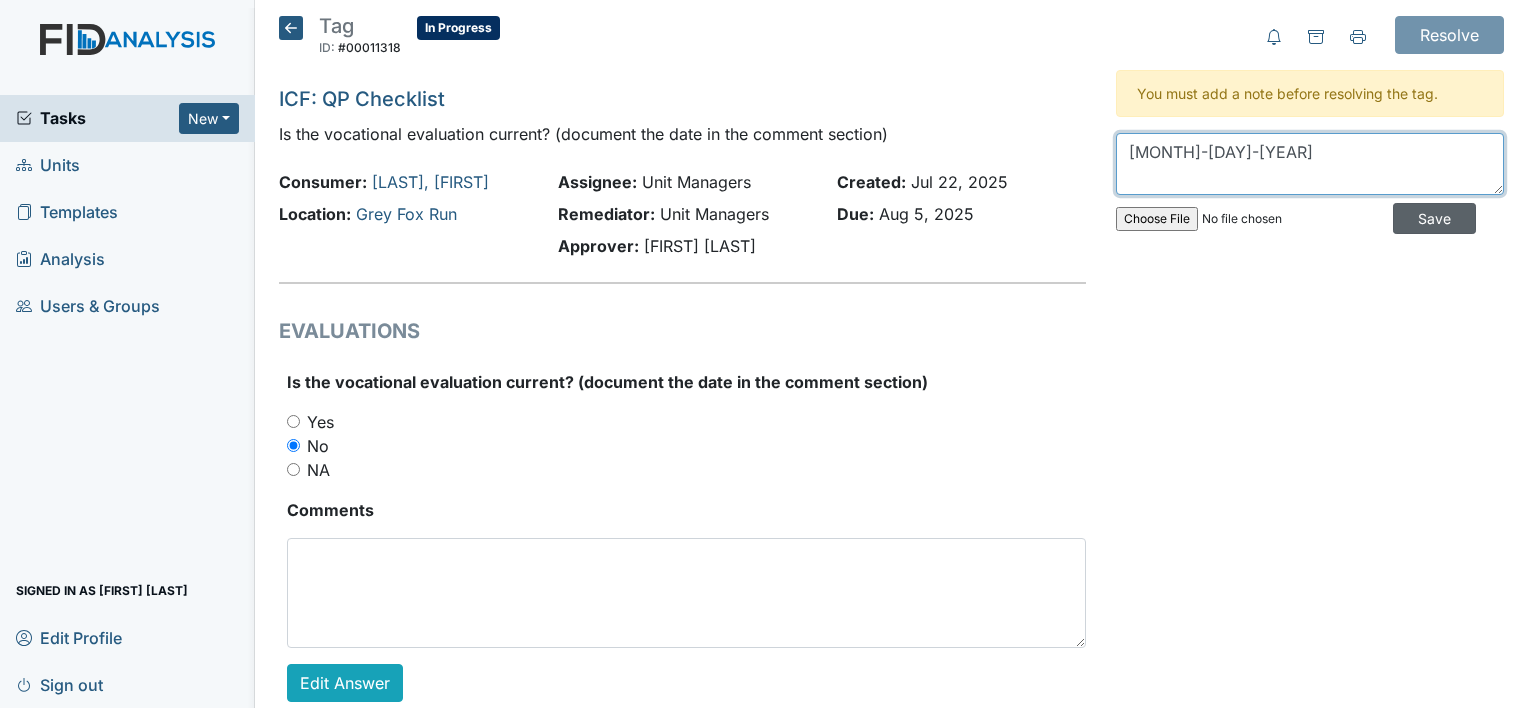 type on "[MONTH]-[DAY]-[YEAR]" 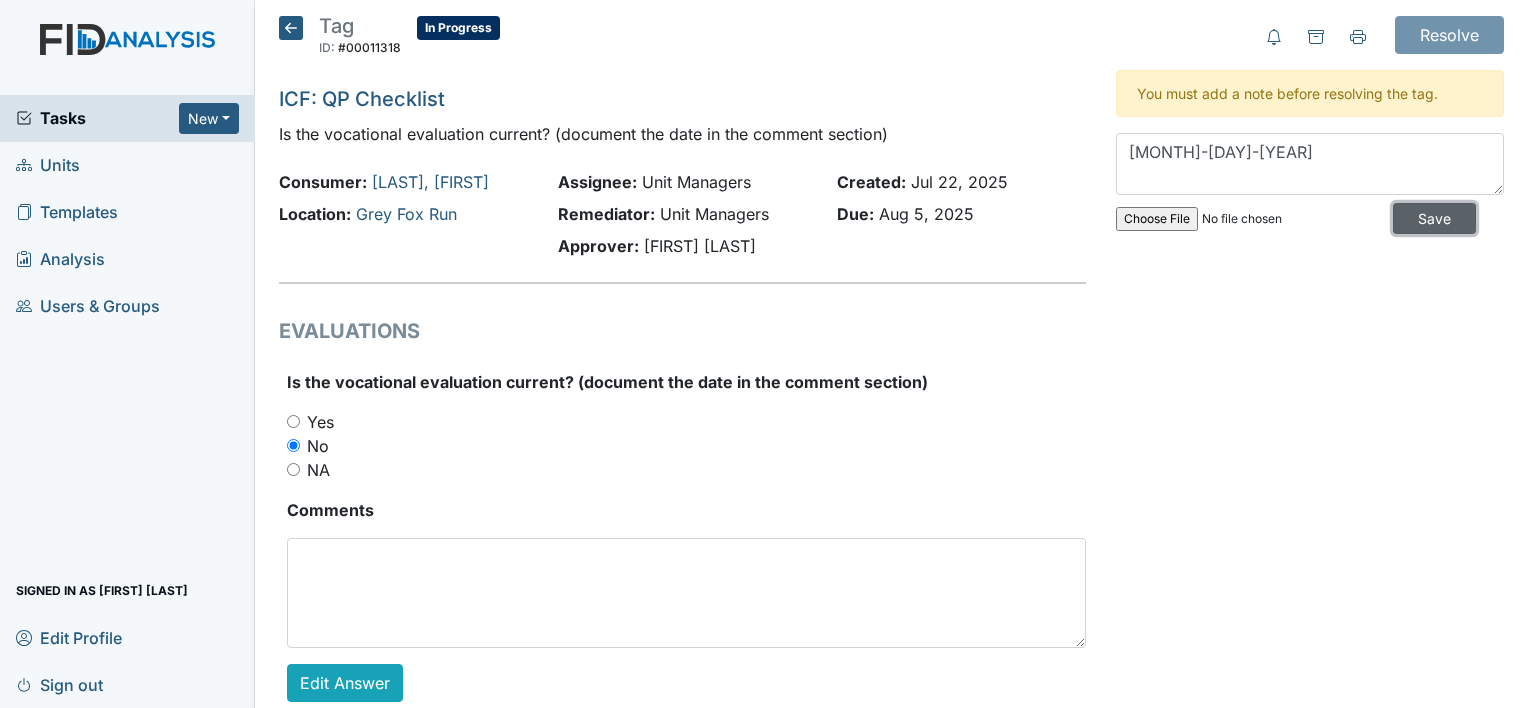 click on "Save" at bounding box center [1434, 218] 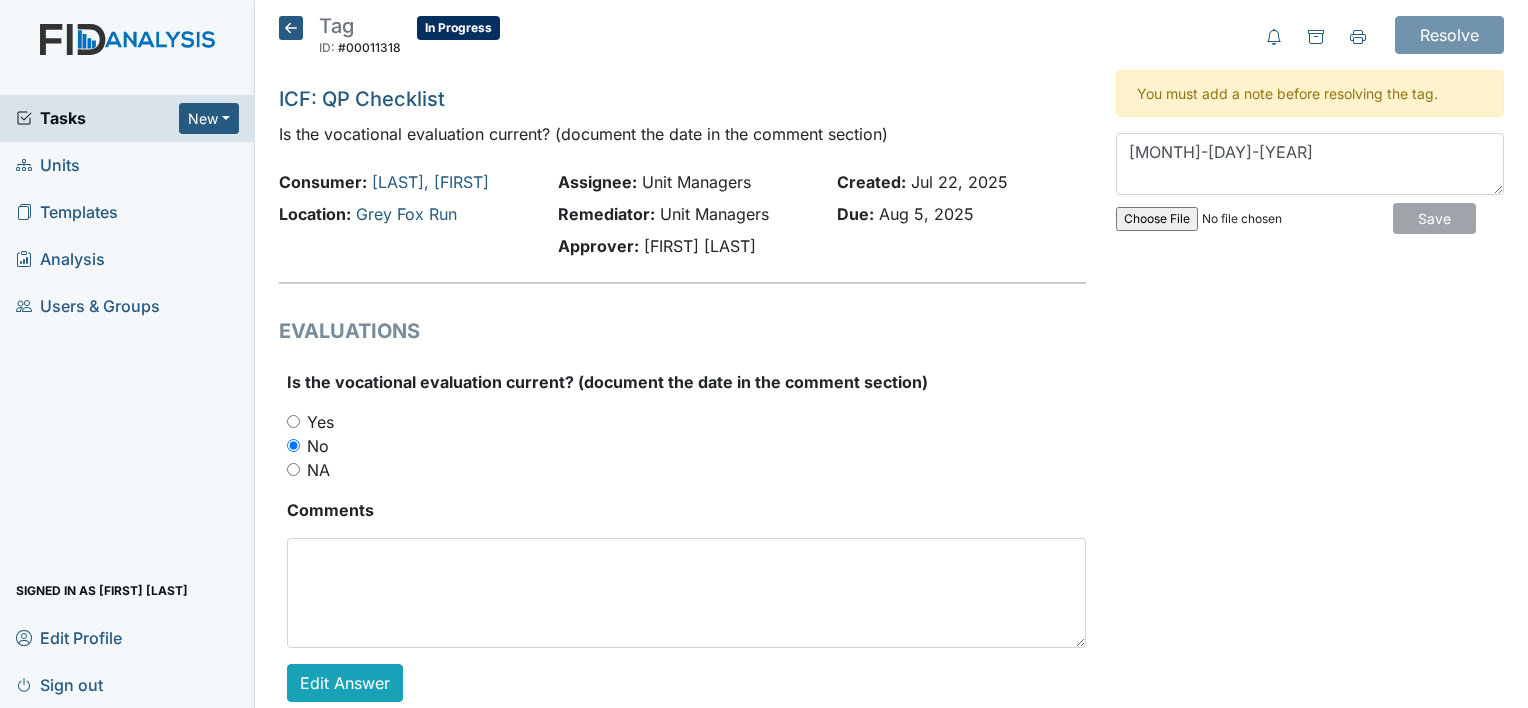 type 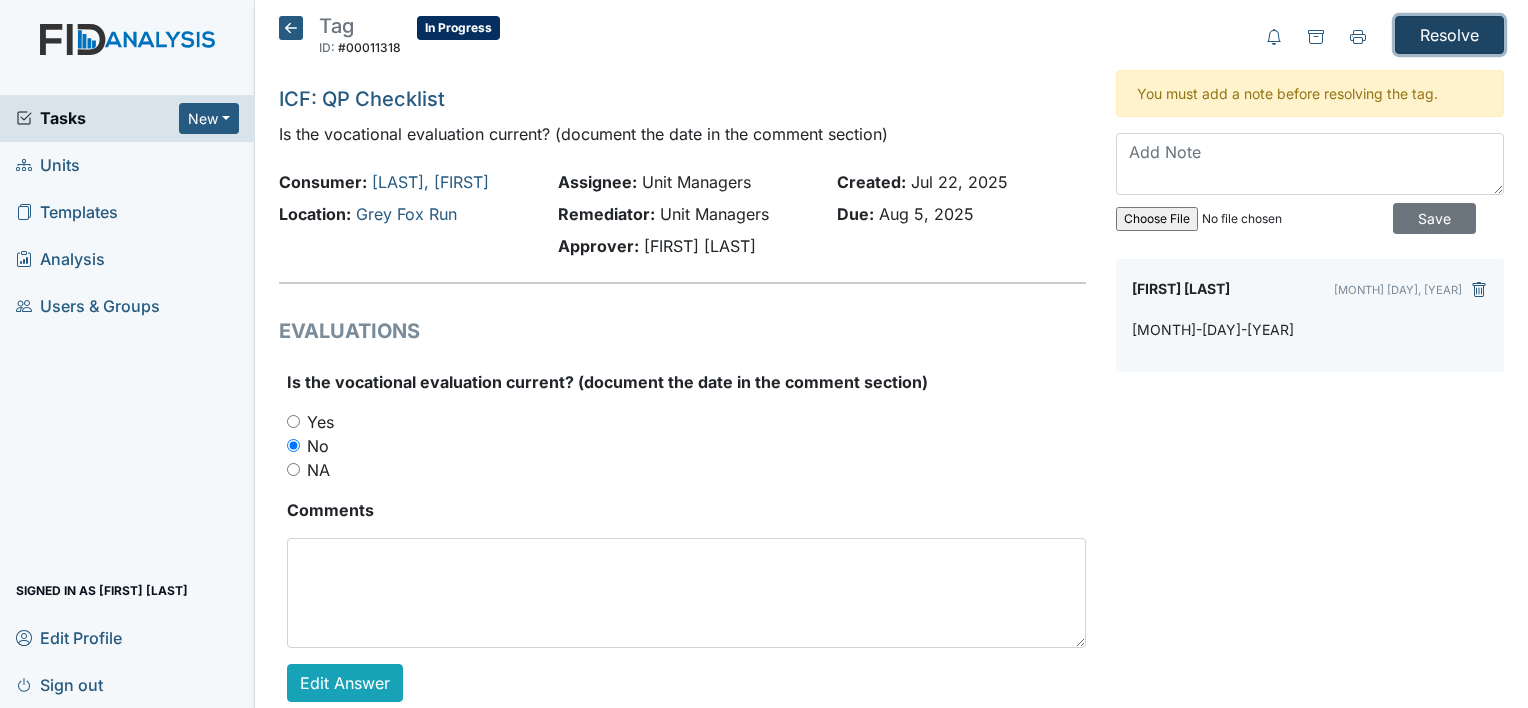 click on "Resolve" at bounding box center (1449, 35) 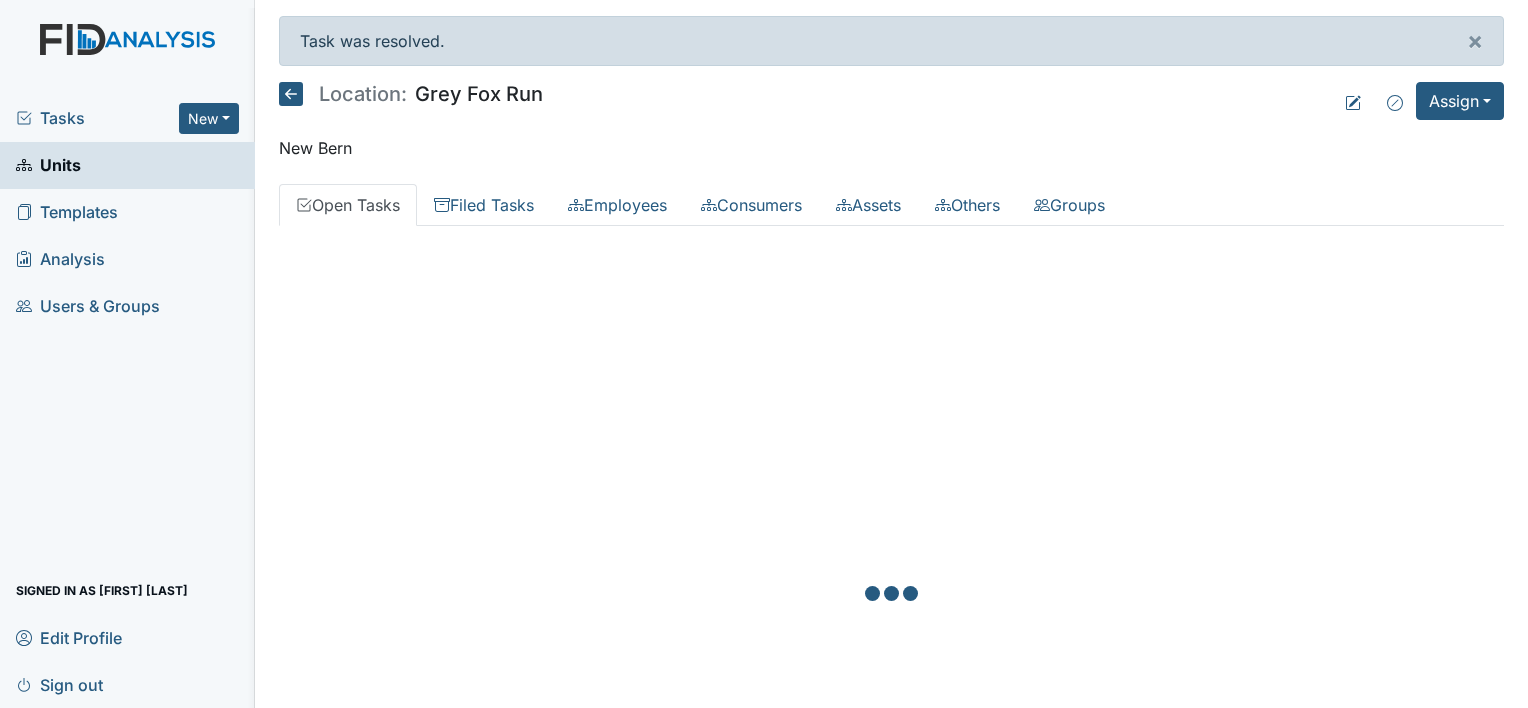 scroll, scrollTop: 0, scrollLeft: 0, axis: both 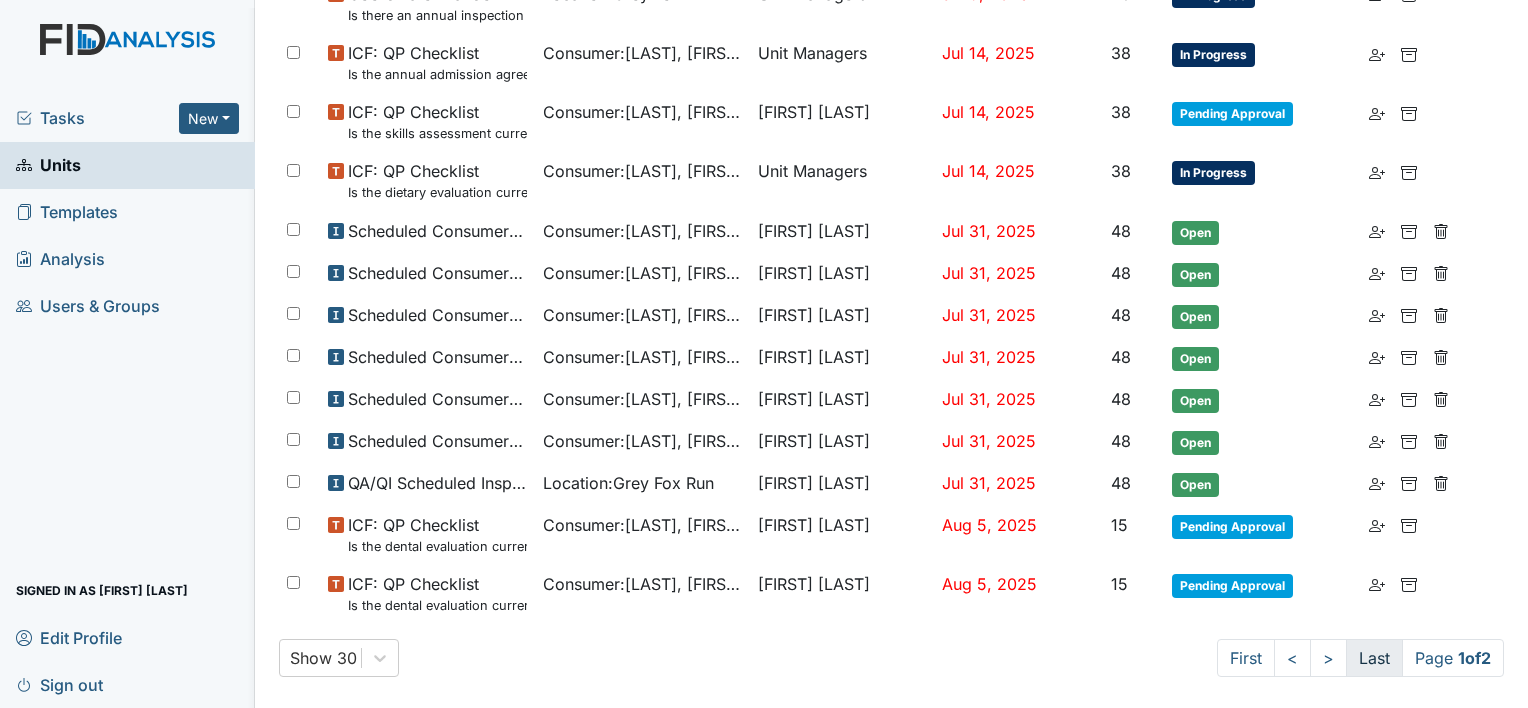 click on "Last" at bounding box center [1374, 658] 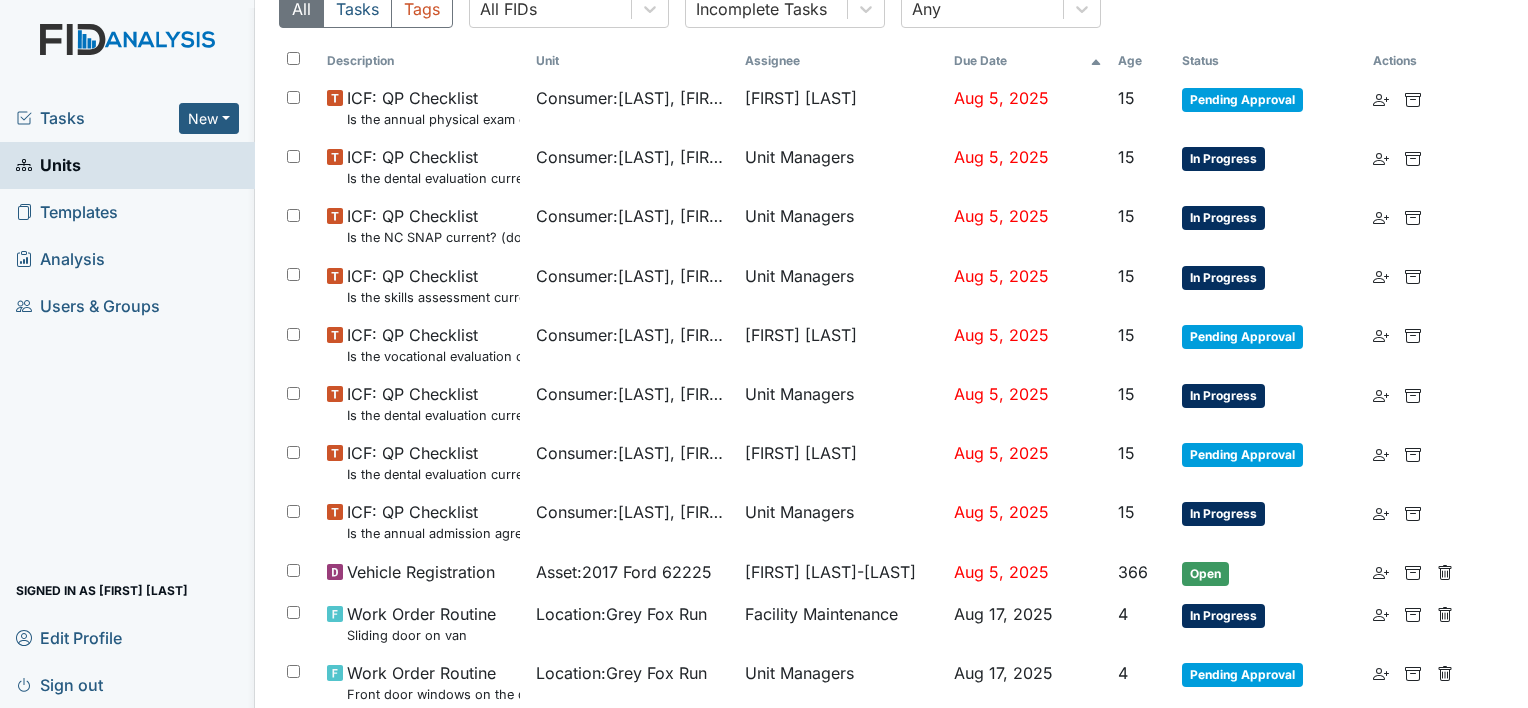 scroll, scrollTop: 221, scrollLeft: 0, axis: vertical 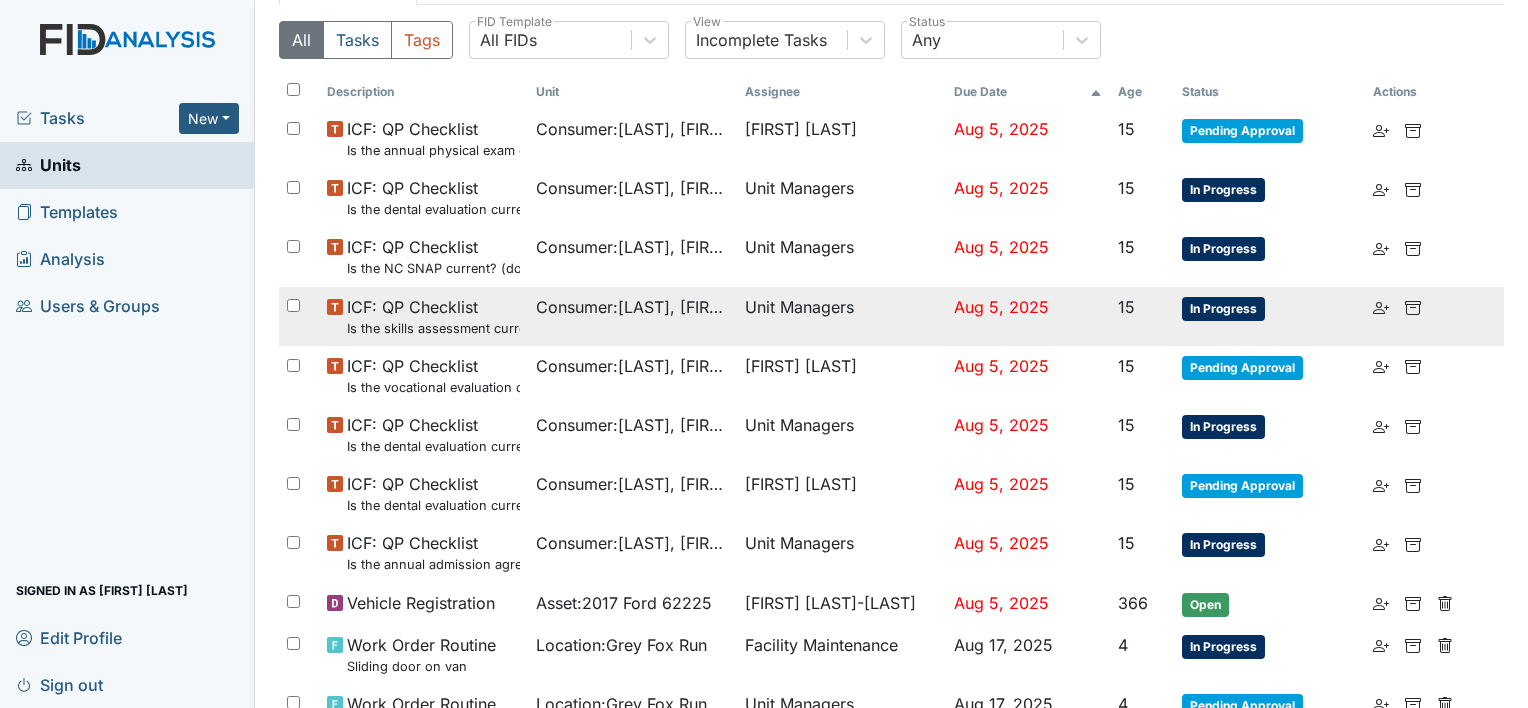 click on "ICF: QP Checklist Is the skills assessment current? (document the date in the comment section)" at bounding box center (433, 316) 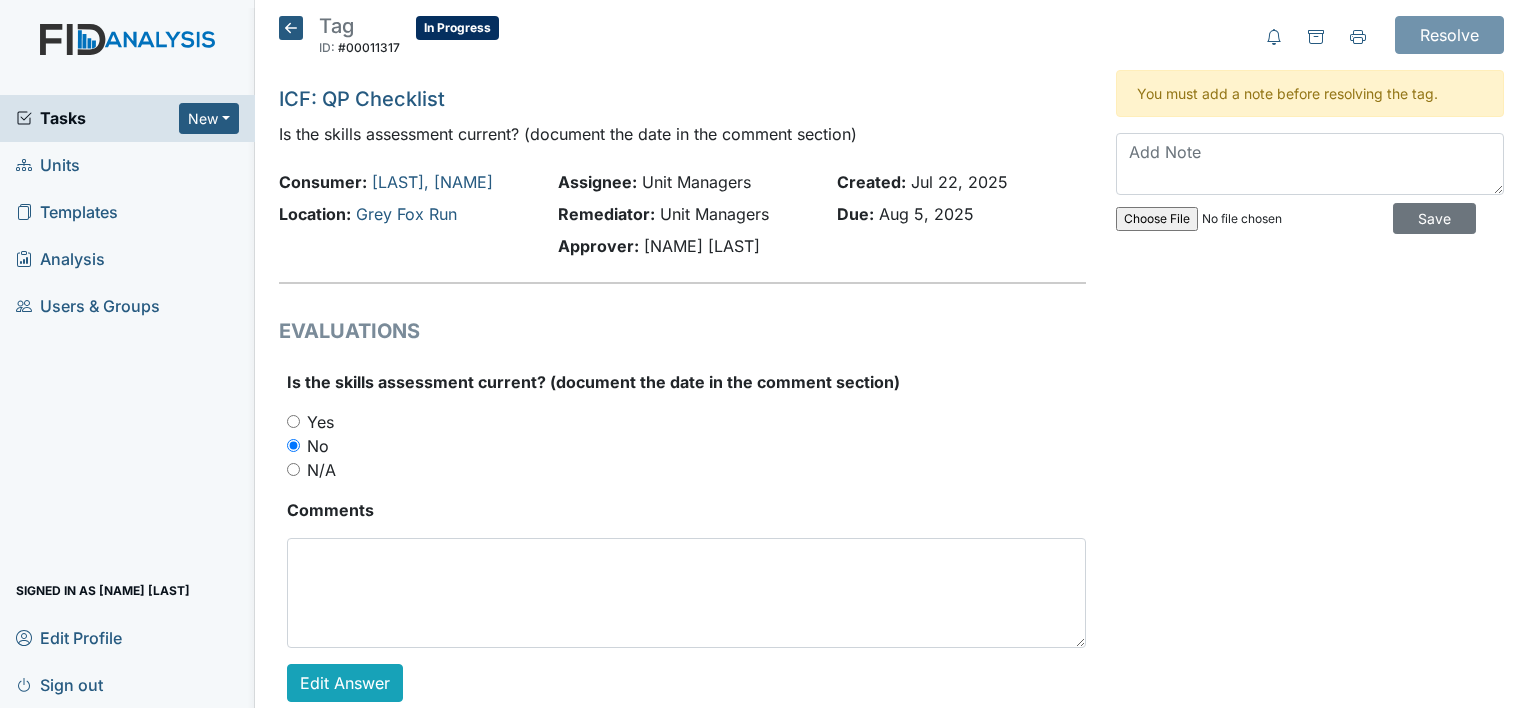 scroll, scrollTop: 0, scrollLeft: 0, axis: both 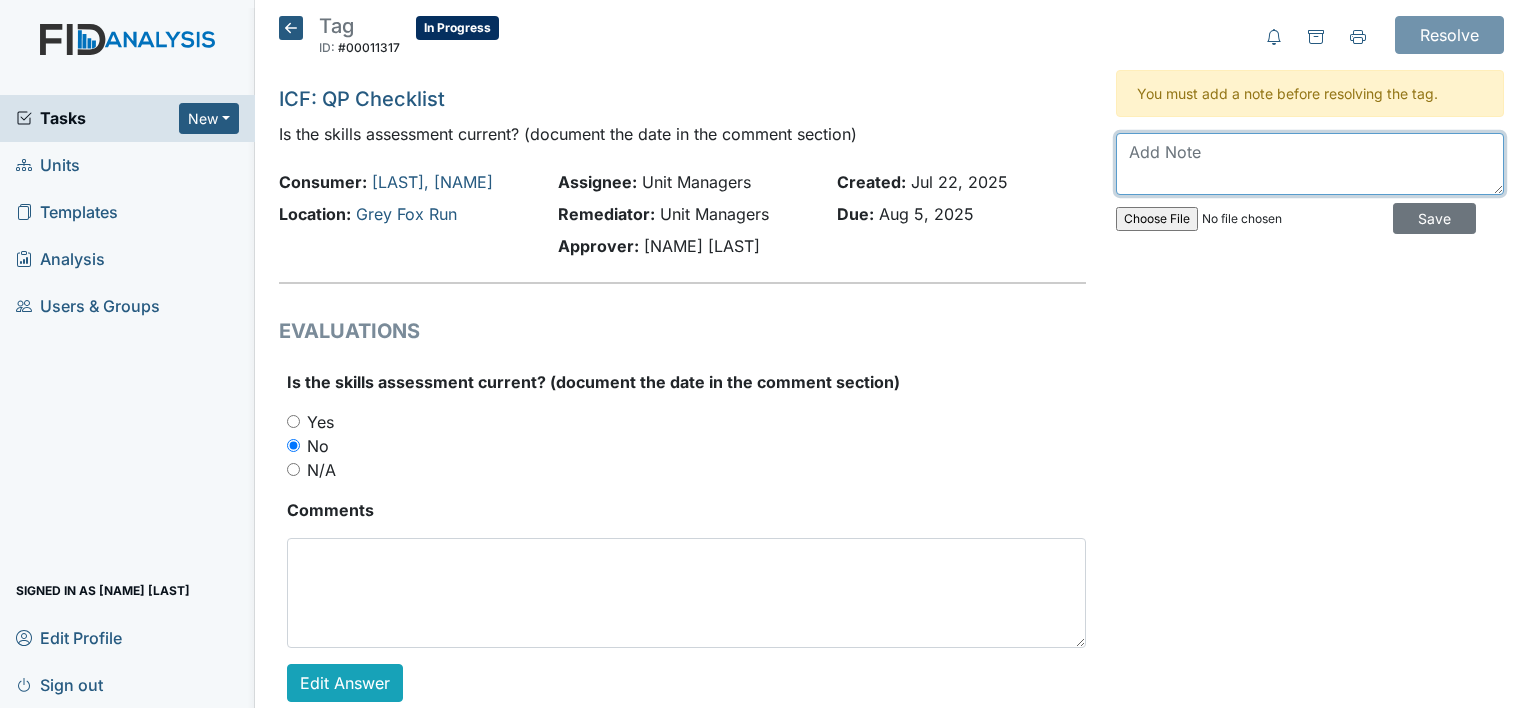click at bounding box center [1310, 164] 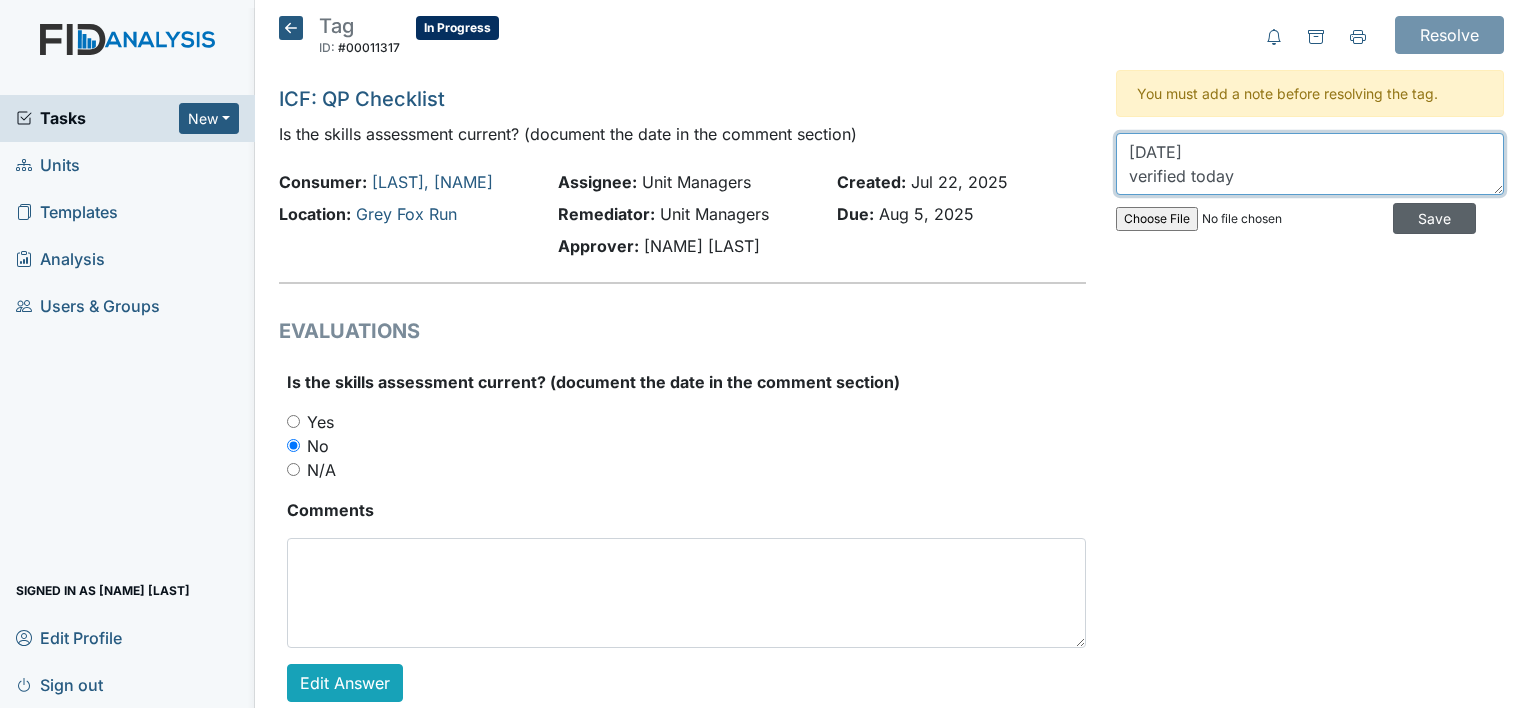 type on "[DATE]
verified today" 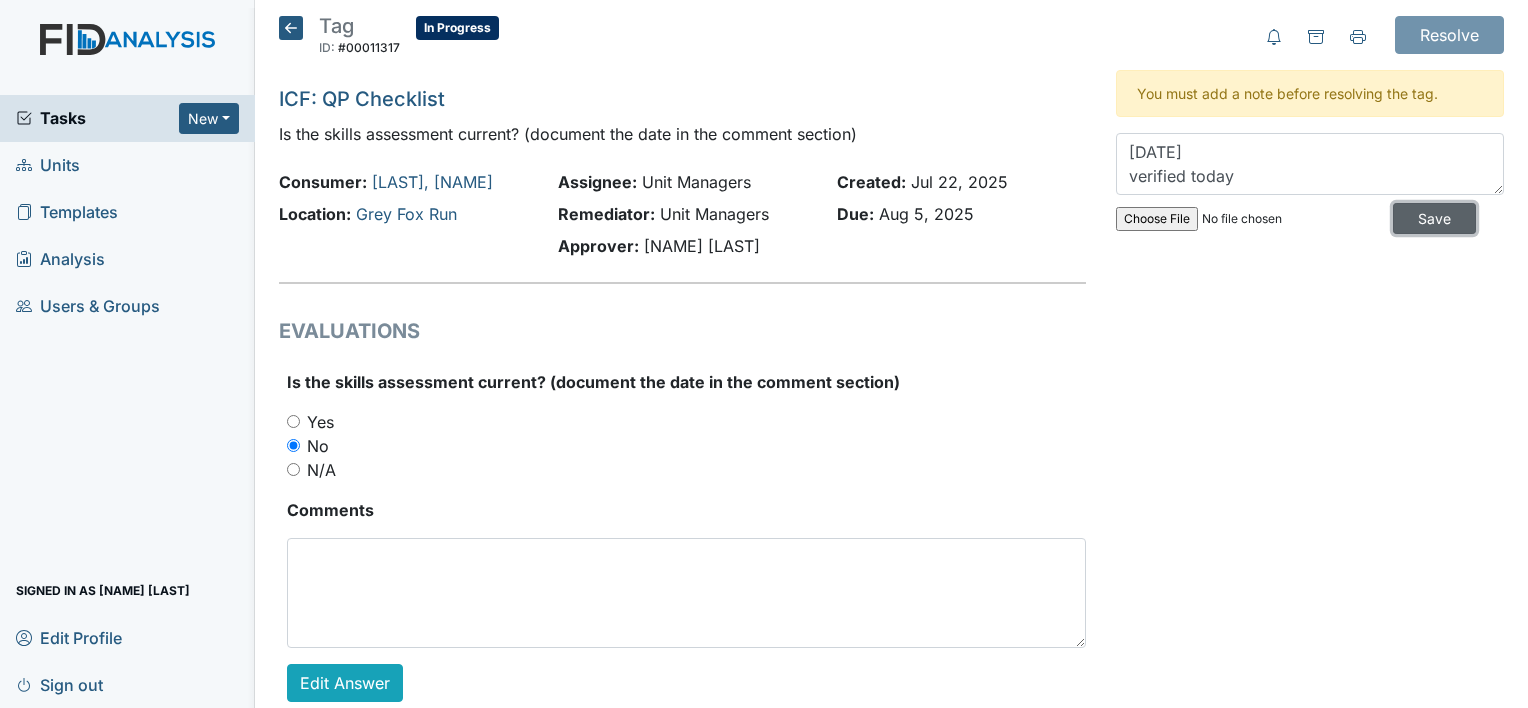 click on "Save" at bounding box center [1434, 218] 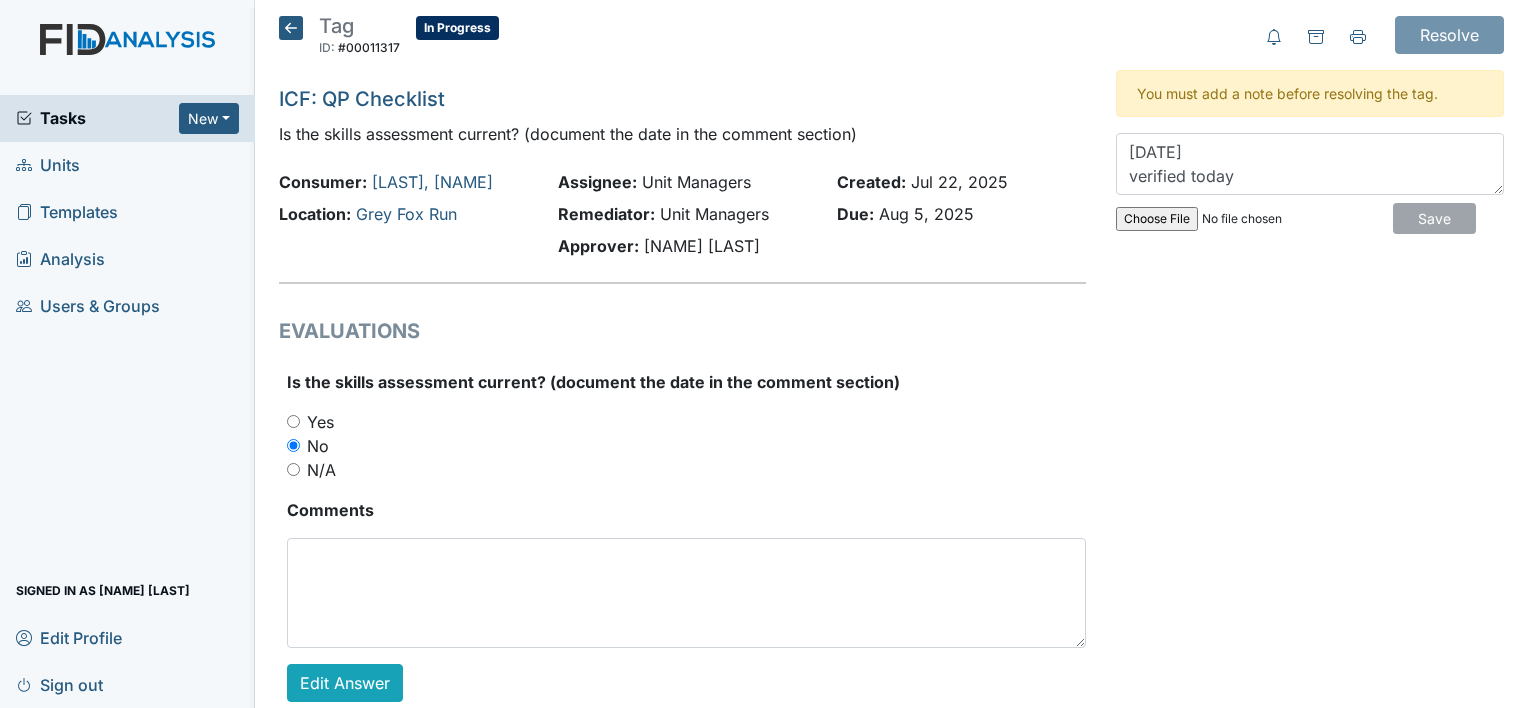 type 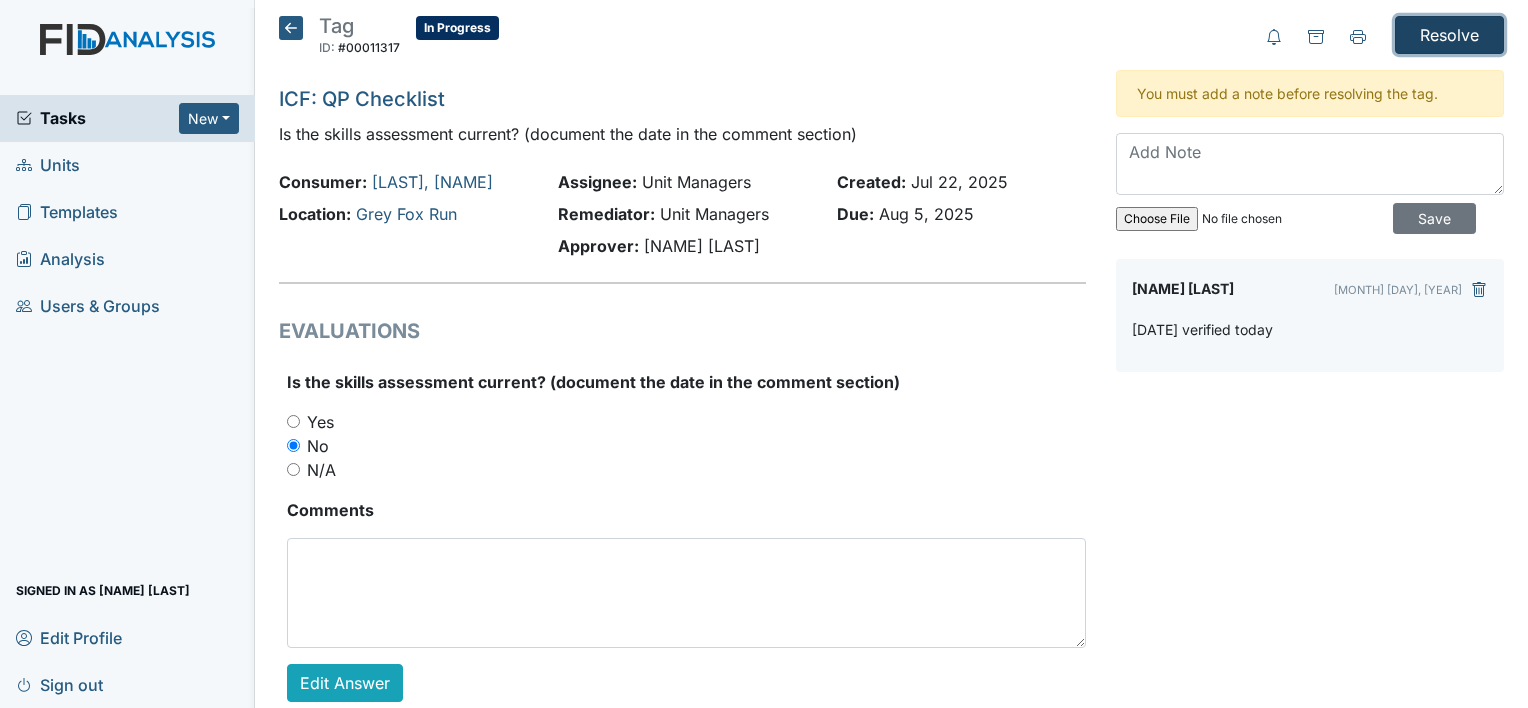 click on "Resolve" at bounding box center [1449, 35] 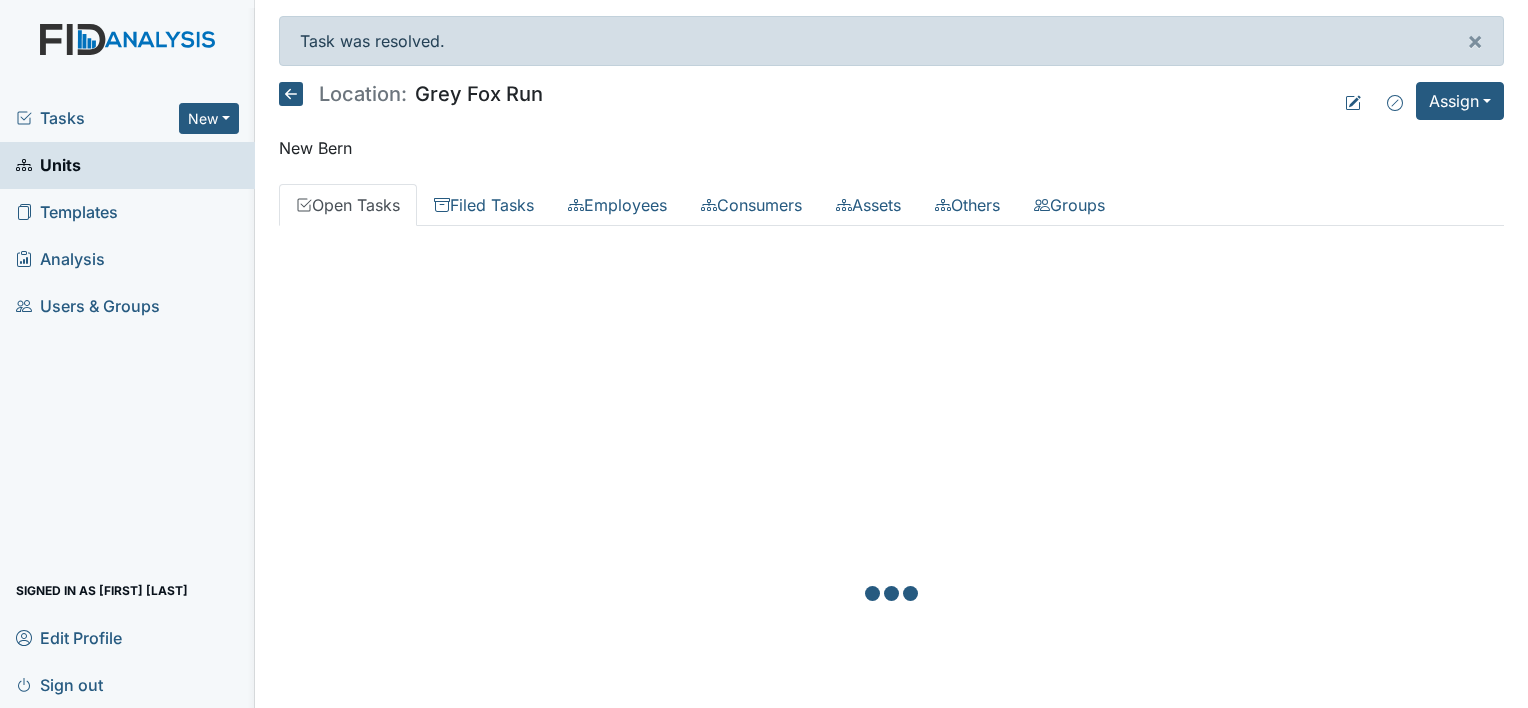 scroll, scrollTop: 0, scrollLeft: 0, axis: both 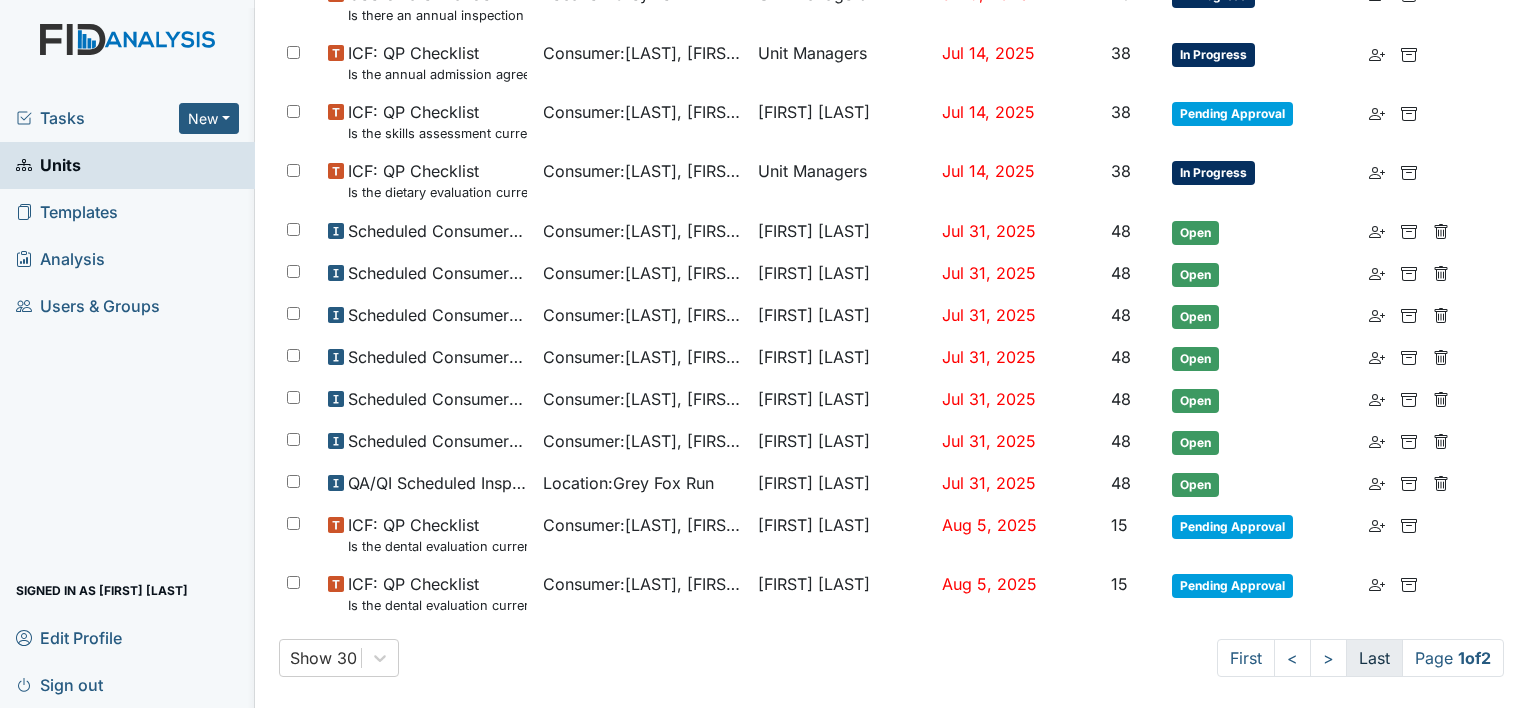 click on "Last" at bounding box center [1374, 658] 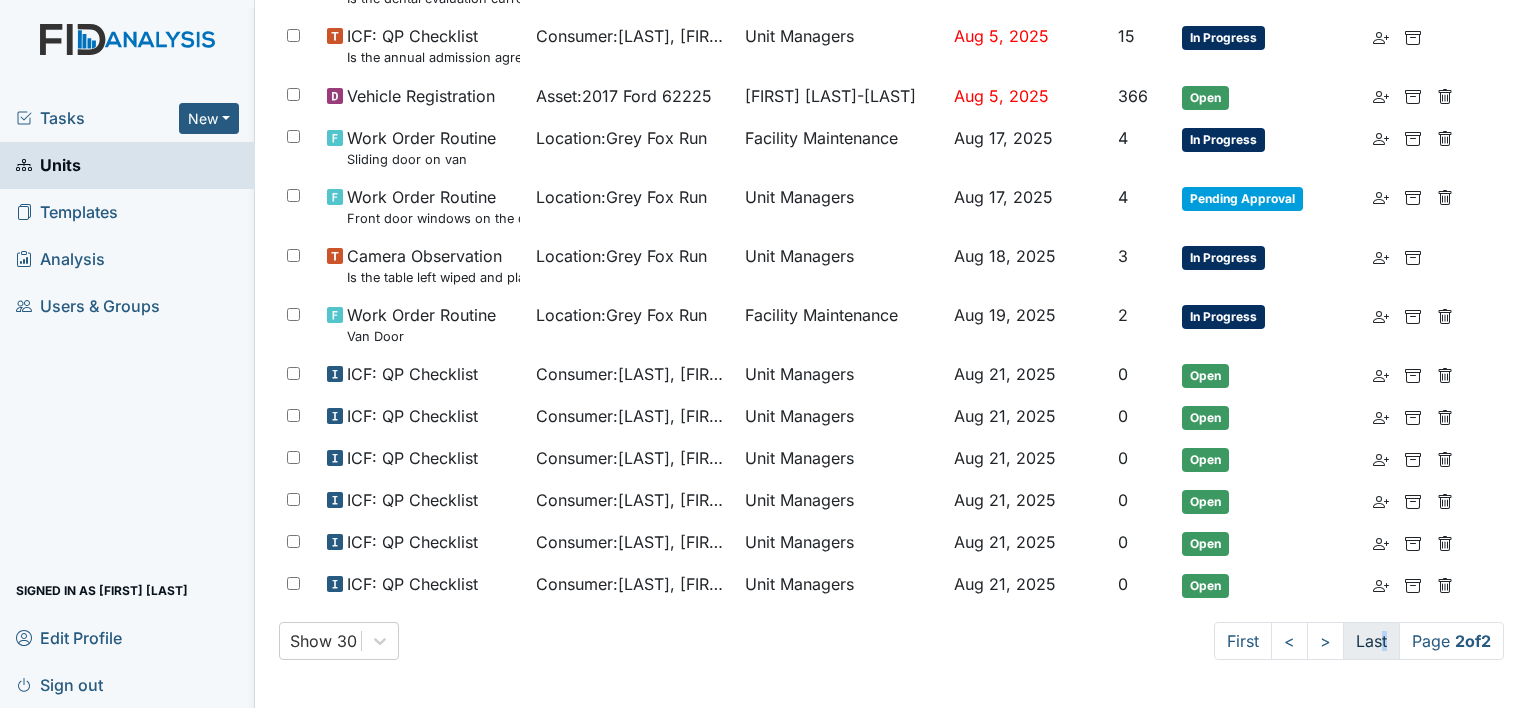 scroll, scrollTop: 721, scrollLeft: 0, axis: vertical 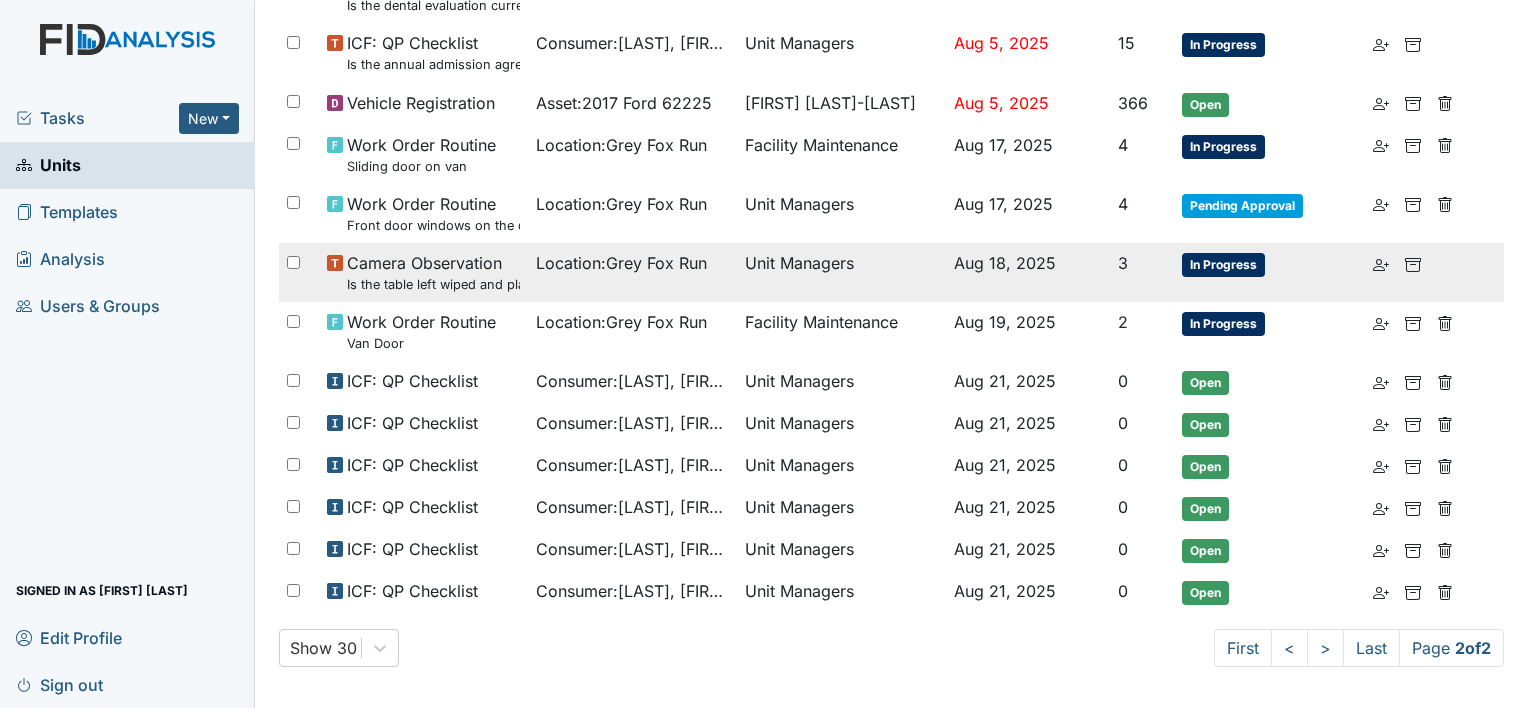 click on "In Progress" at bounding box center (1223, 265) 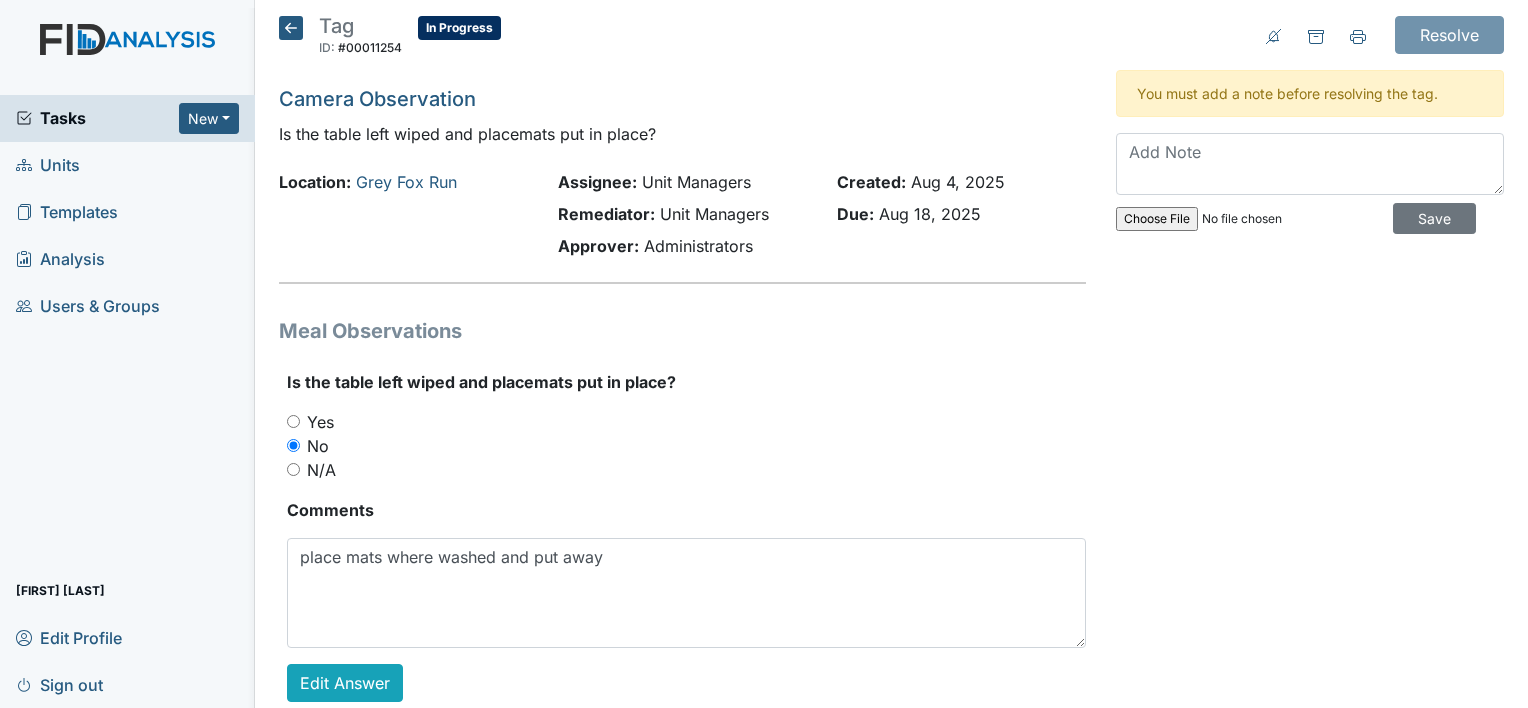 scroll, scrollTop: 0, scrollLeft: 0, axis: both 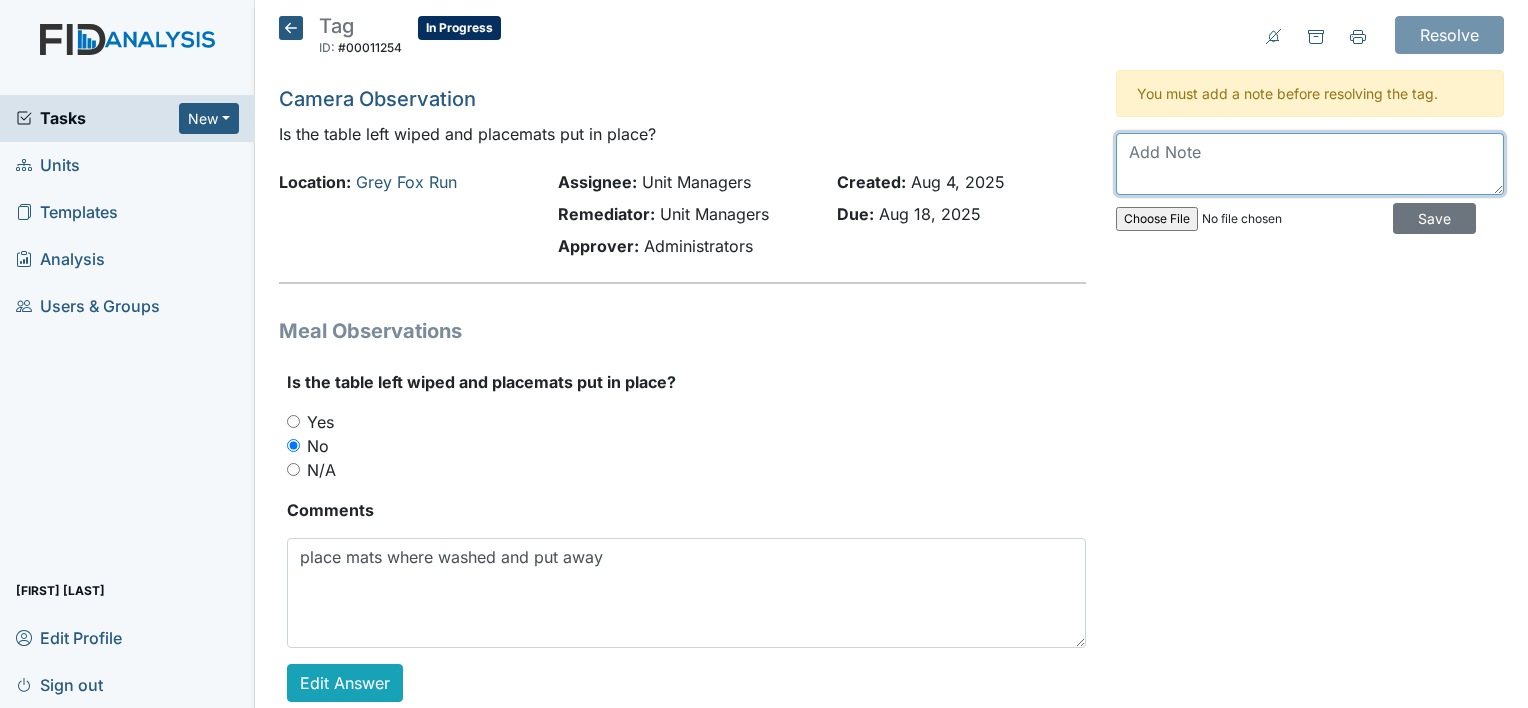 click at bounding box center (1310, 164) 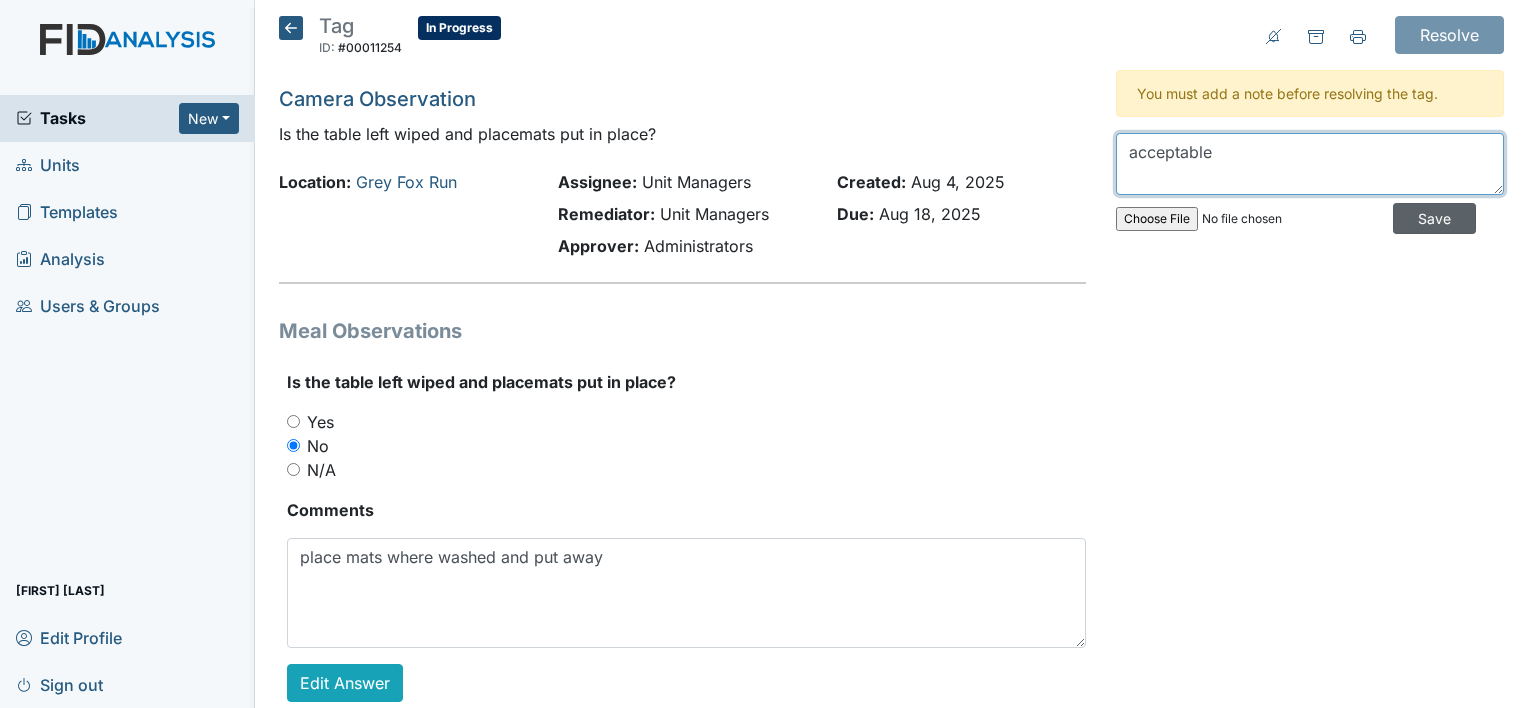type on "acceptable" 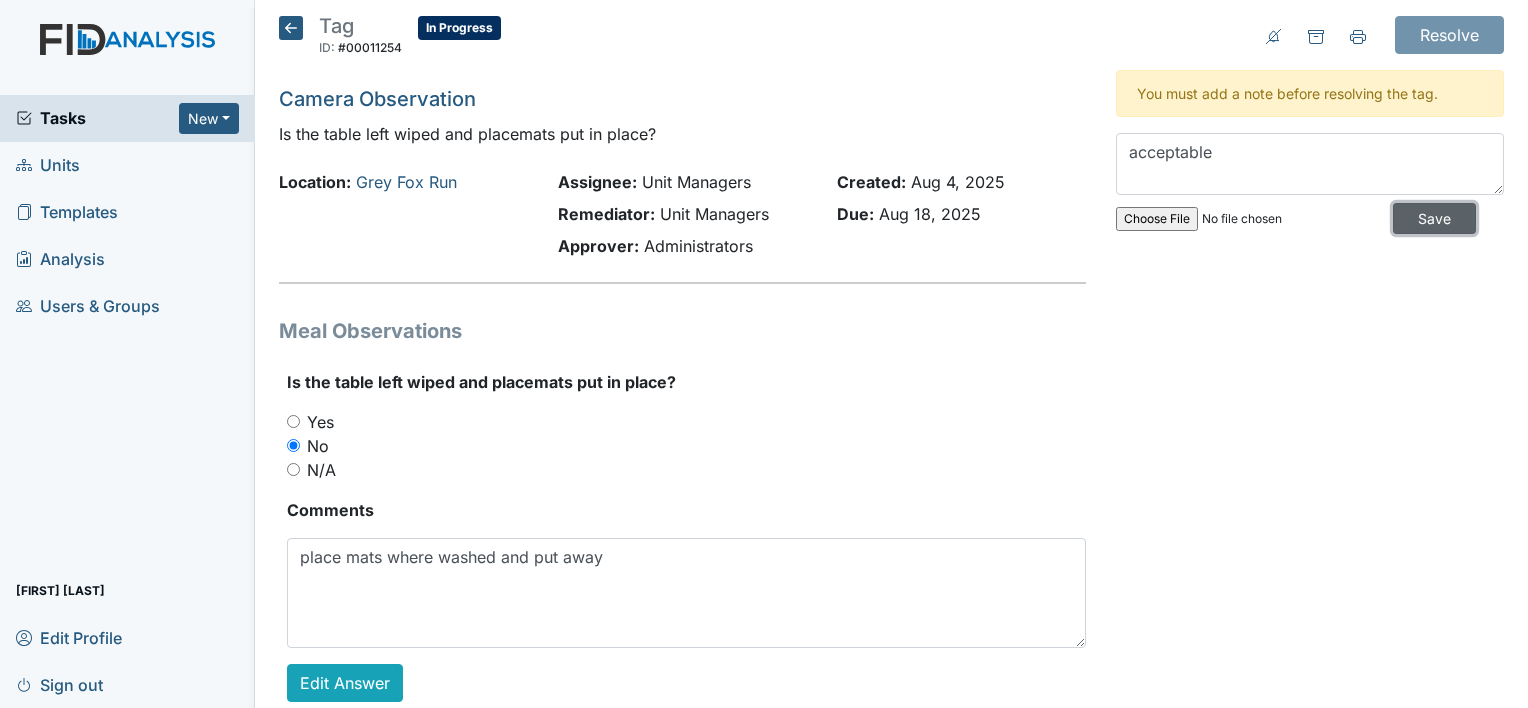 click on "Save" at bounding box center (1434, 218) 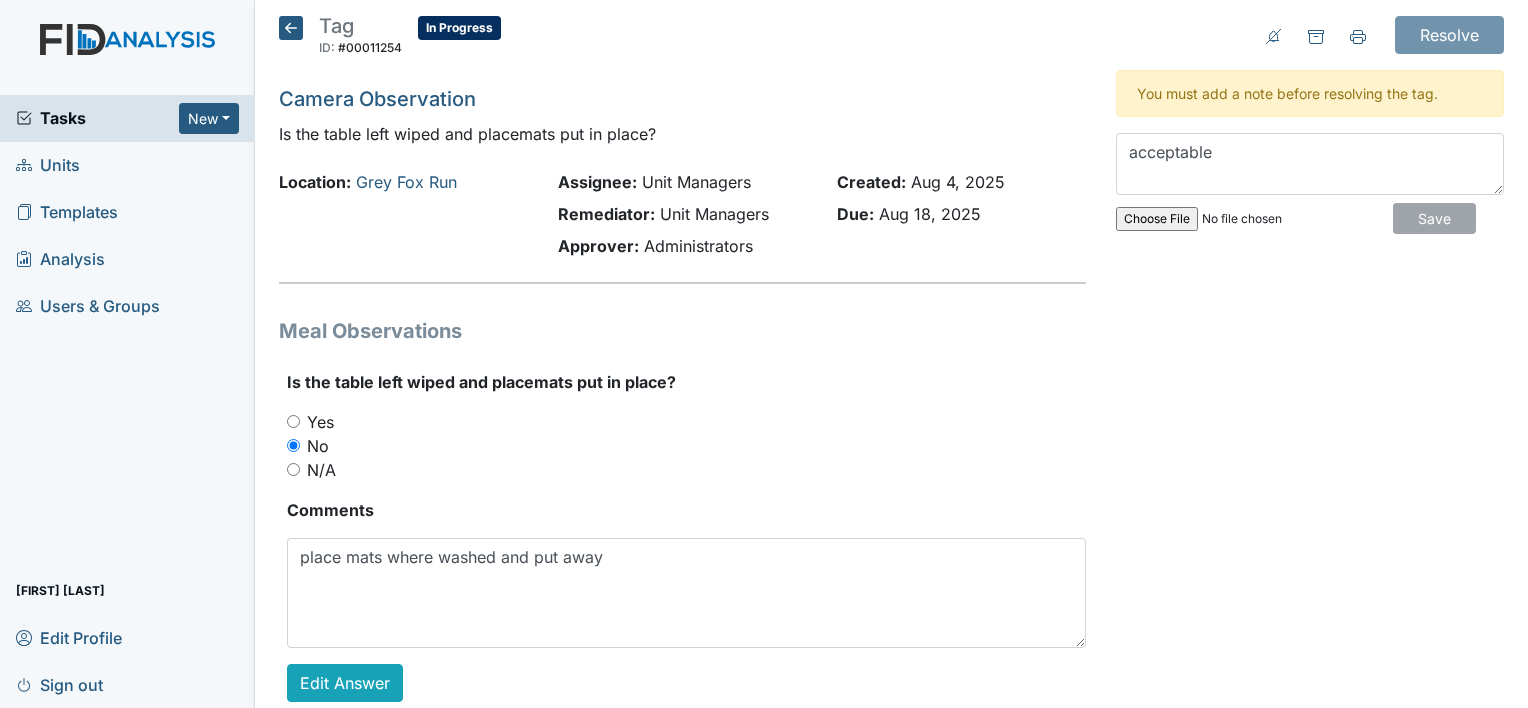 type 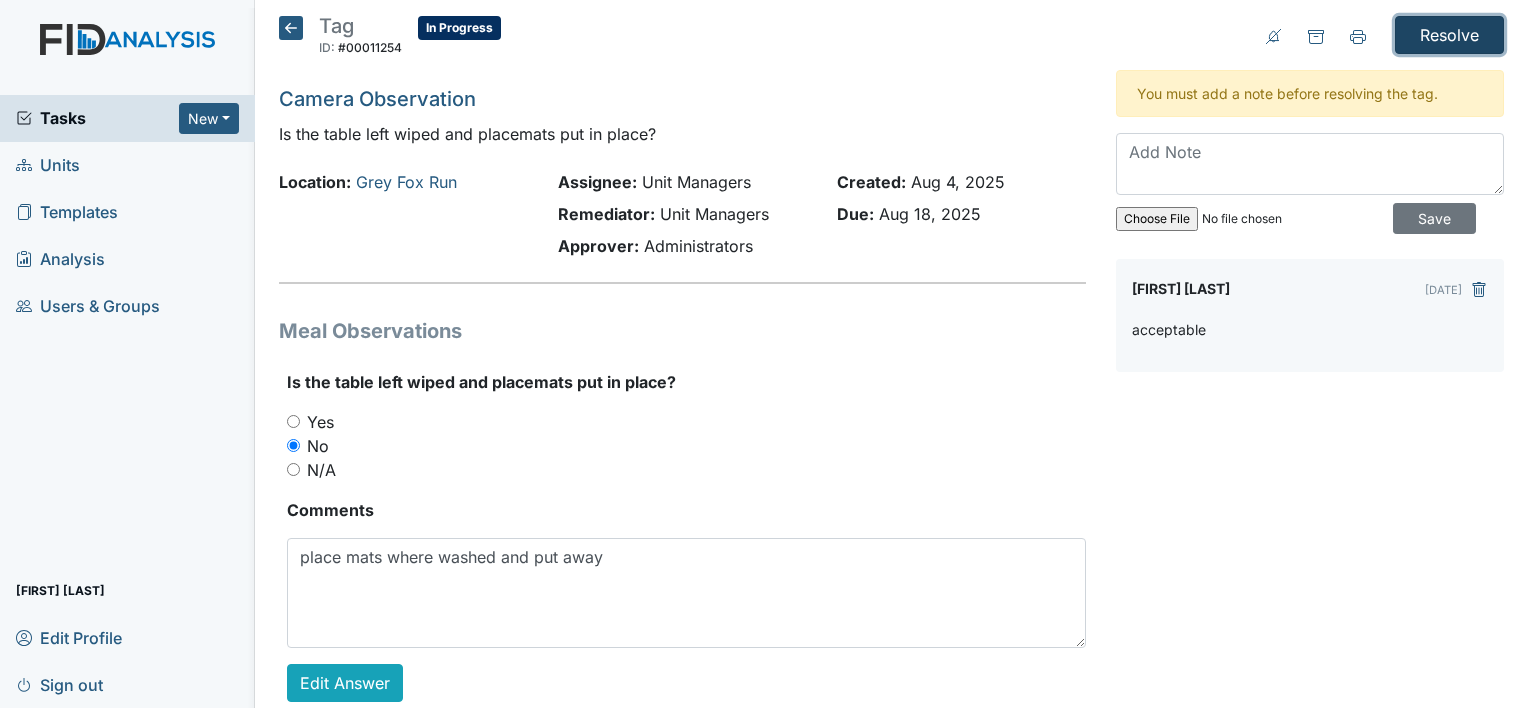 click on "Resolve" at bounding box center [1449, 35] 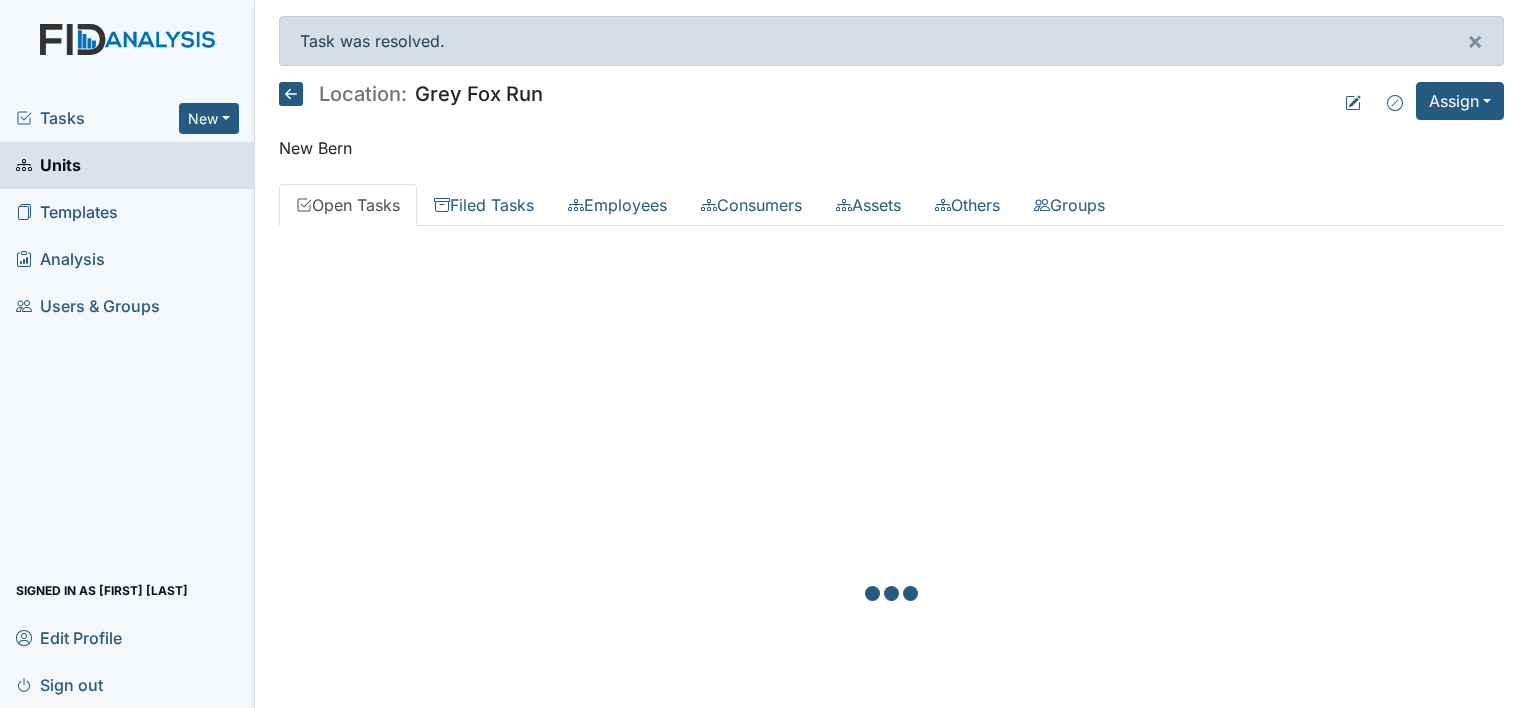 scroll, scrollTop: 0, scrollLeft: 0, axis: both 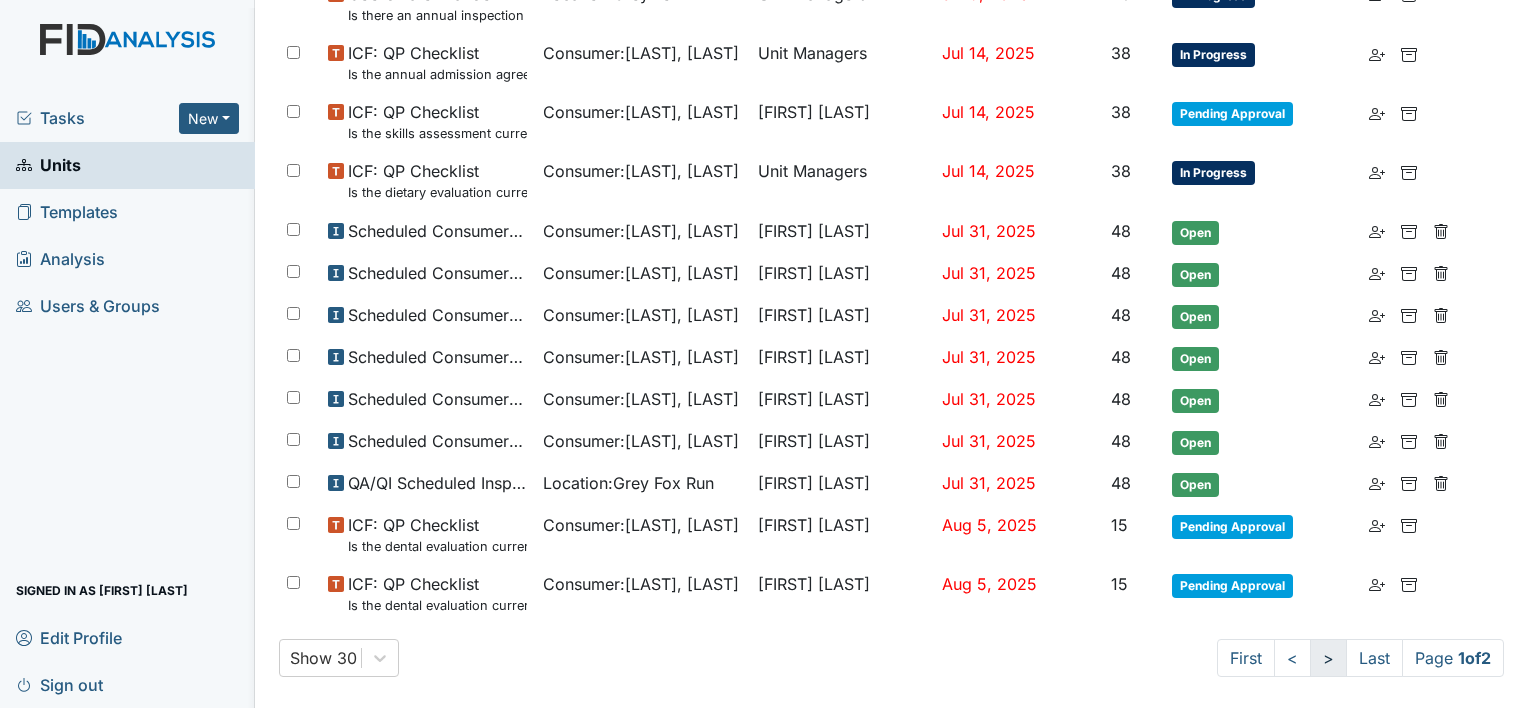 click on ">" at bounding box center (1328, 658) 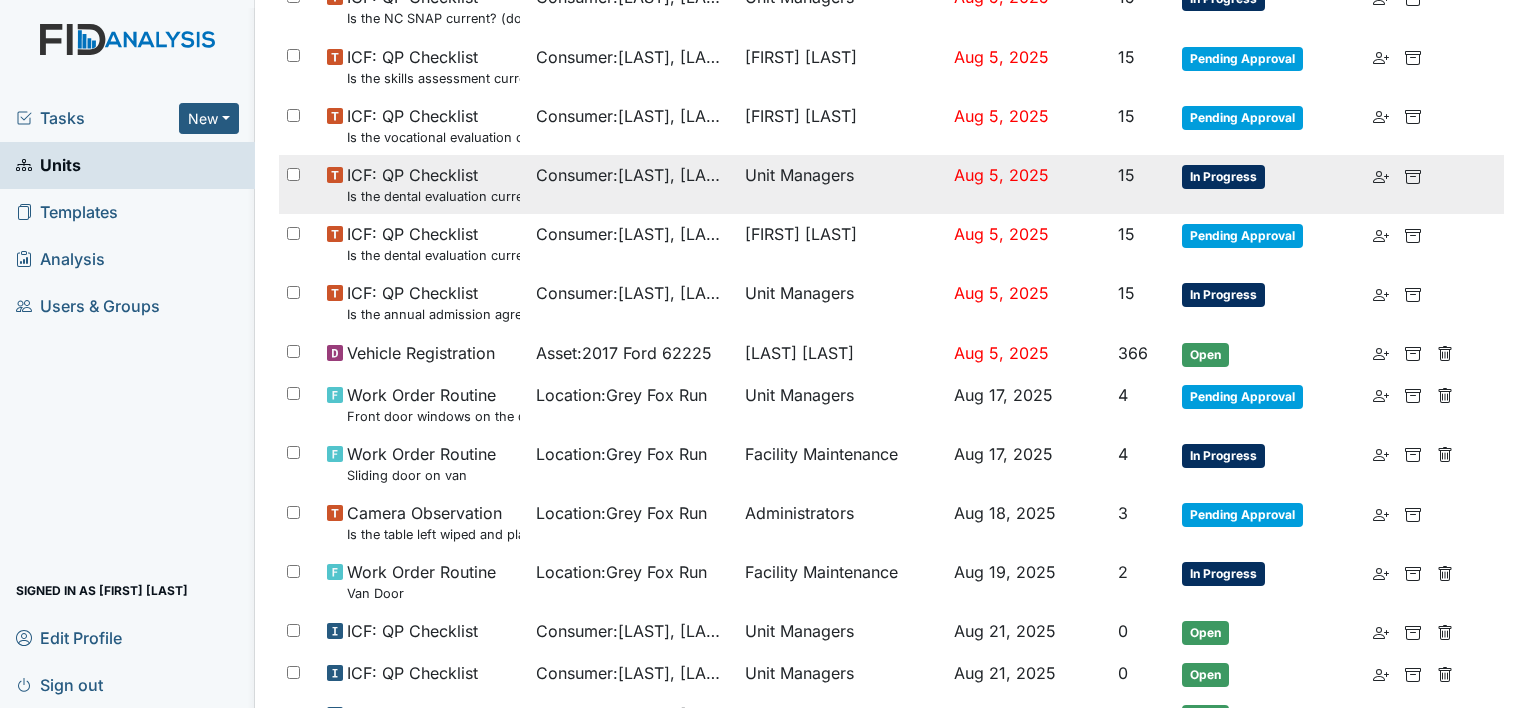 scroll, scrollTop: 421, scrollLeft: 0, axis: vertical 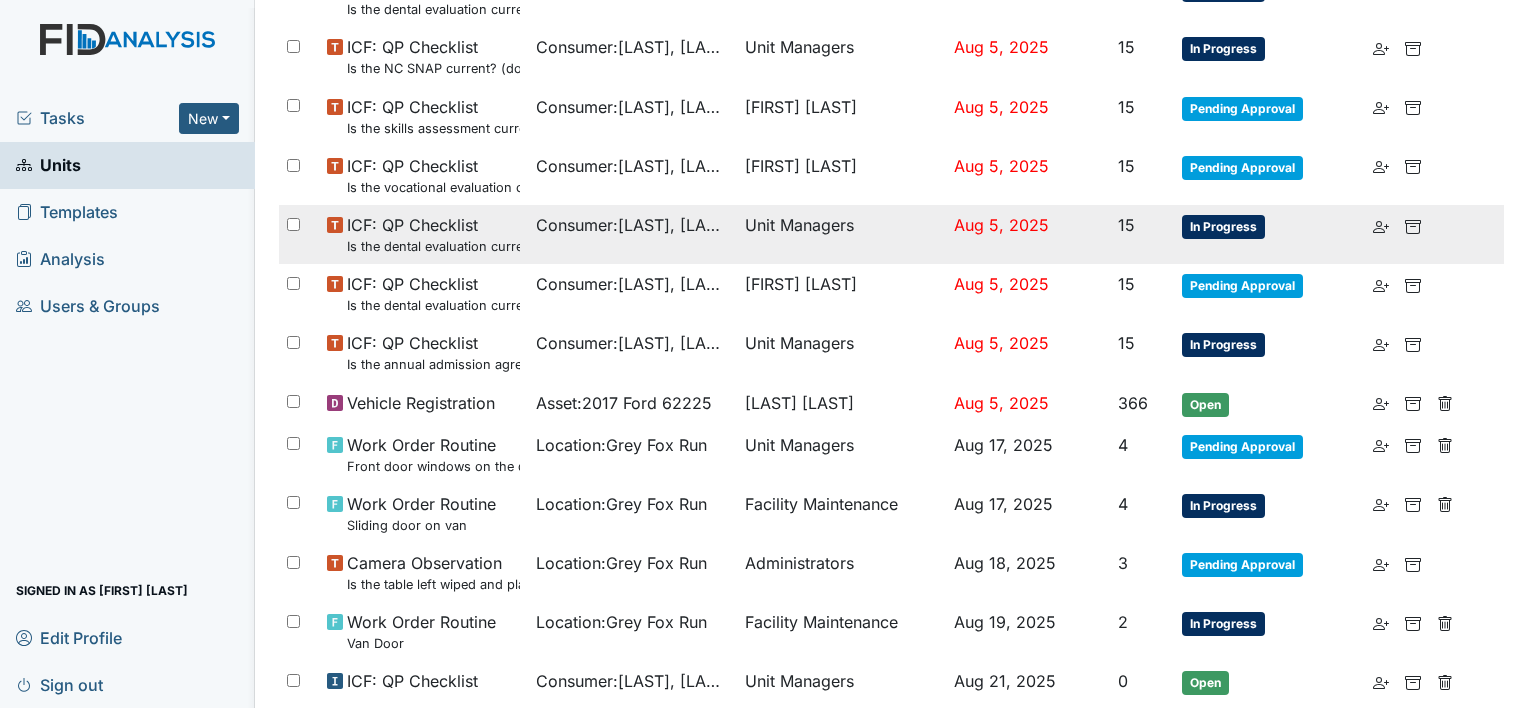 click on "Consumer :  Defino, William" at bounding box center (632, 225) 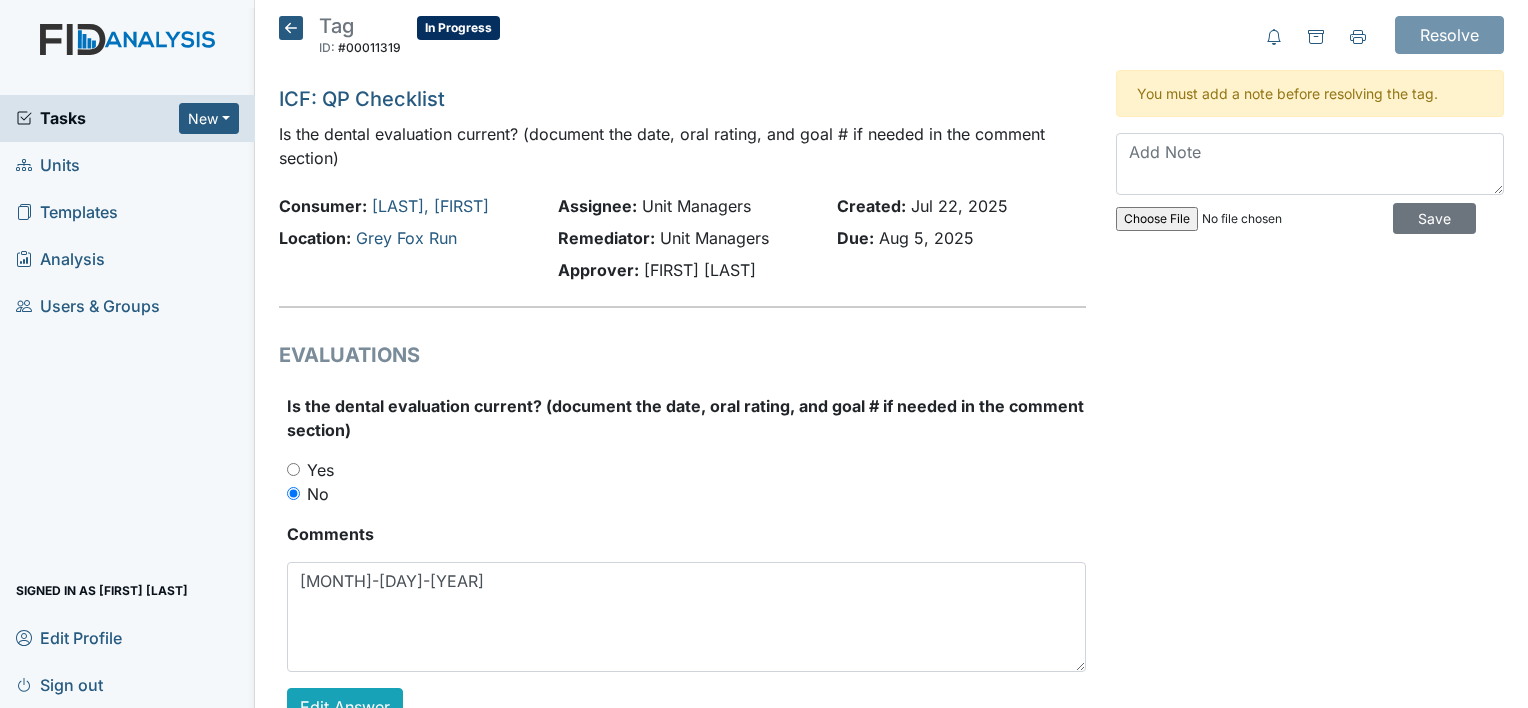 scroll, scrollTop: 0, scrollLeft: 0, axis: both 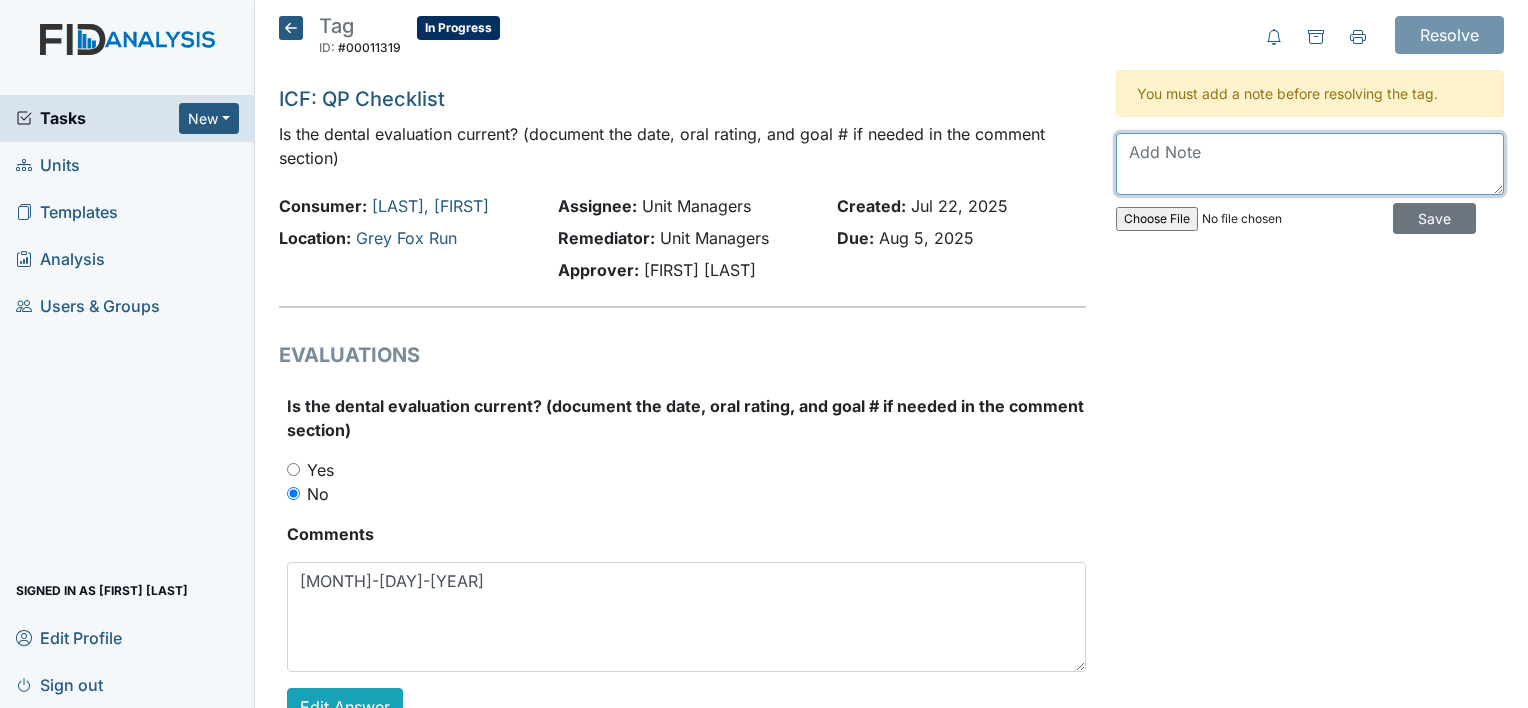click at bounding box center (1310, 164) 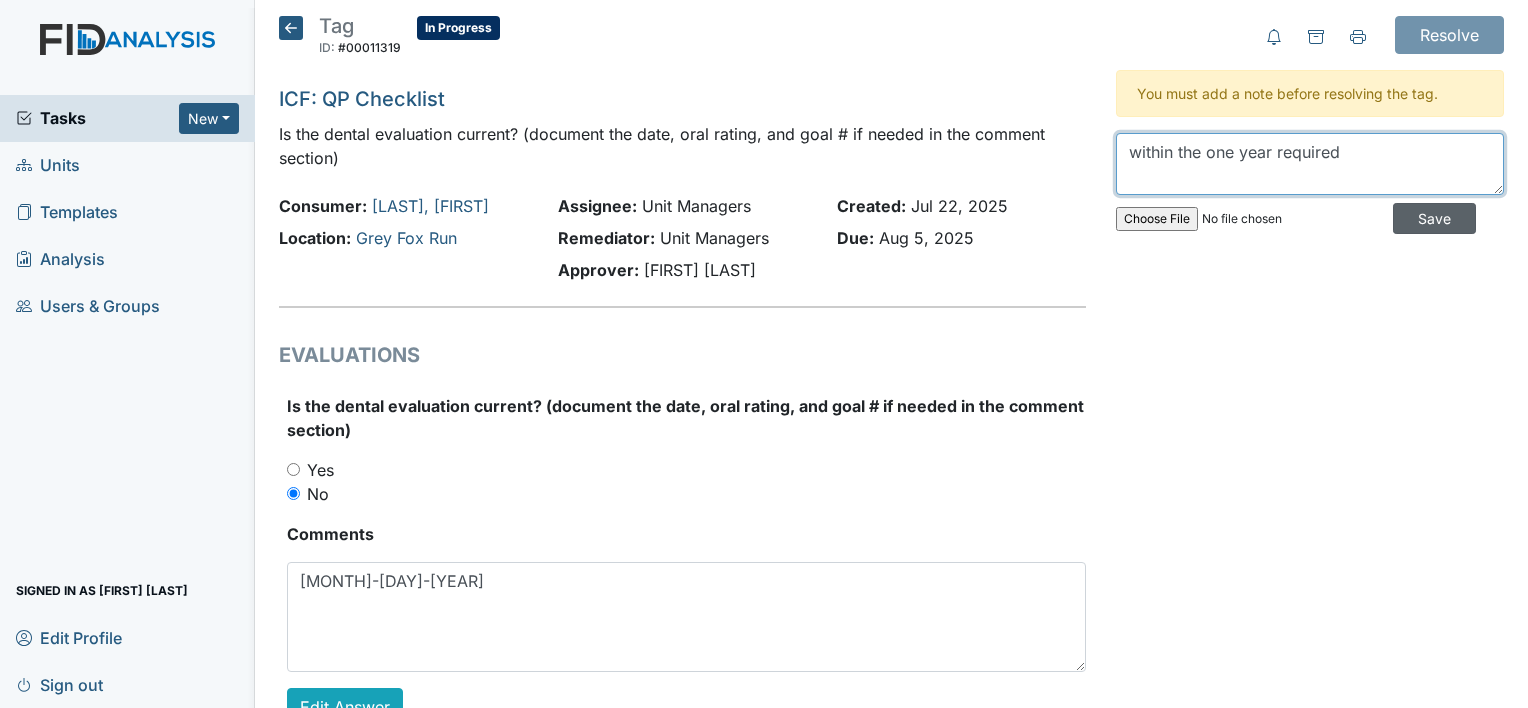 type on "within the one year required" 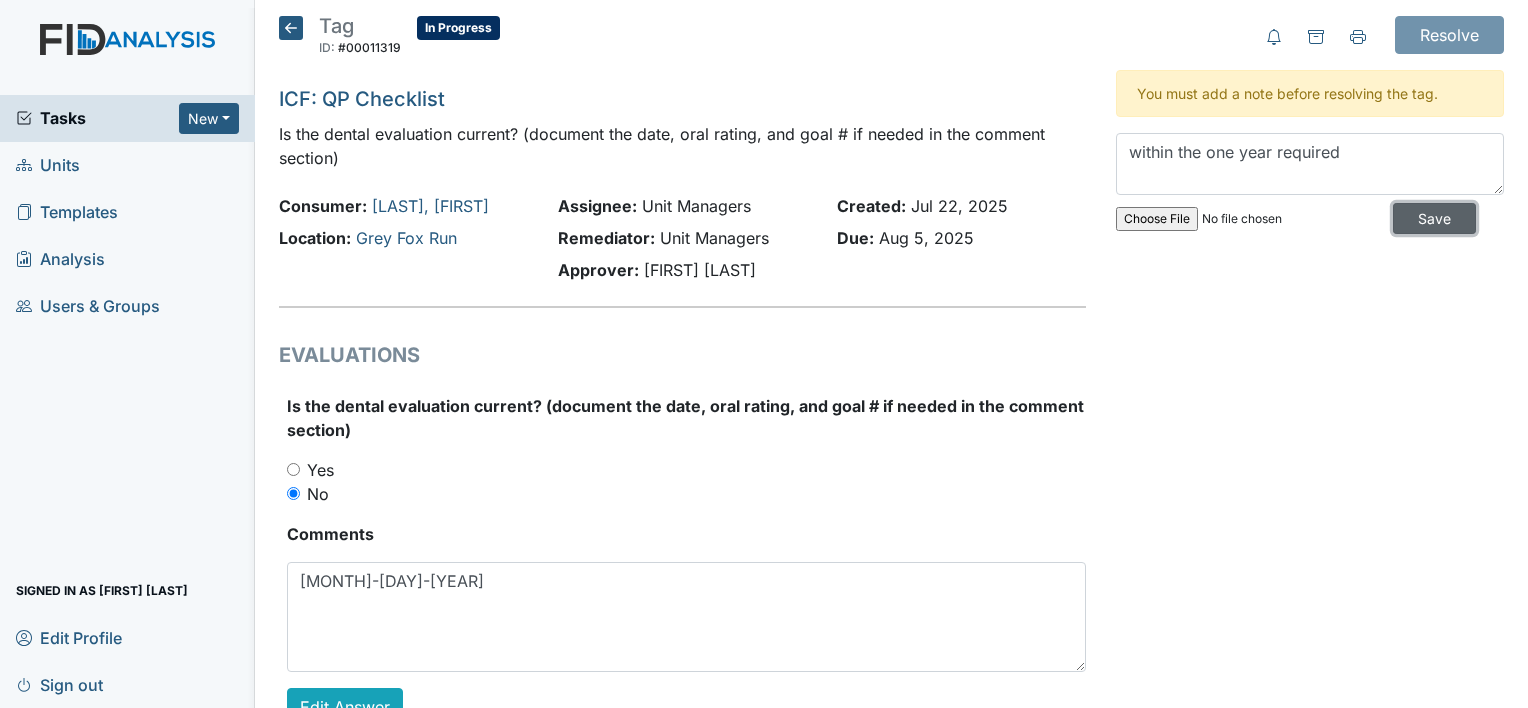 drag, startPoint x: 1414, startPoint y: 218, endPoint x: 1420, endPoint y: 200, distance: 18.973665 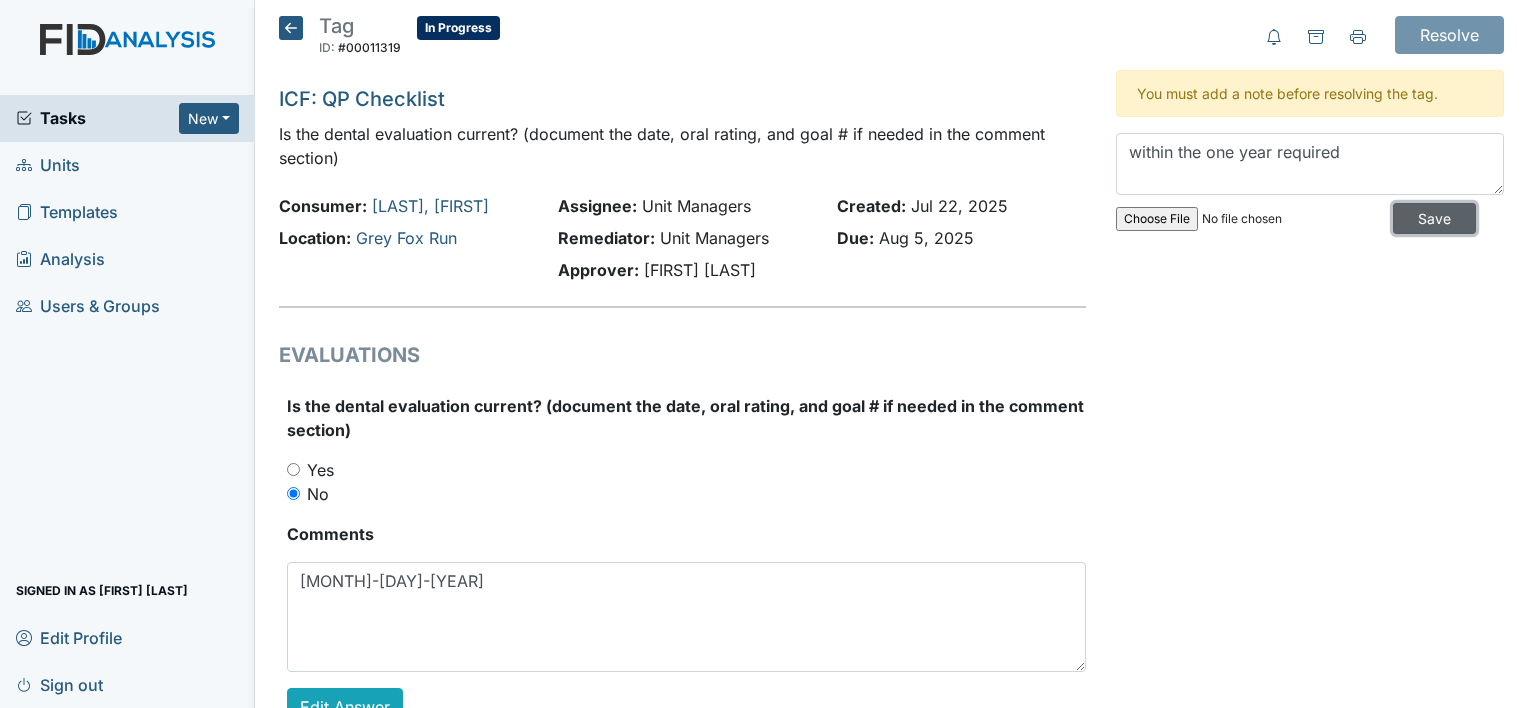 click on "Save" at bounding box center [1434, 218] 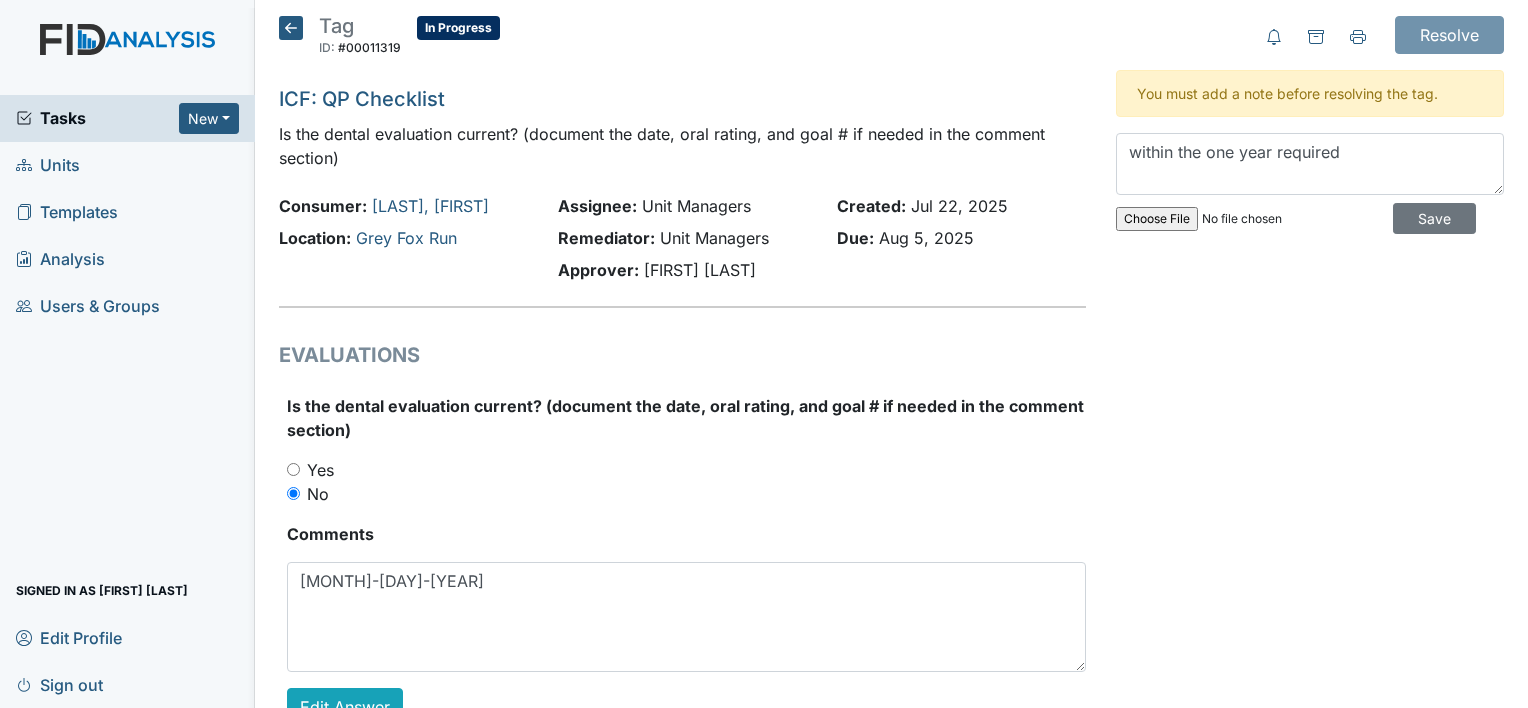 type 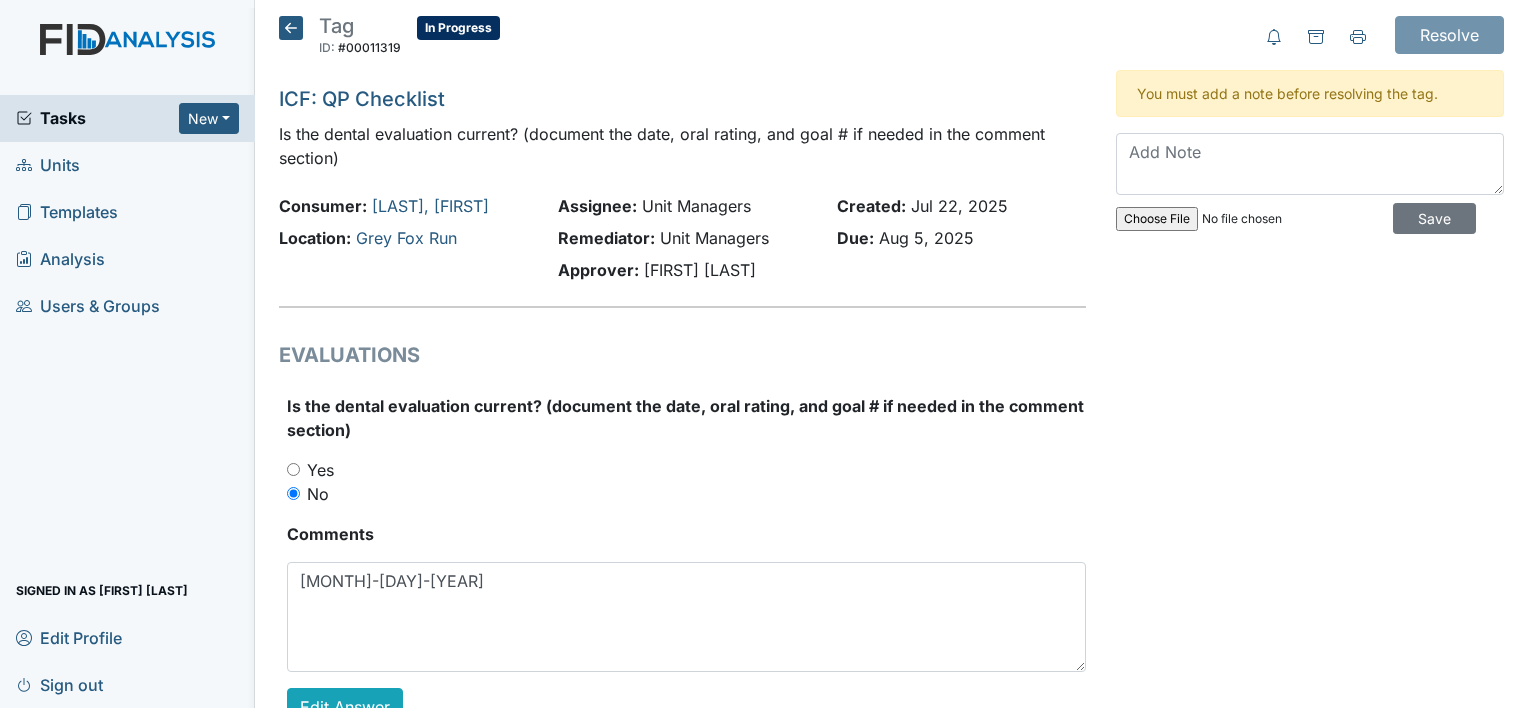 type 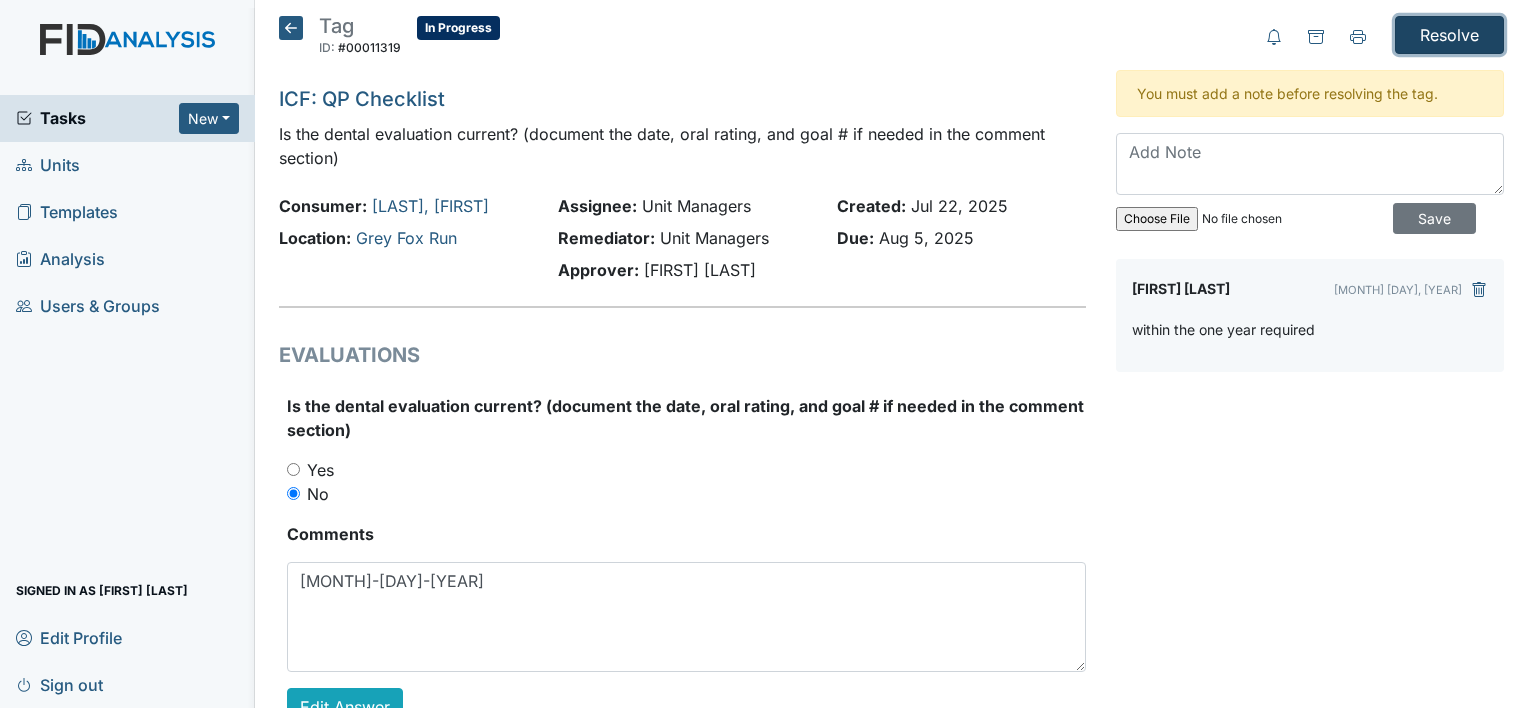 click on "Resolve" at bounding box center (1449, 35) 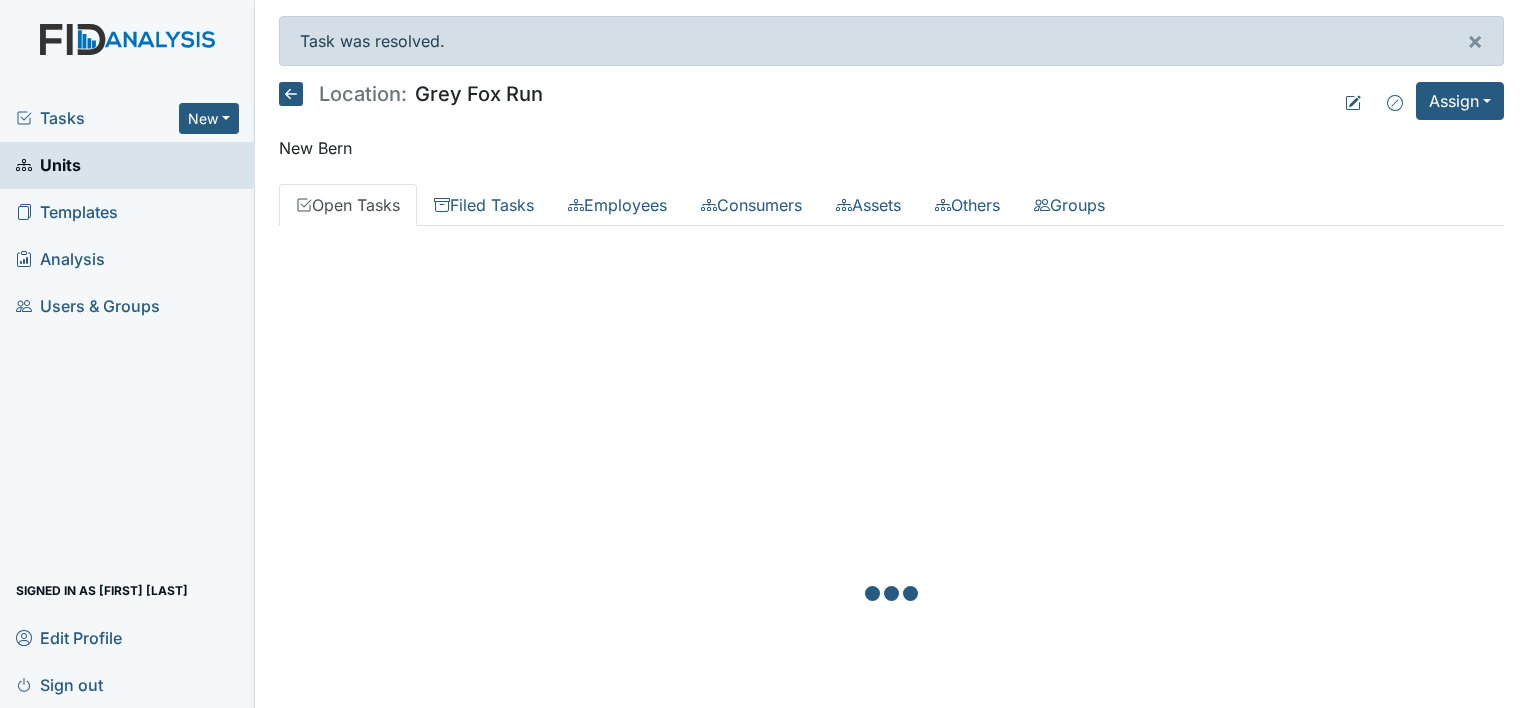 scroll, scrollTop: 0, scrollLeft: 0, axis: both 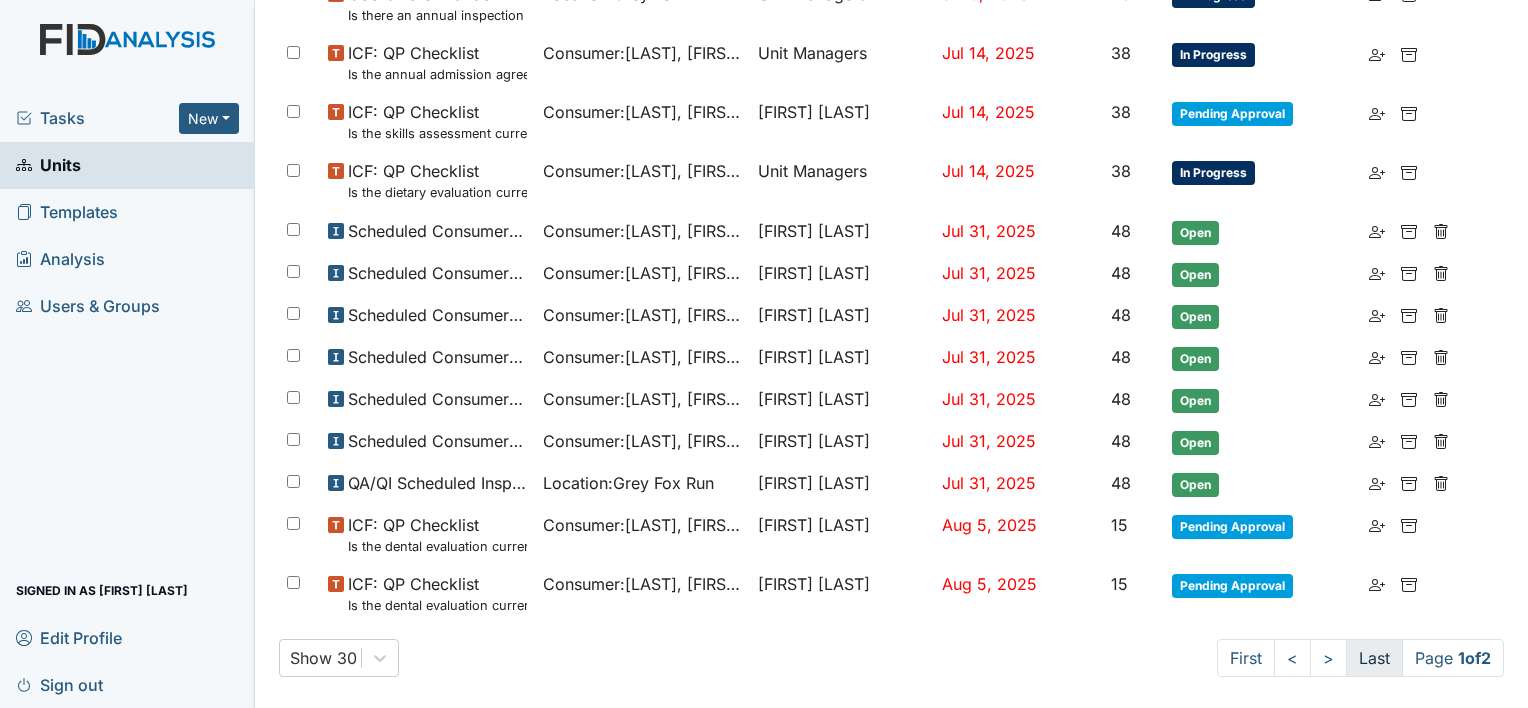 click on "Last" at bounding box center (1374, 658) 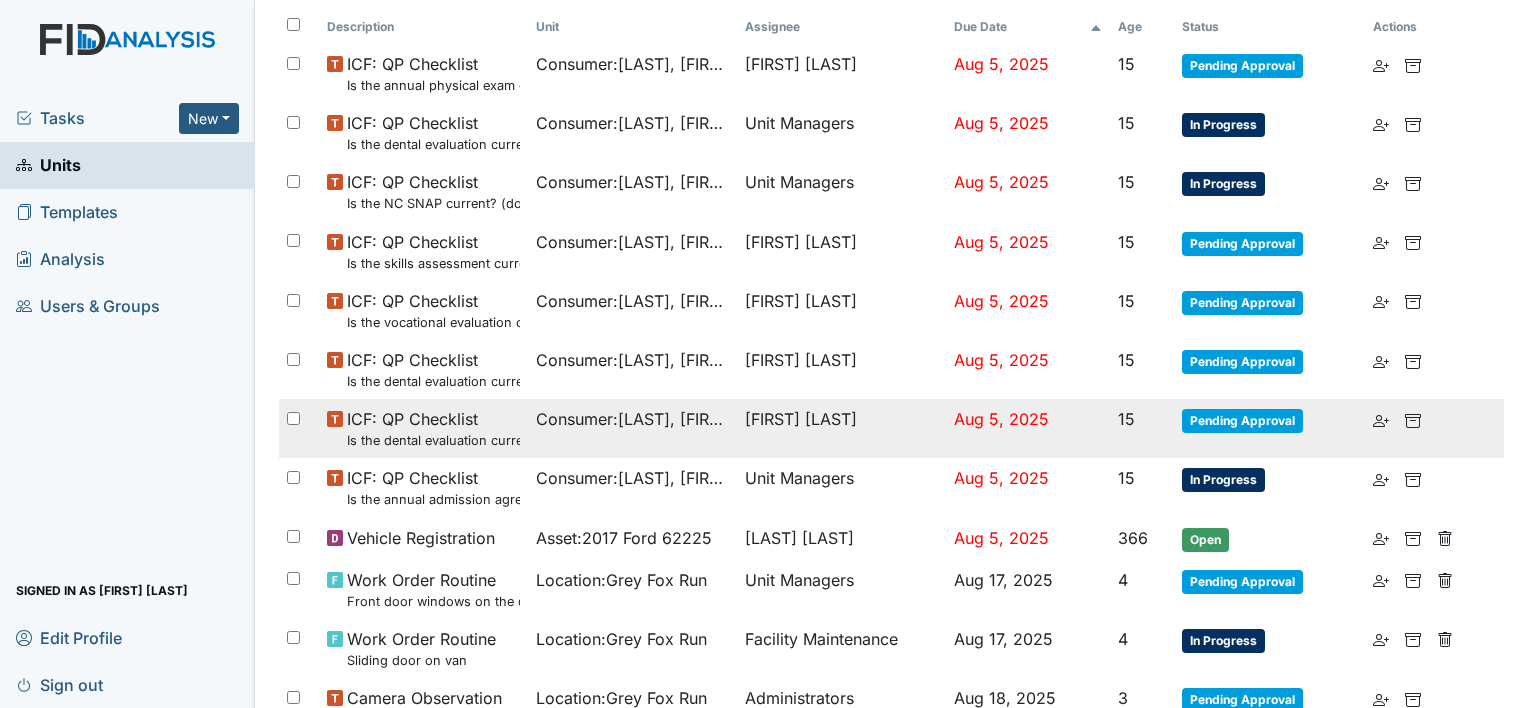 scroll, scrollTop: 221, scrollLeft: 0, axis: vertical 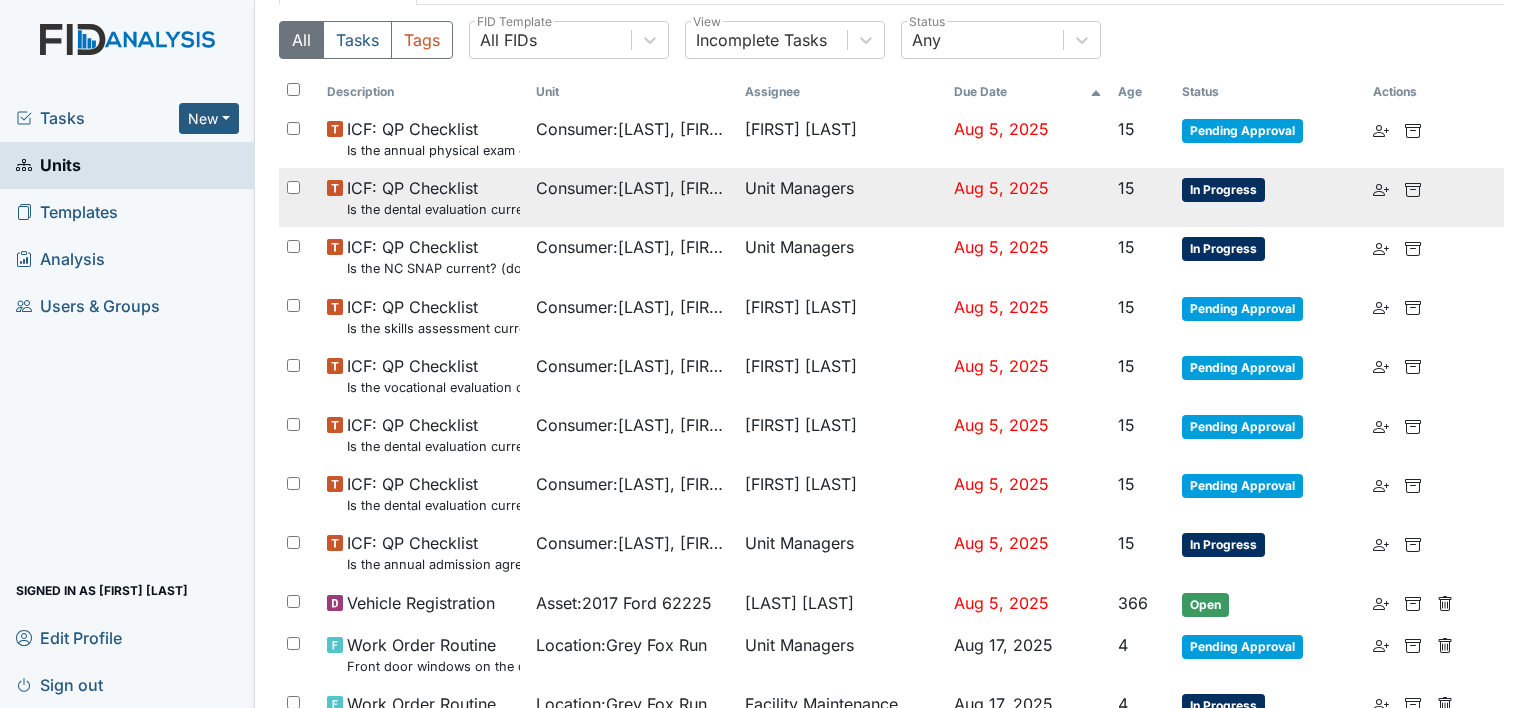 click on "In Progress" at bounding box center (1223, 190) 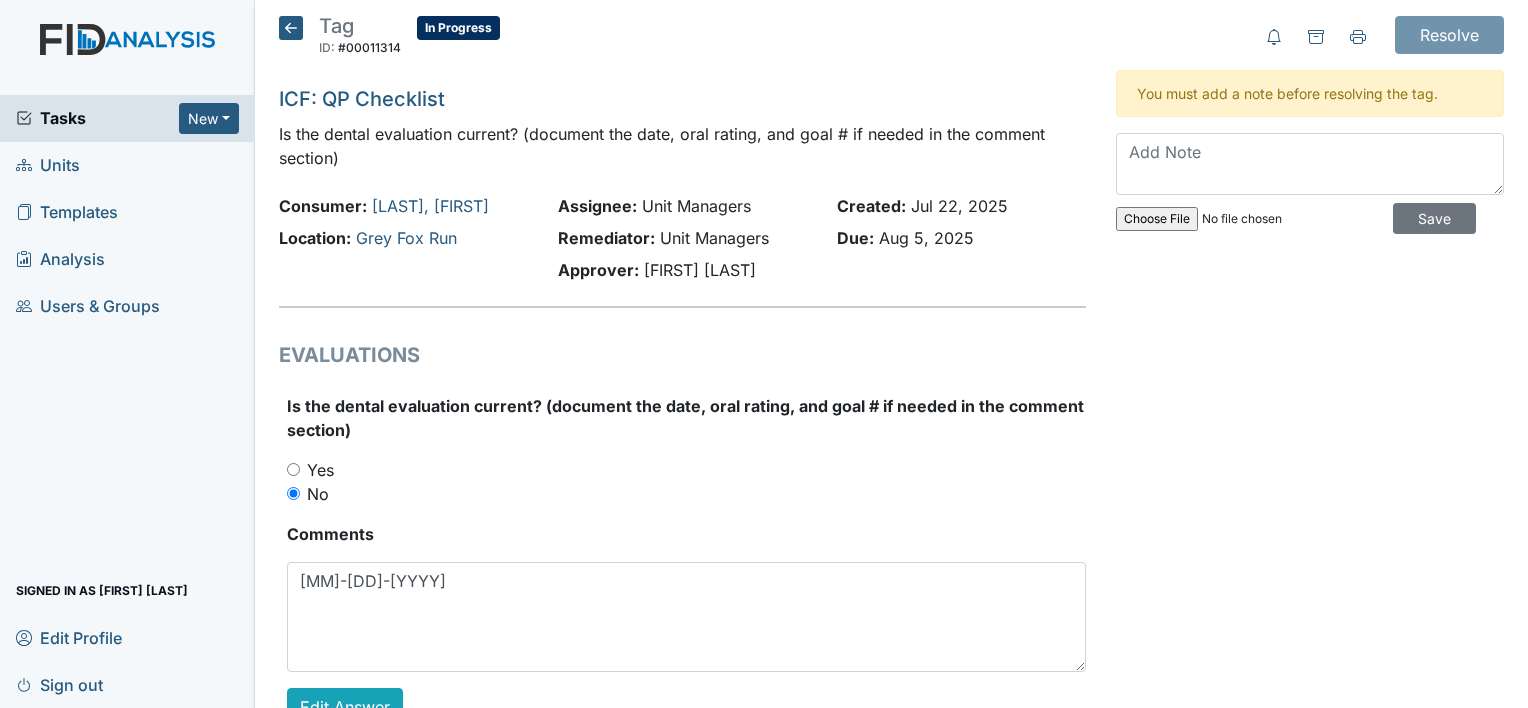 scroll, scrollTop: 0, scrollLeft: 0, axis: both 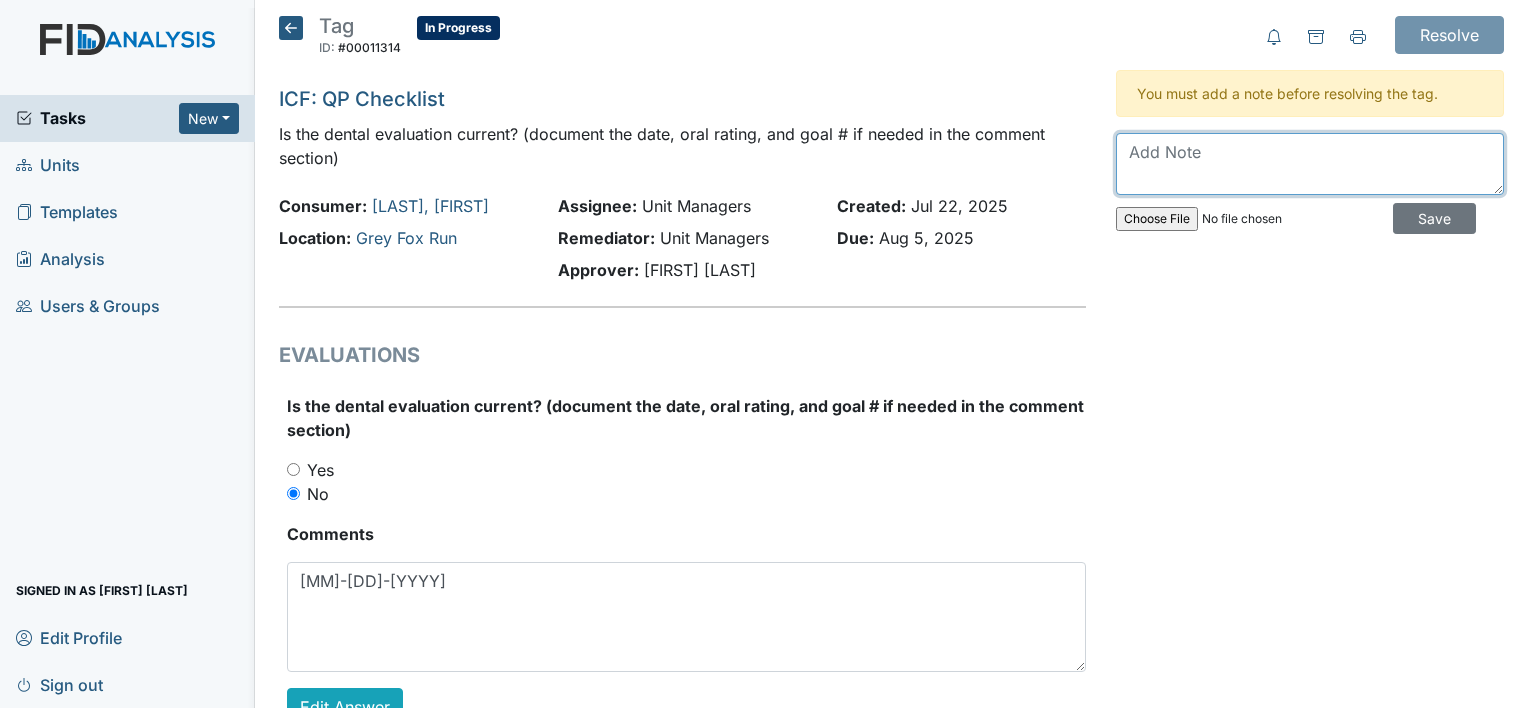 click at bounding box center [1310, 164] 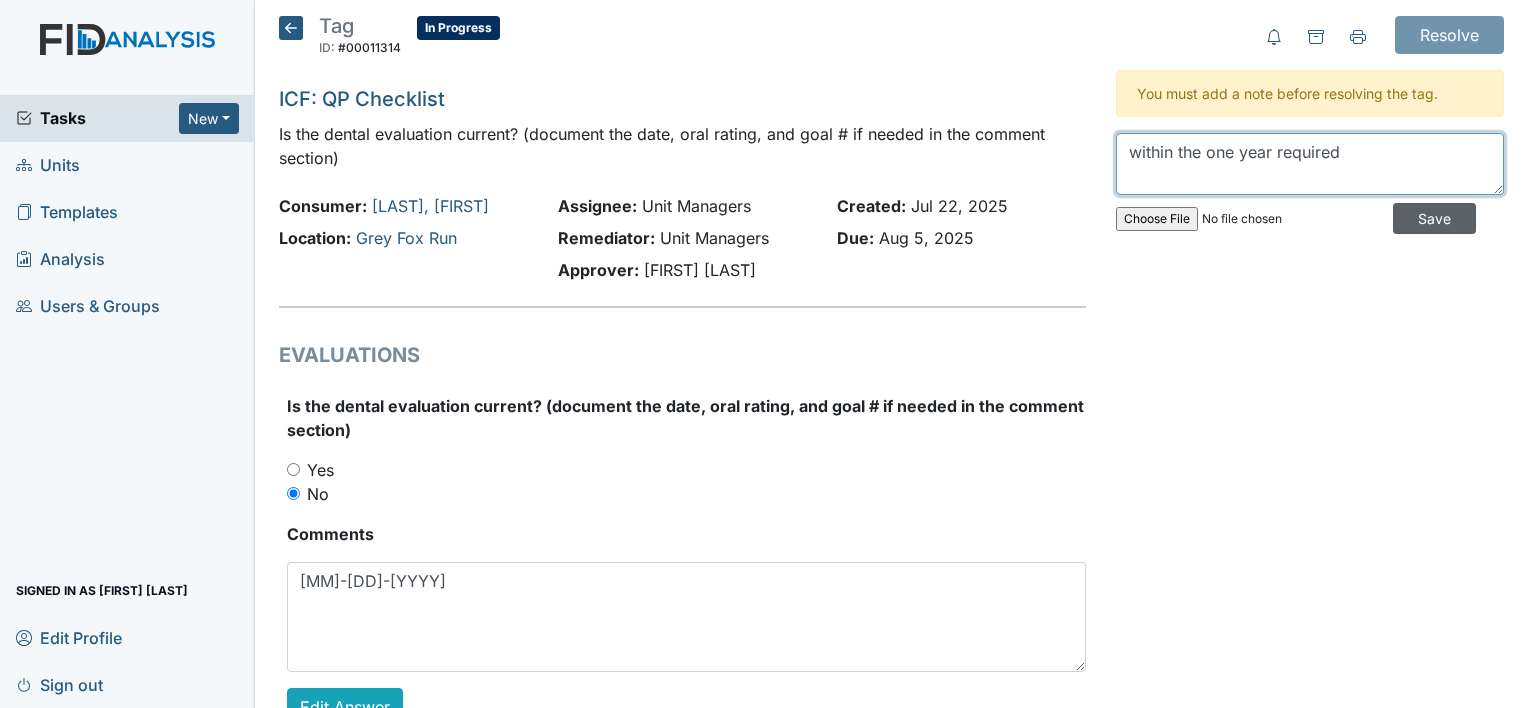 type on "within the one year required" 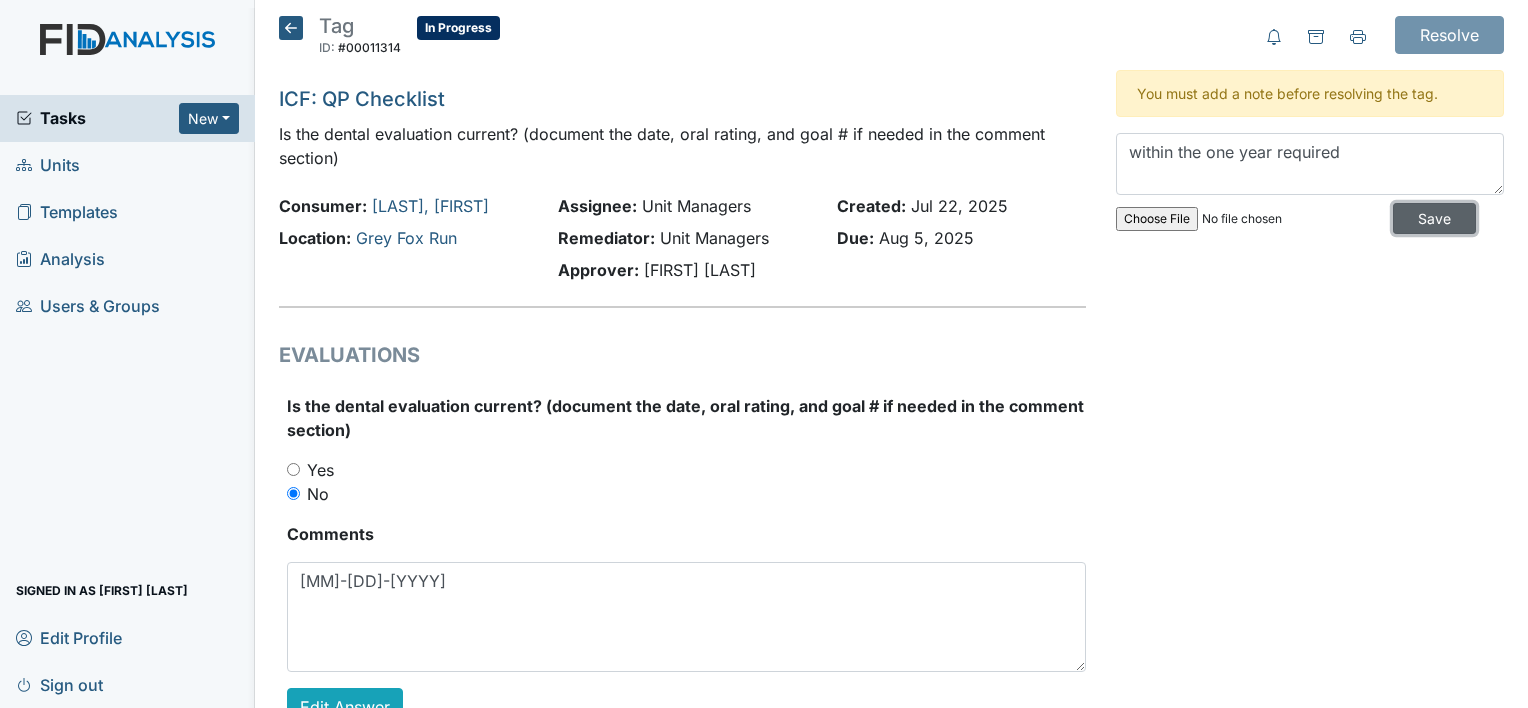 click on "Save" at bounding box center (1434, 218) 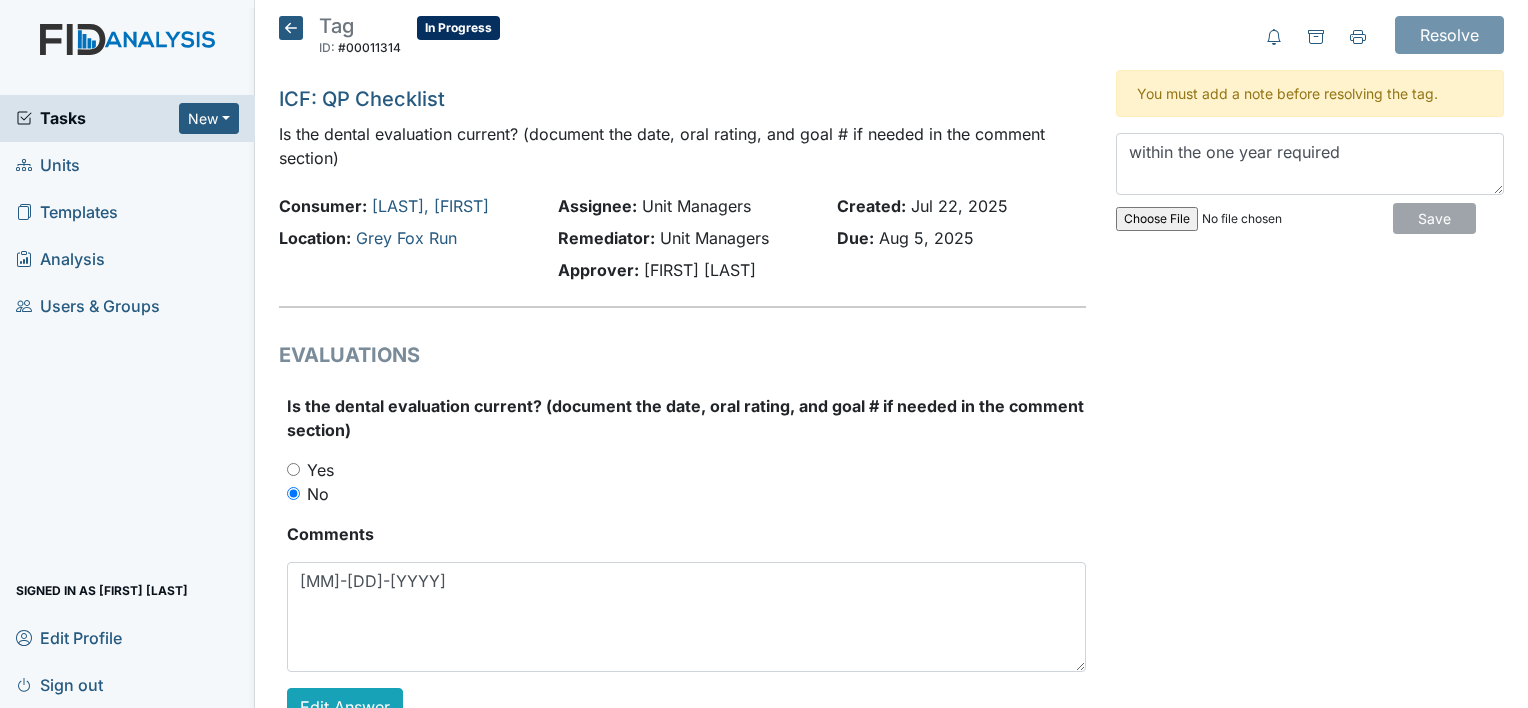 type 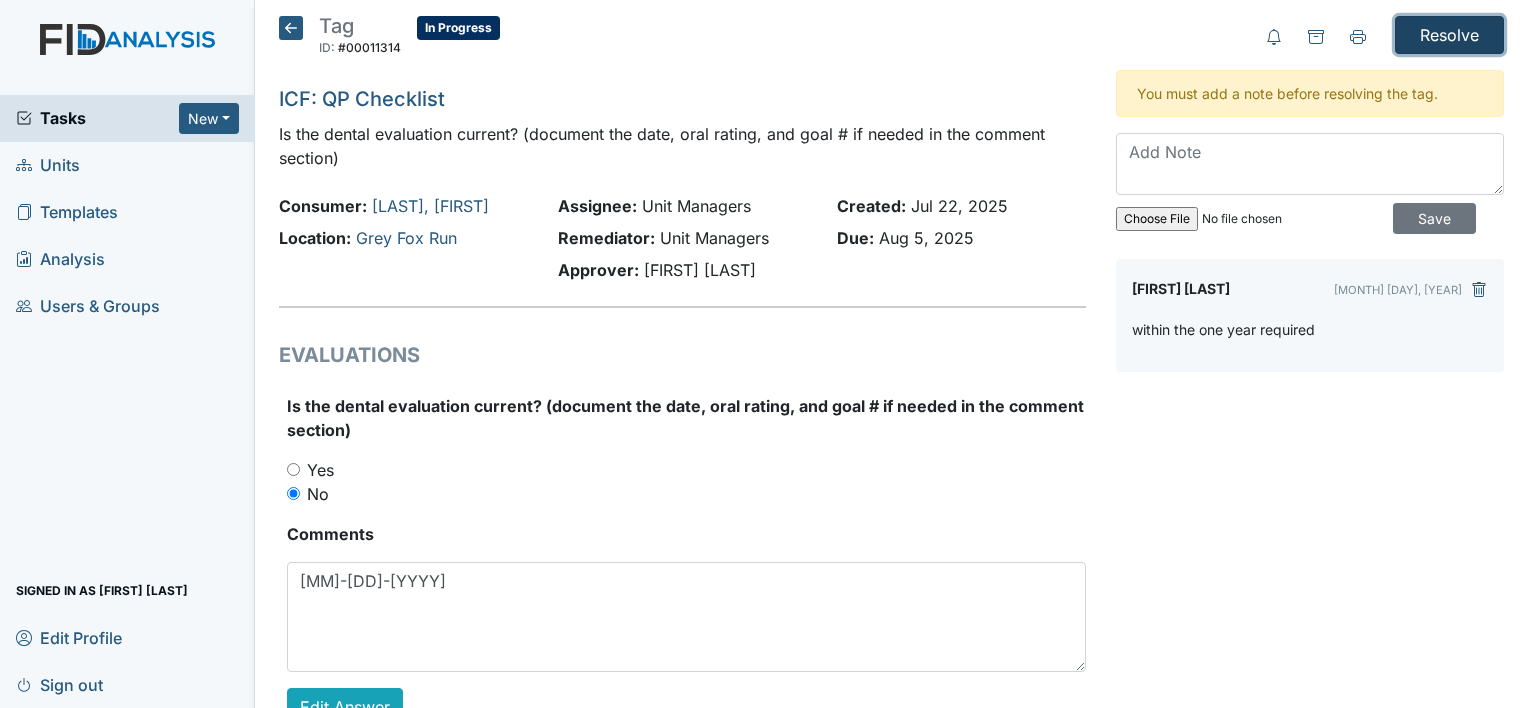 click on "Resolve" at bounding box center (1449, 35) 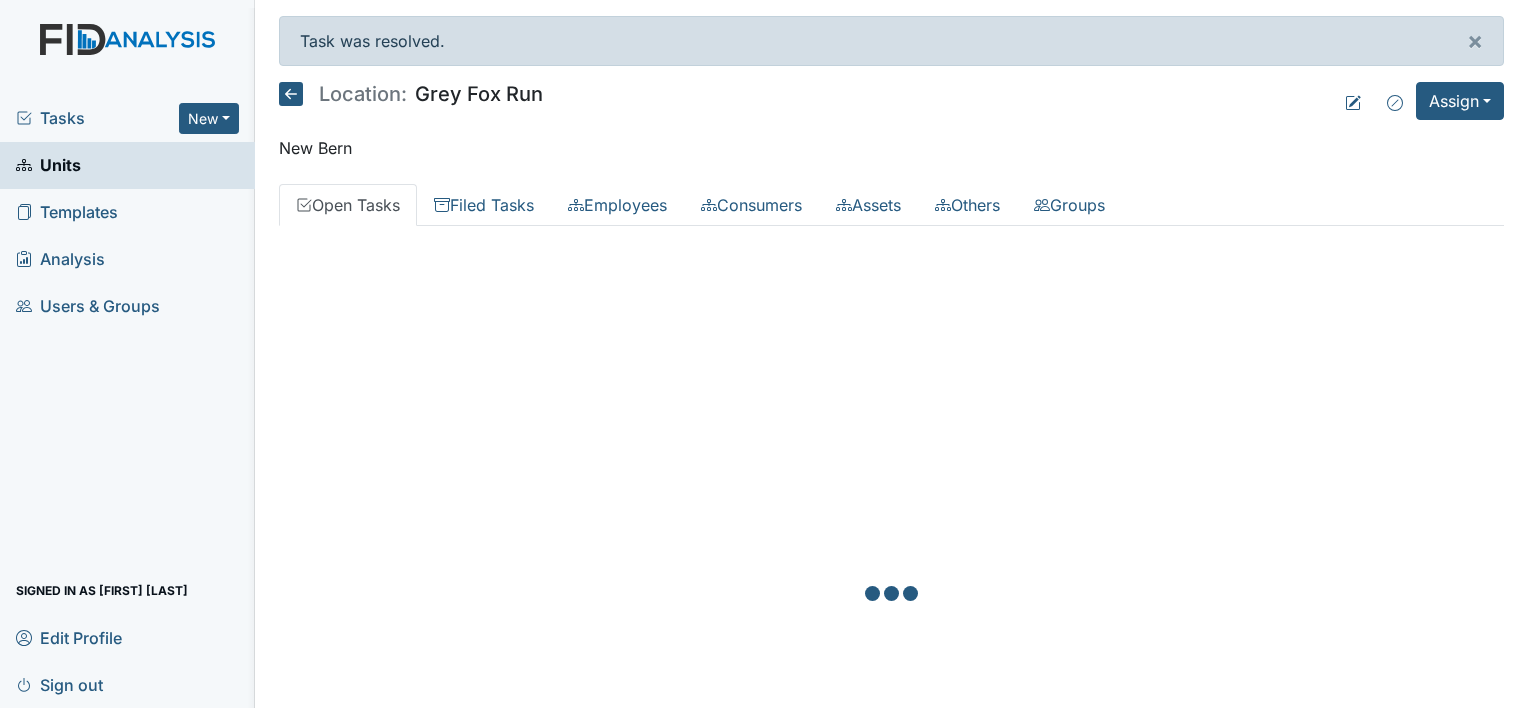 scroll, scrollTop: 0, scrollLeft: 0, axis: both 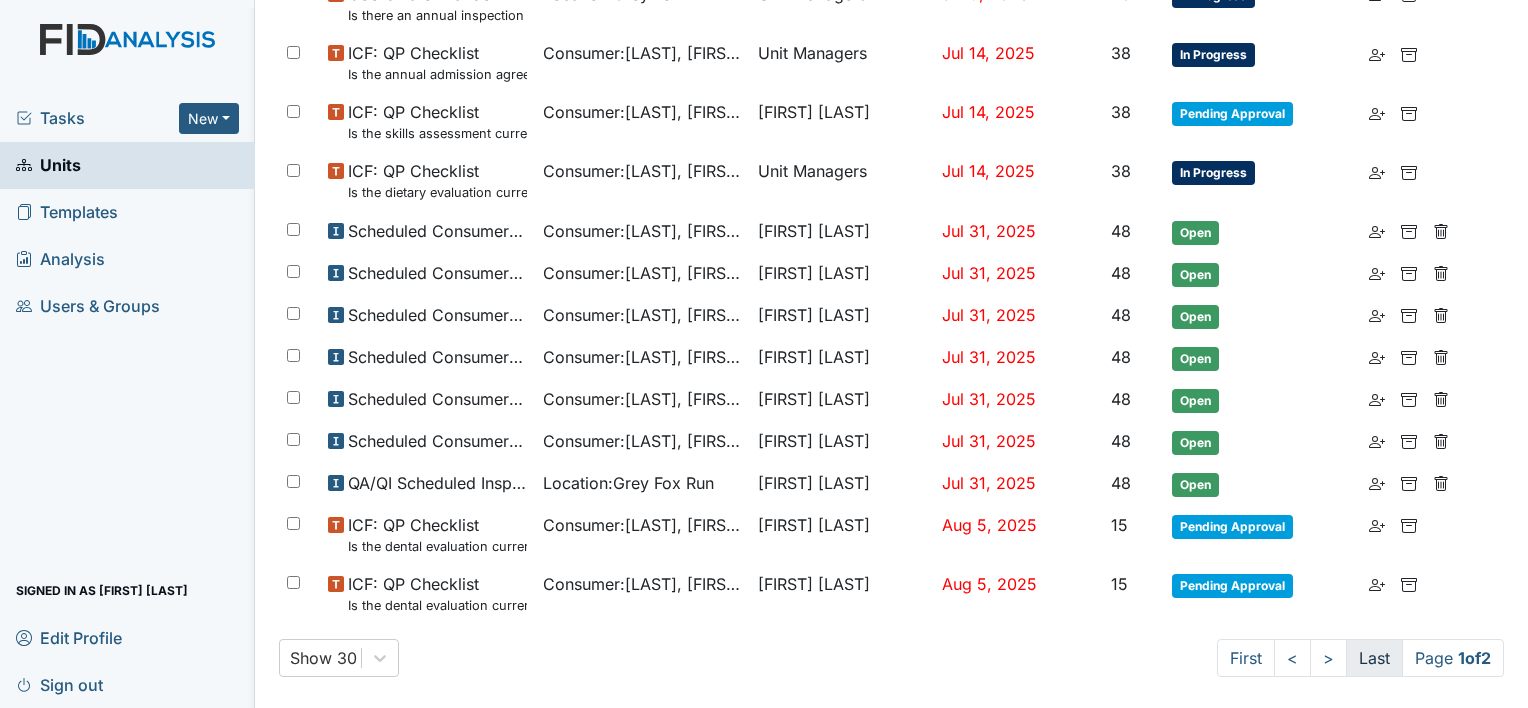 click on "Last" at bounding box center (1374, 658) 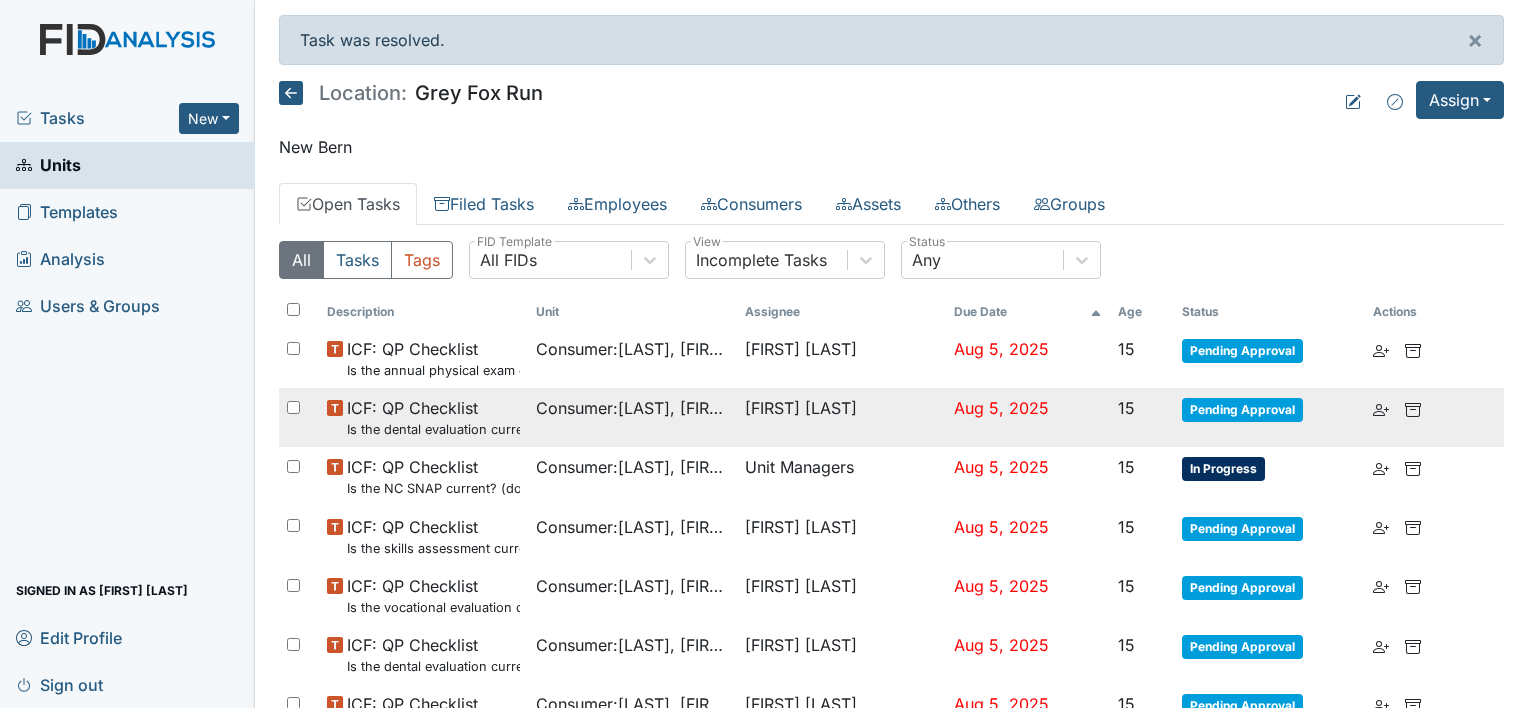 scroll, scrollTop: 0, scrollLeft: 0, axis: both 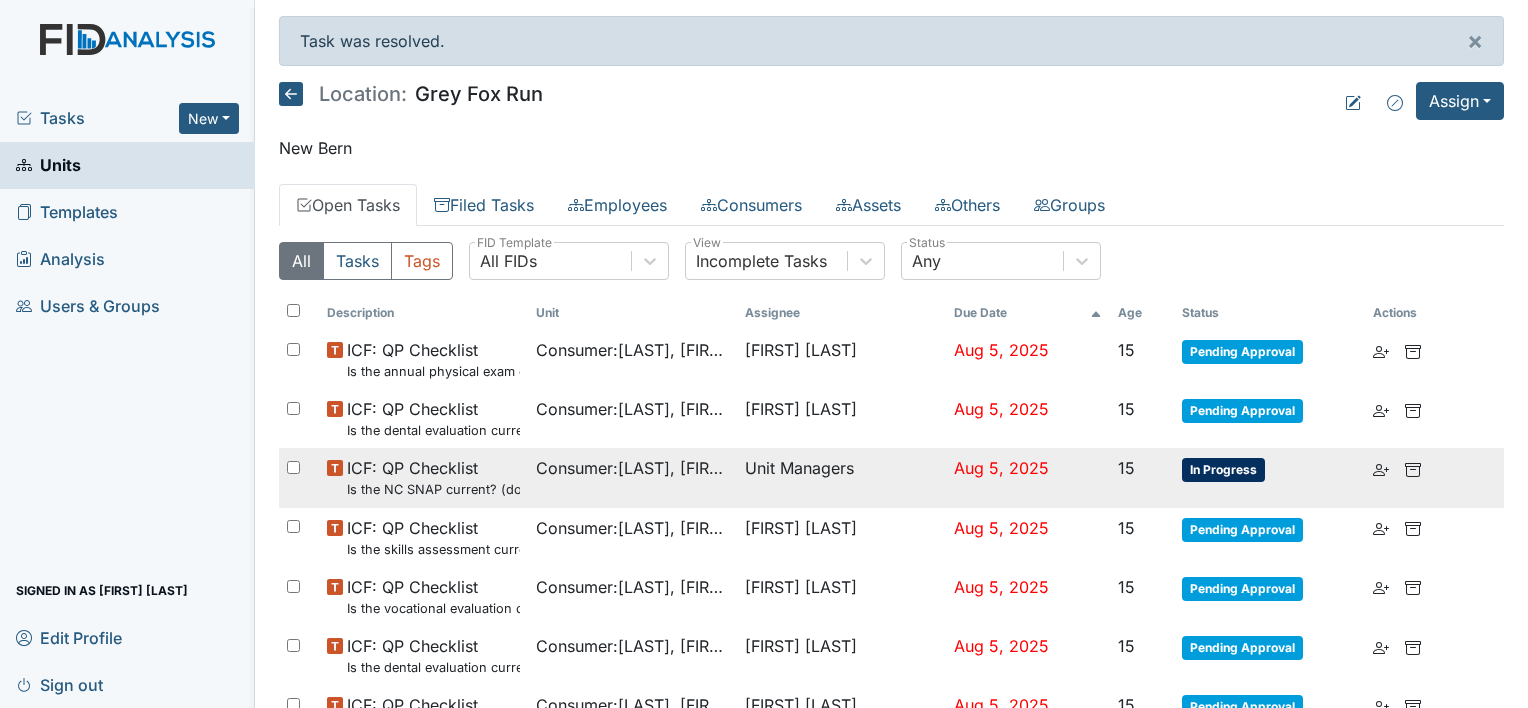 click on "ICF: QP Checklist Is the NC SNAP current? (document the date in the comment section)" at bounding box center (433, 477) 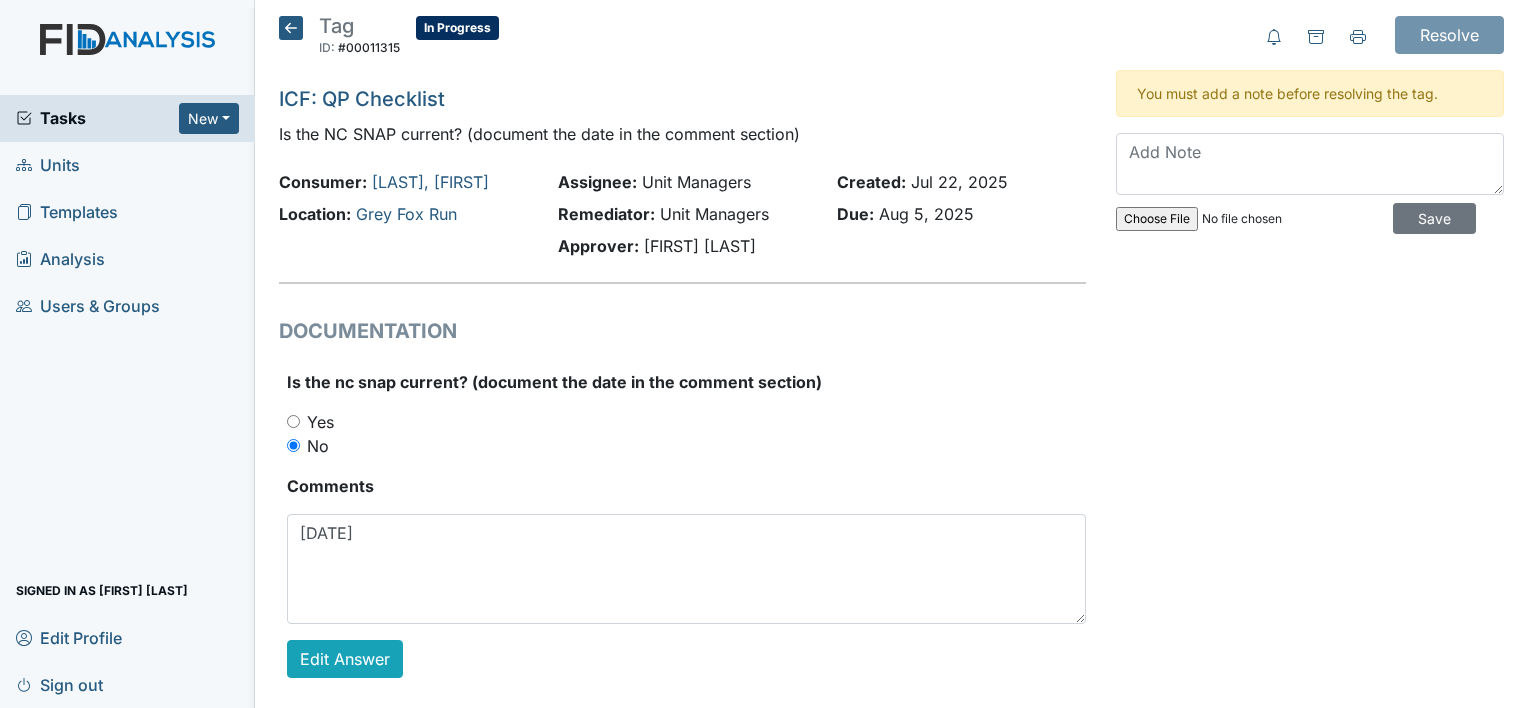 scroll, scrollTop: 0, scrollLeft: 0, axis: both 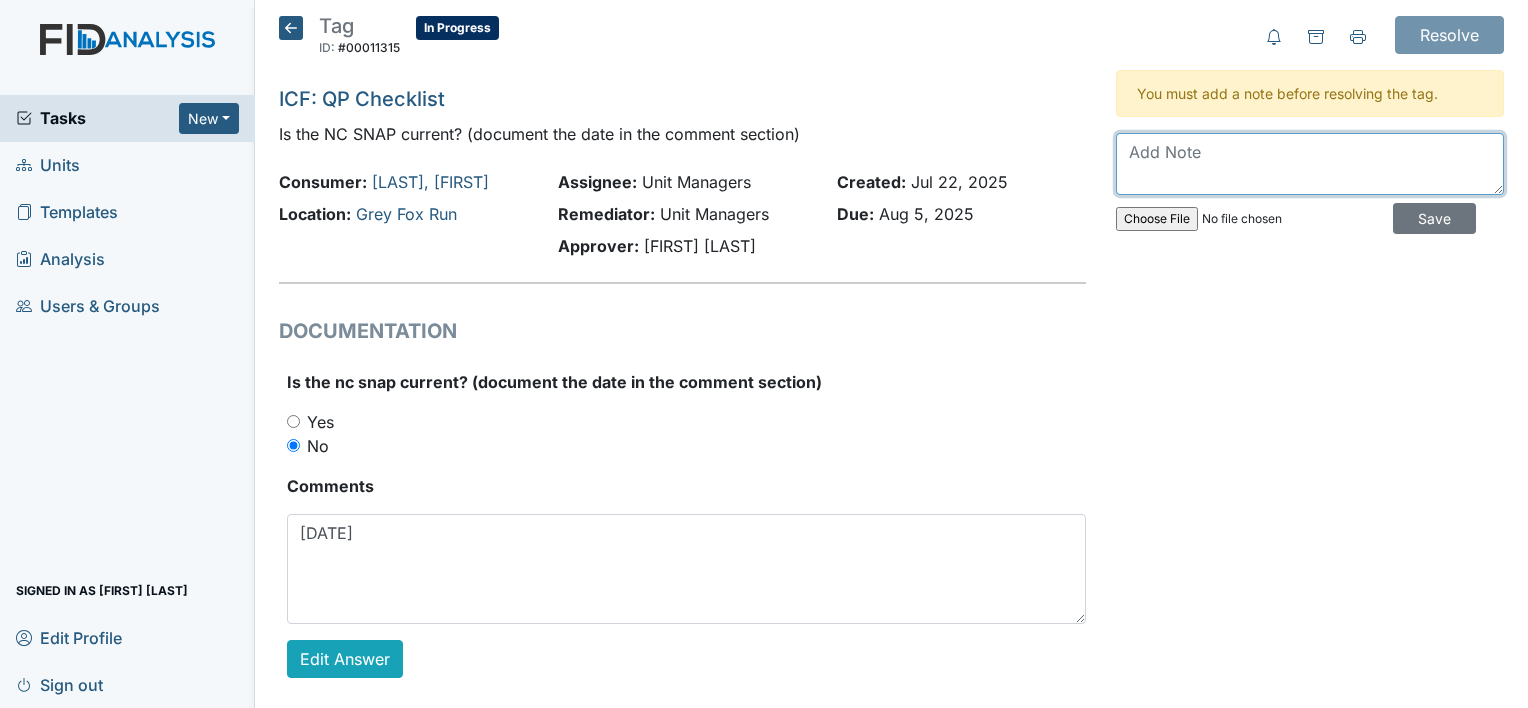 click at bounding box center (1310, 164) 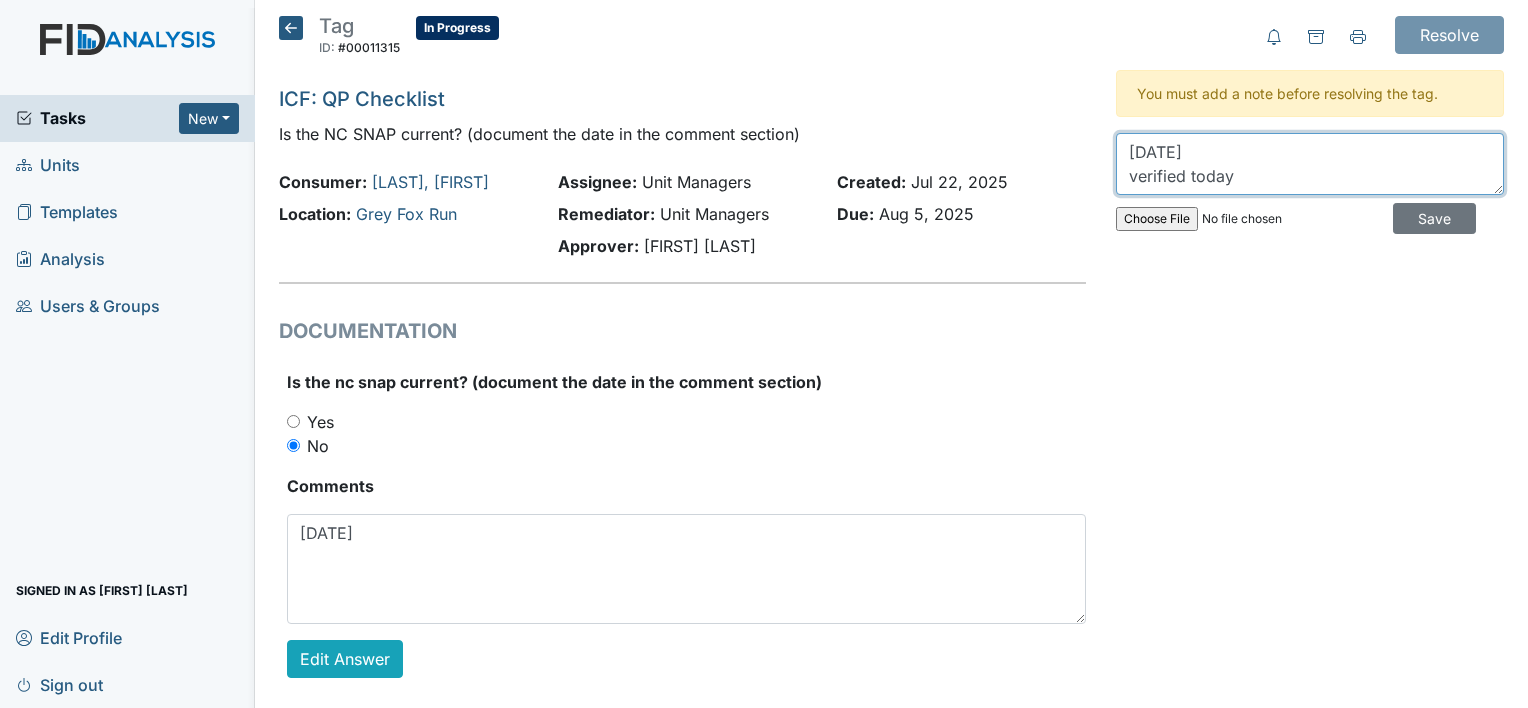 scroll, scrollTop: 16, scrollLeft: 0, axis: vertical 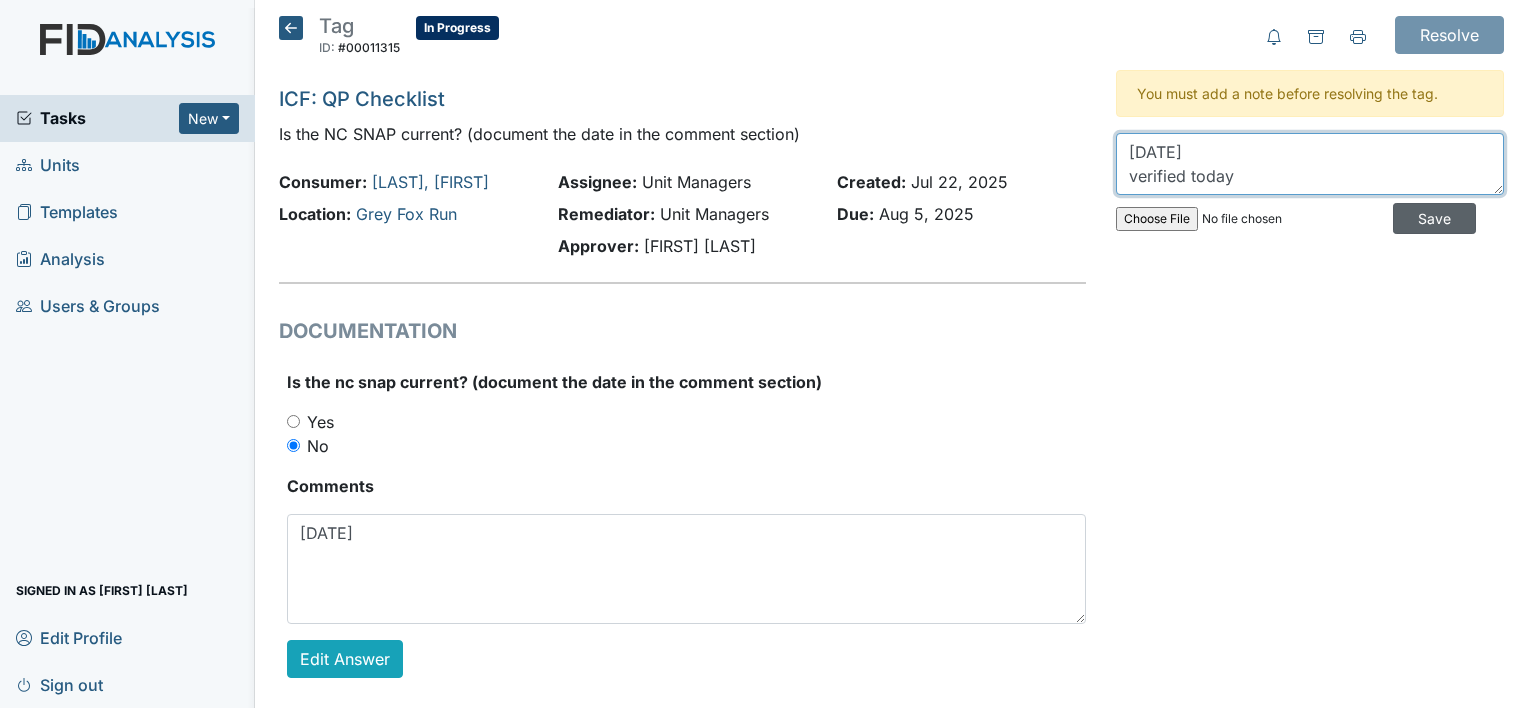 type on "[DATE]
verified today" 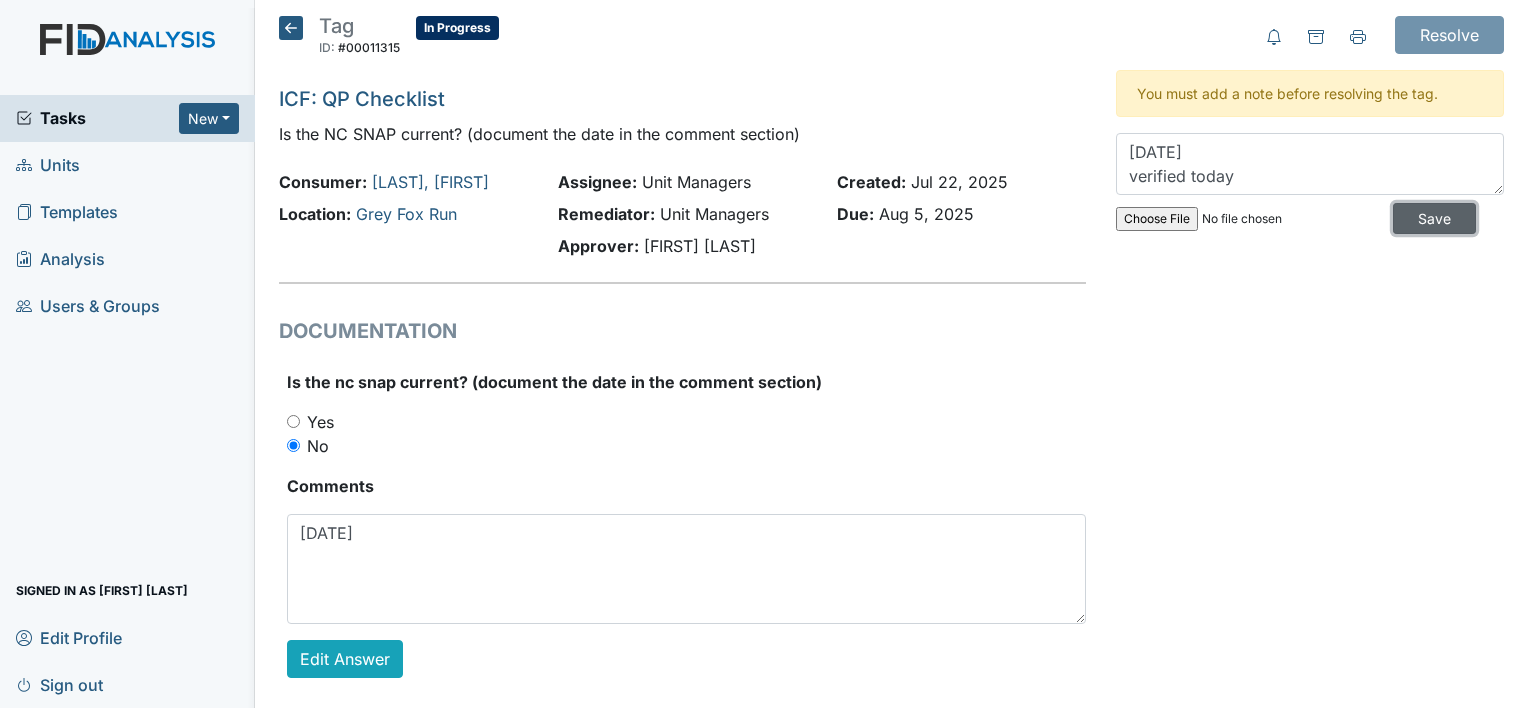 click on "Save" at bounding box center (1434, 218) 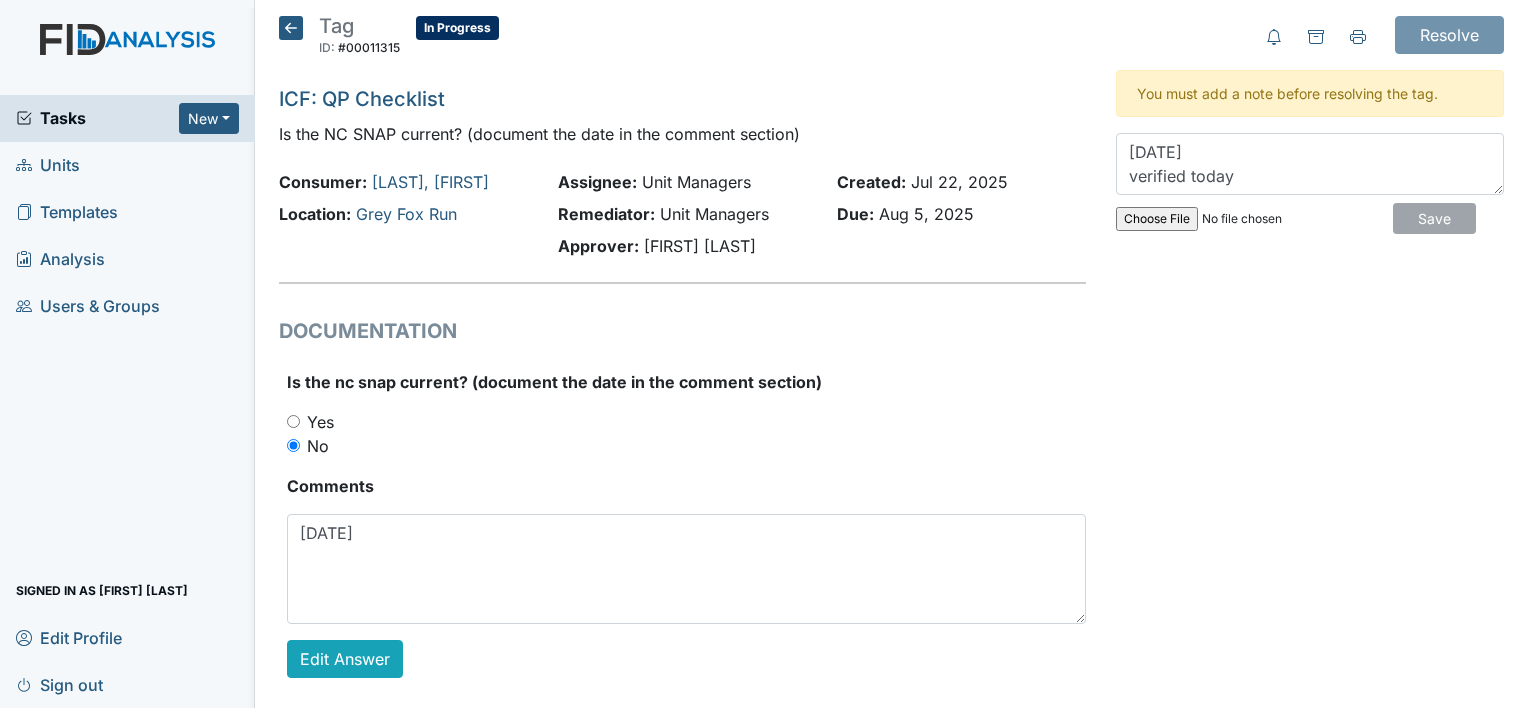 type 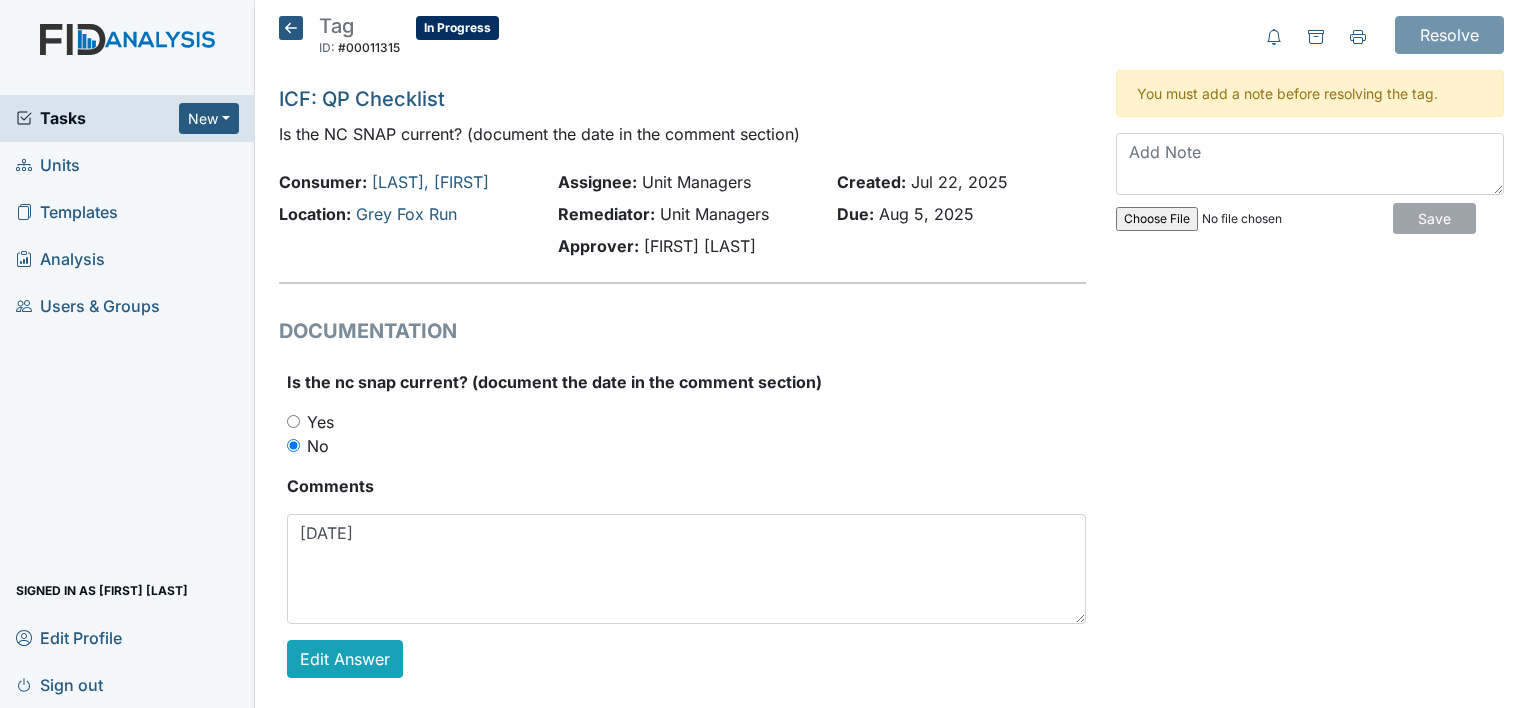 scroll, scrollTop: 0, scrollLeft: 0, axis: both 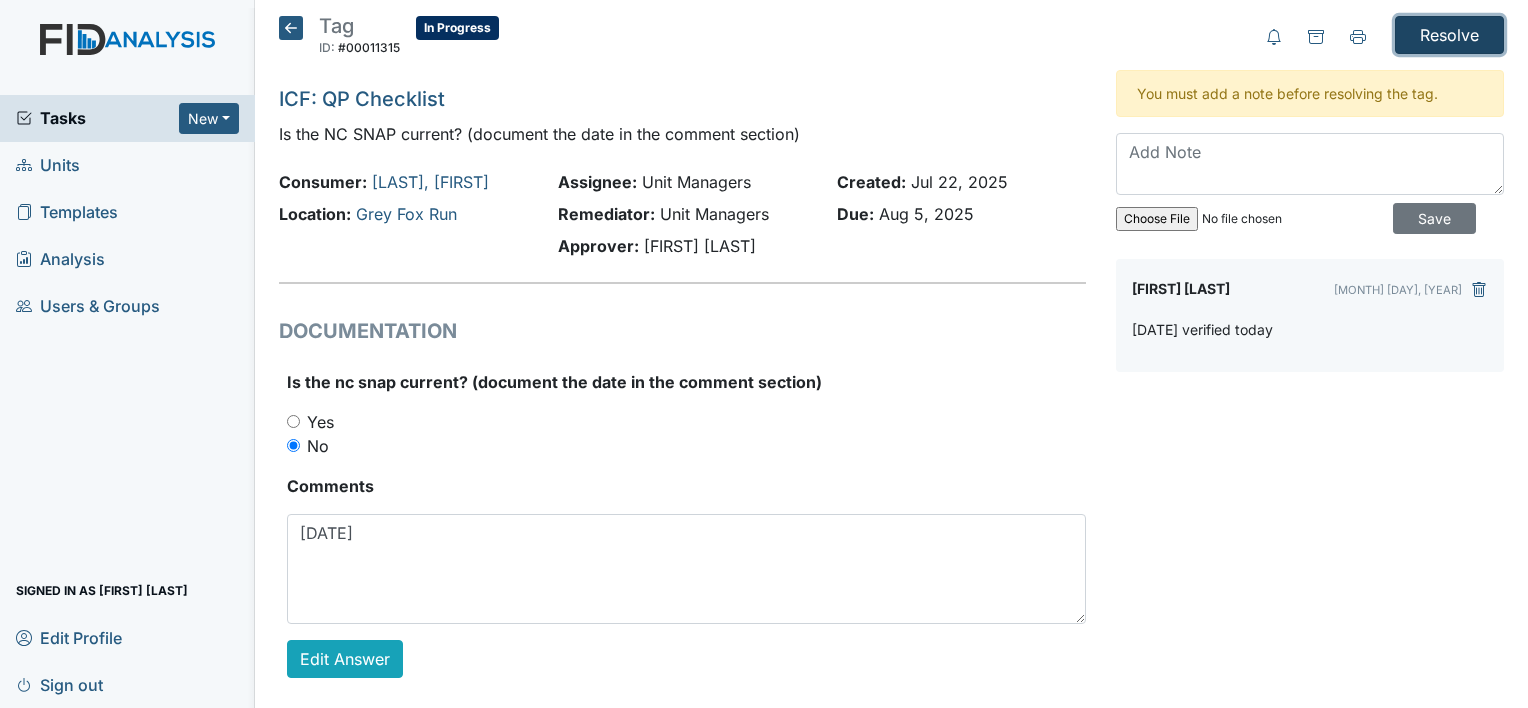 drag, startPoint x: 1438, startPoint y: 40, endPoint x: 1439, endPoint y: 7, distance: 33.01515 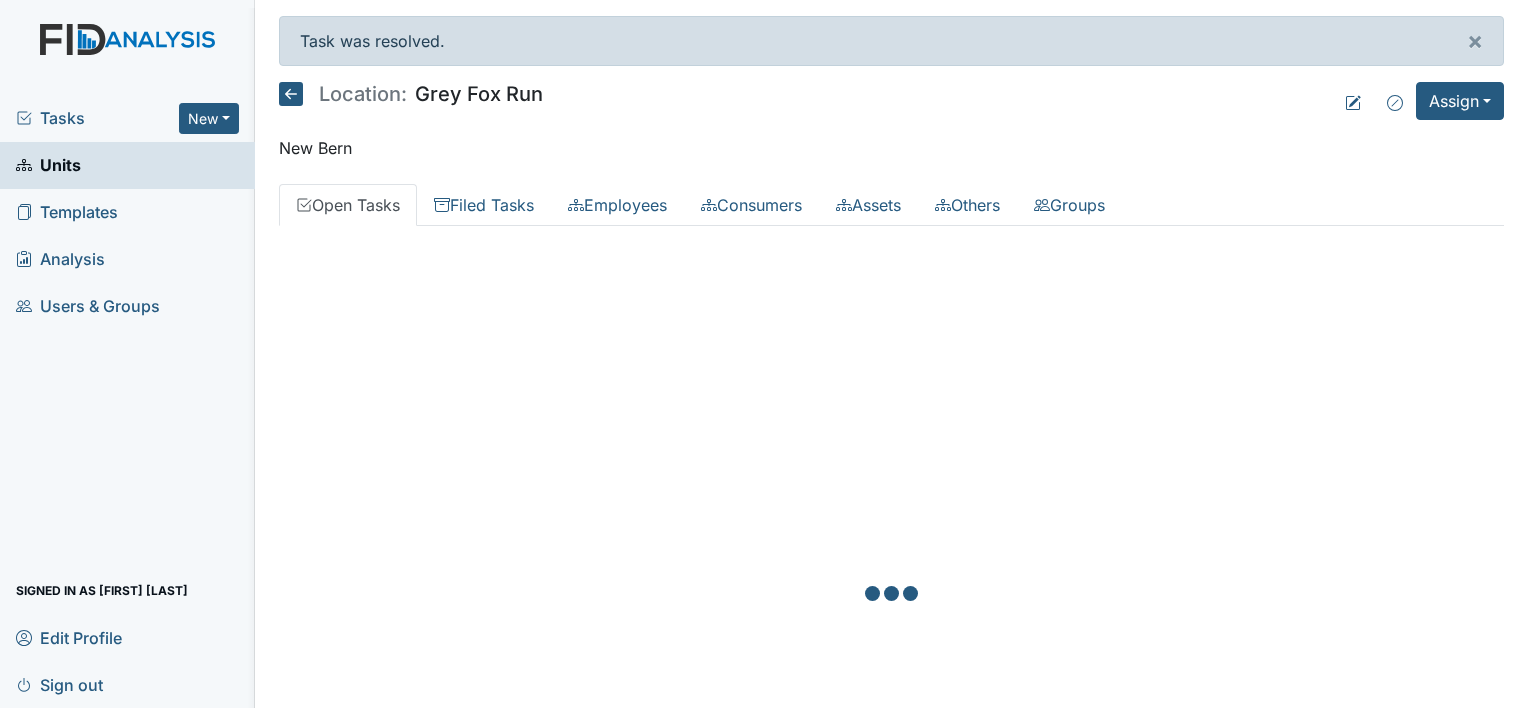 scroll, scrollTop: 0, scrollLeft: 0, axis: both 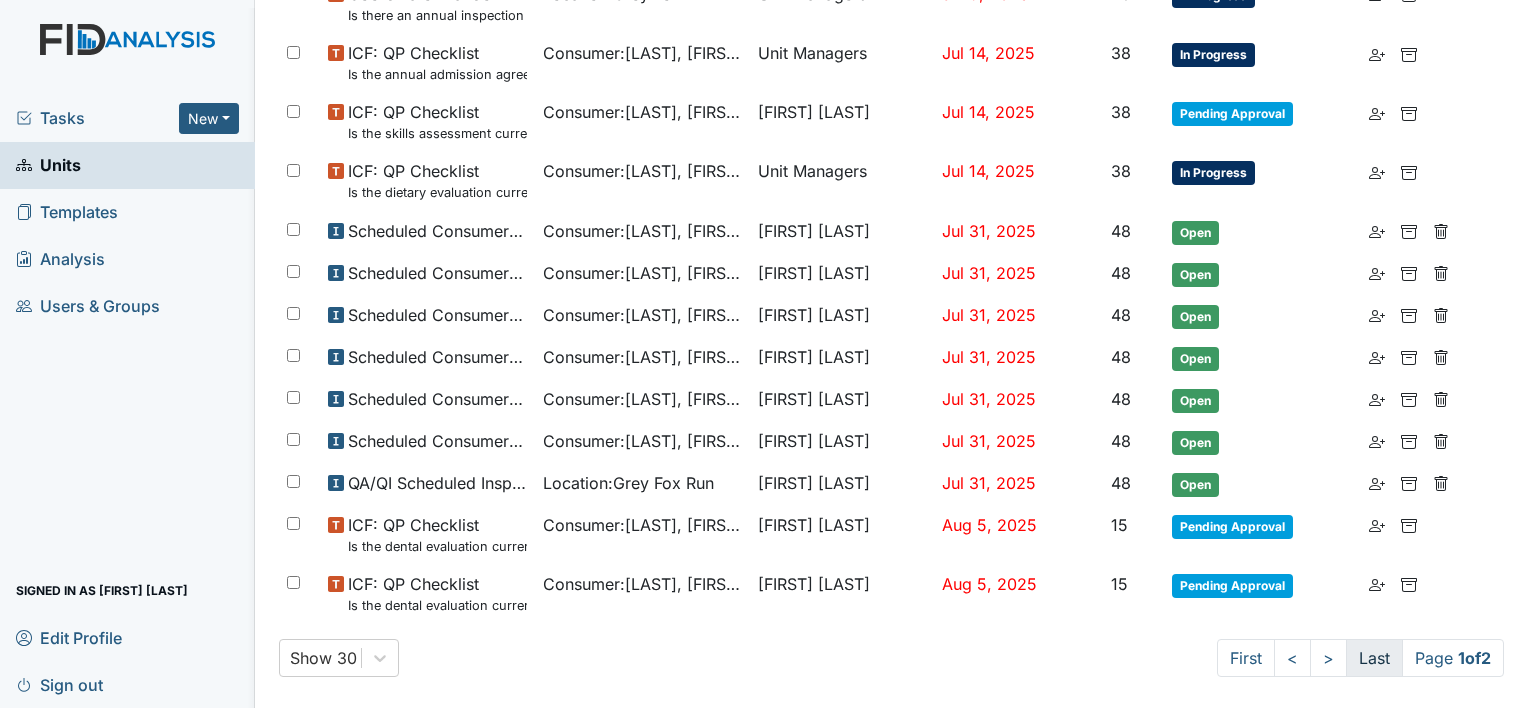 click on "Last" at bounding box center [1374, 658] 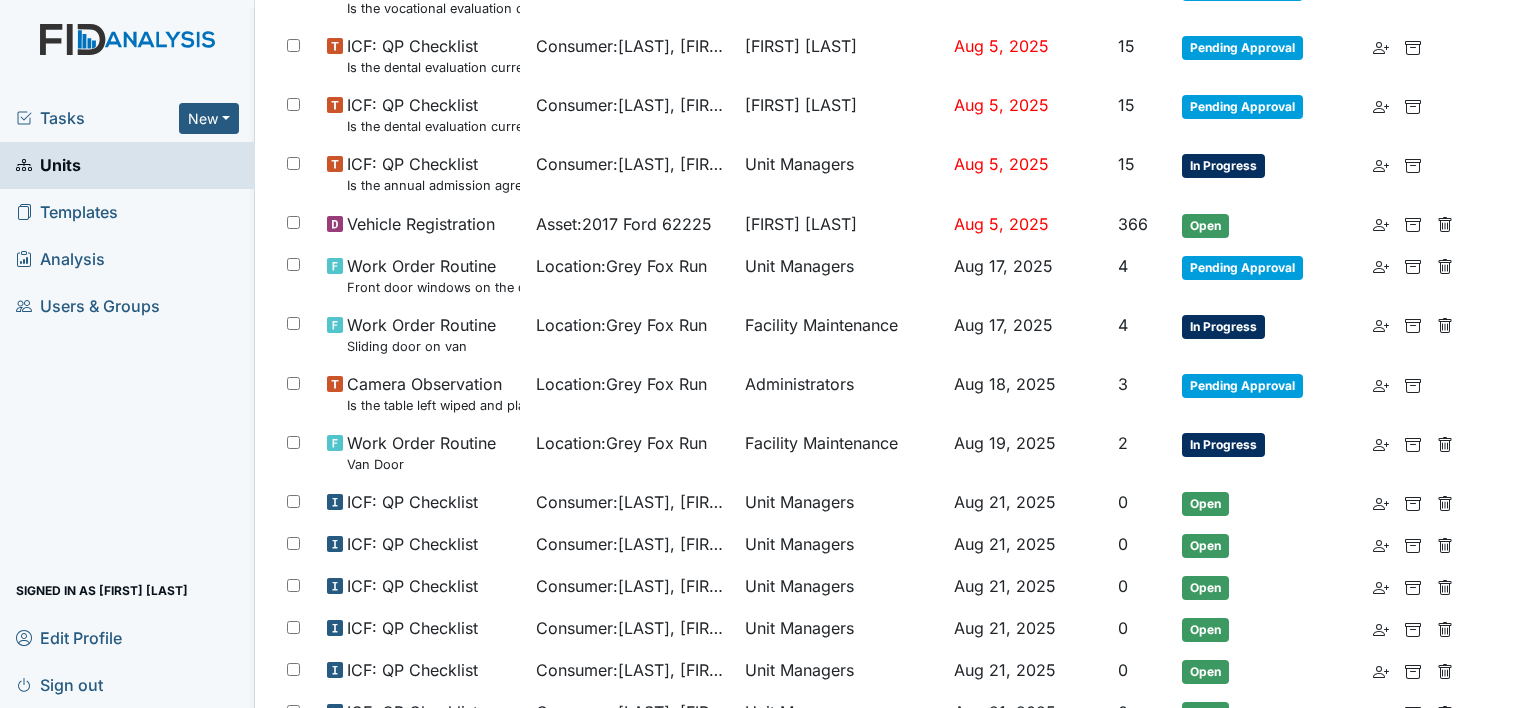 scroll, scrollTop: 721, scrollLeft: 0, axis: vertical 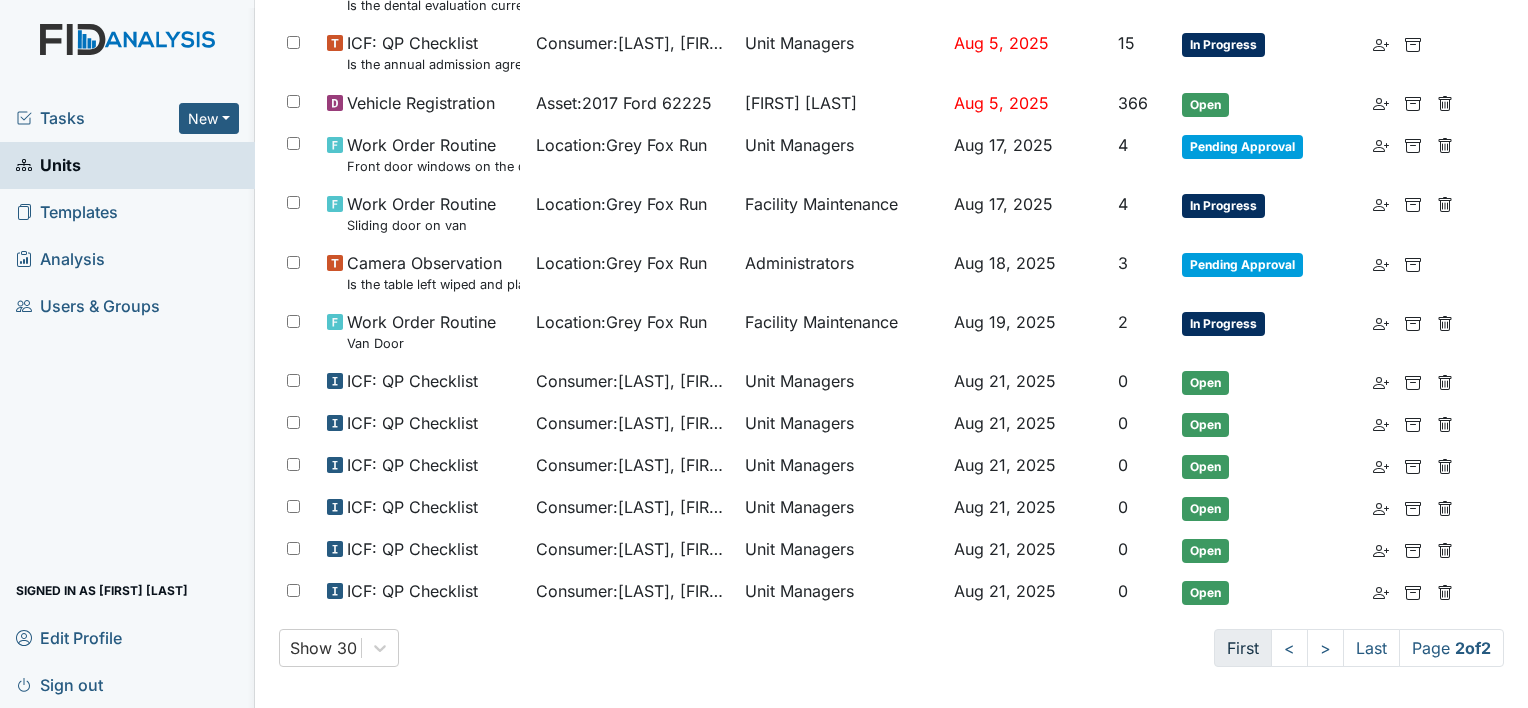 click on "First" at bounding box center [1243, 648] 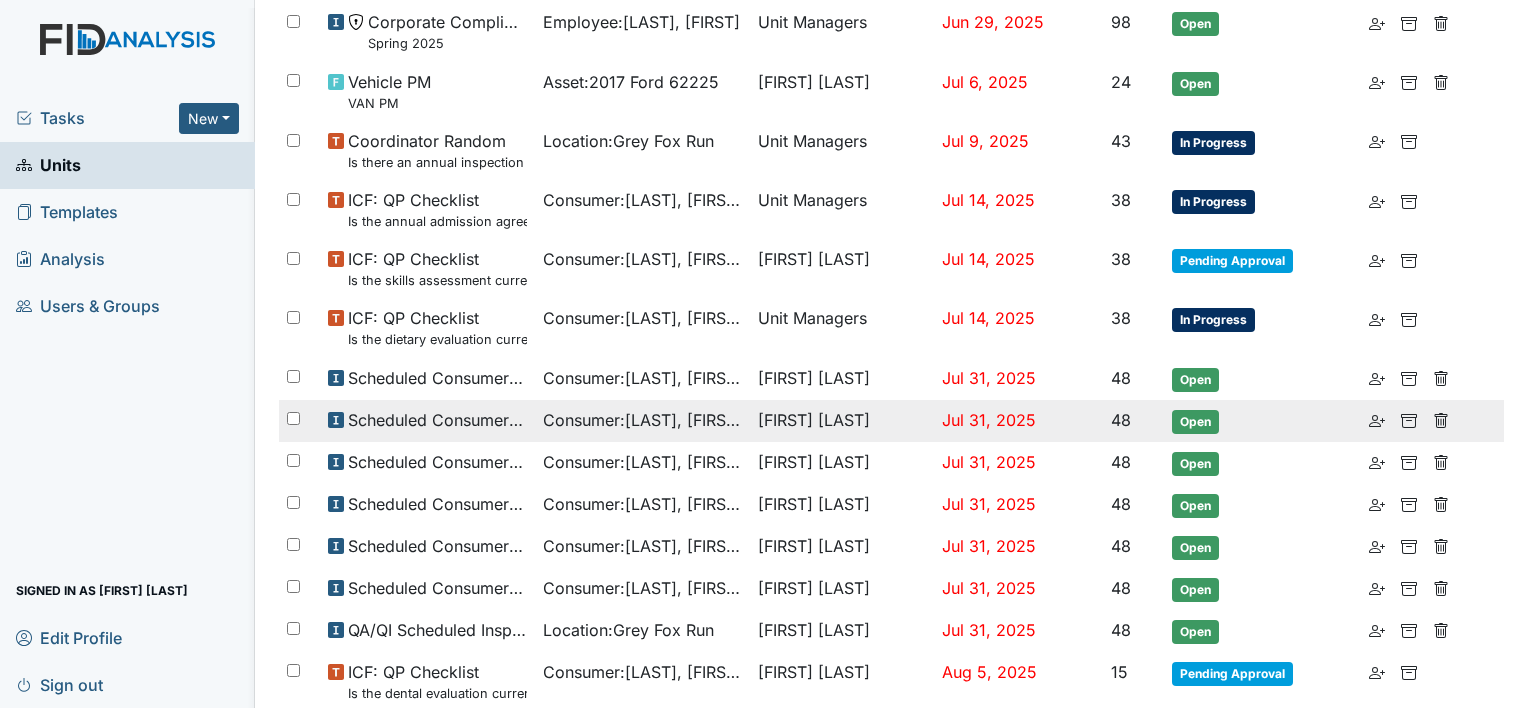 scroll, scrollTop: 1139, scrollLeft: 0, axis: vertical 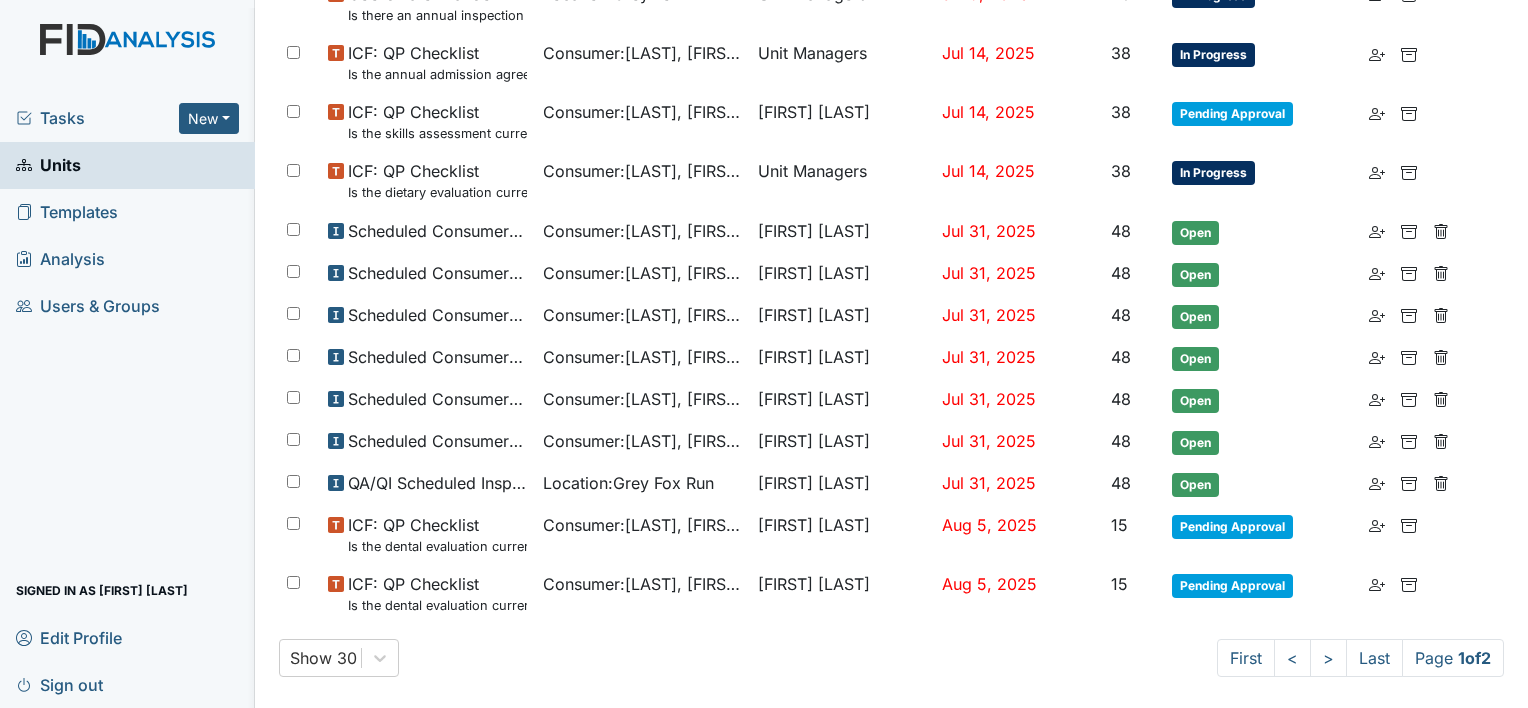 click on "Units" at bounding box center [48, 165] 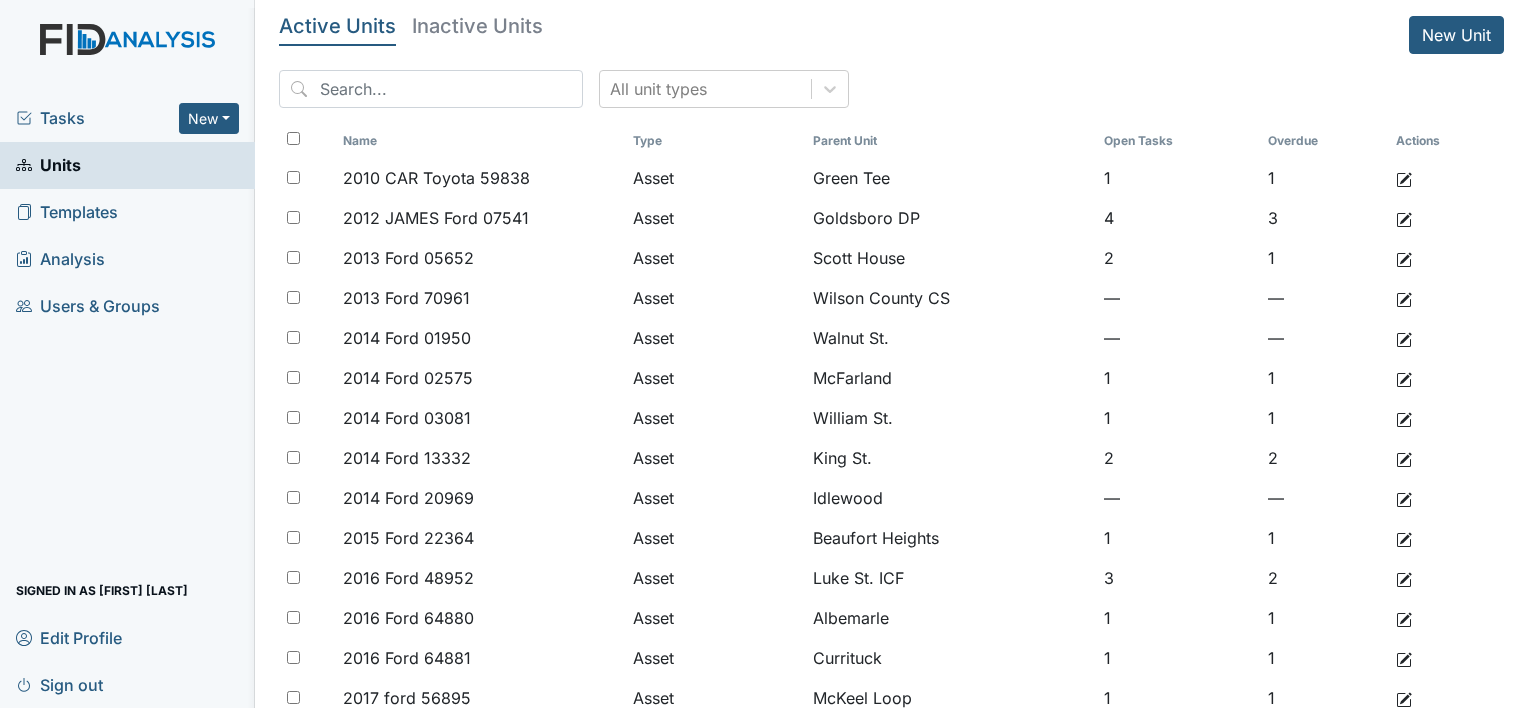 scroll, scrollTop: 0, scrollLeft: 0, axis: both 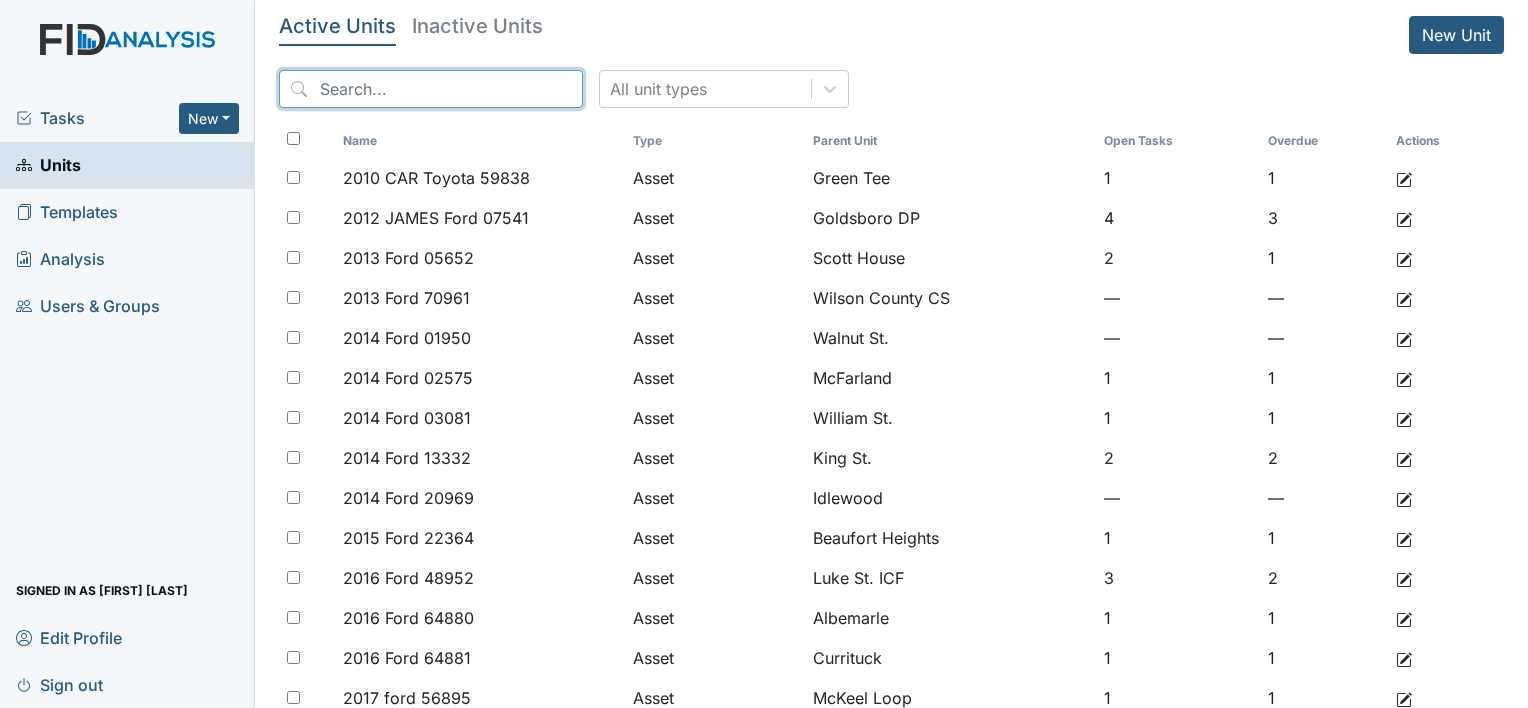 click at bounding box center [431, 89] 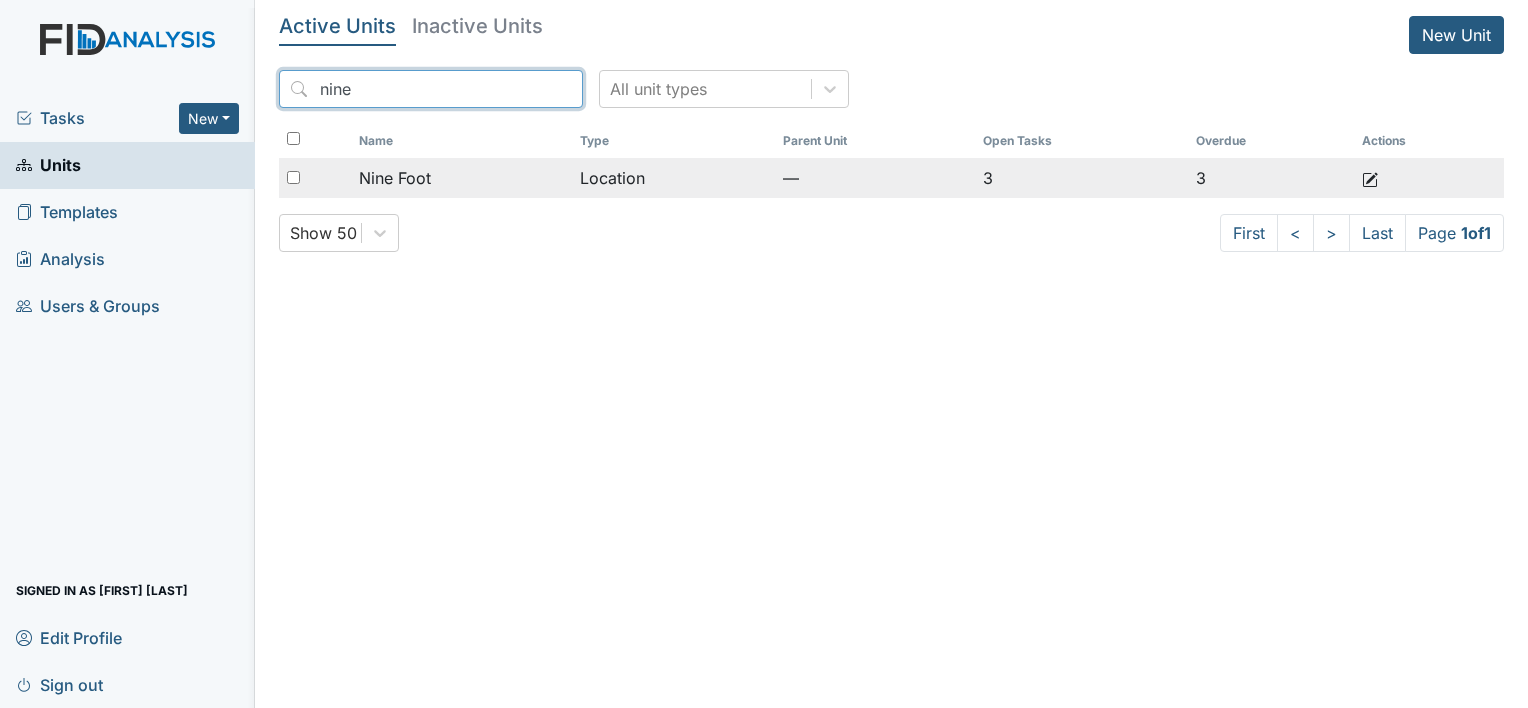 type on "nine" 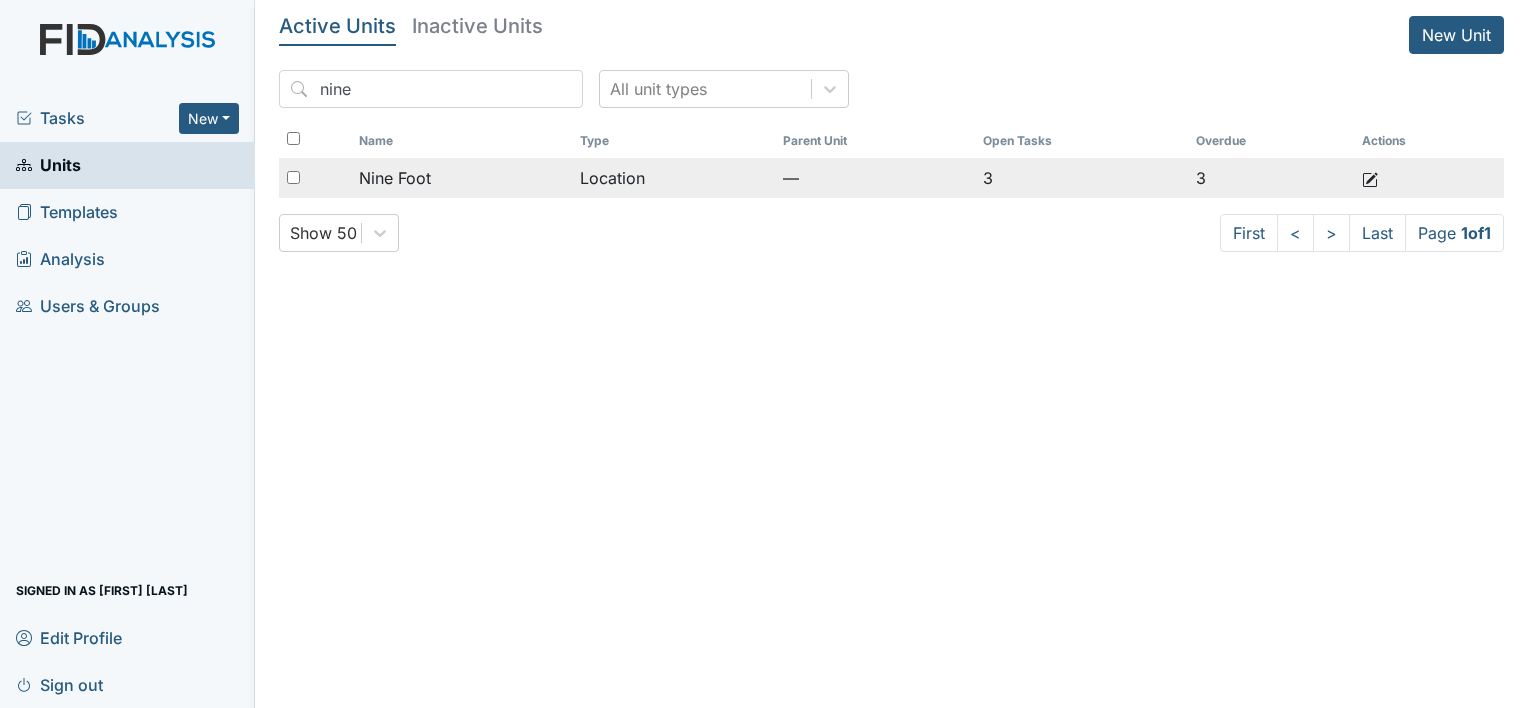 click on "Nine Foot" at bounding box center (395, 178) 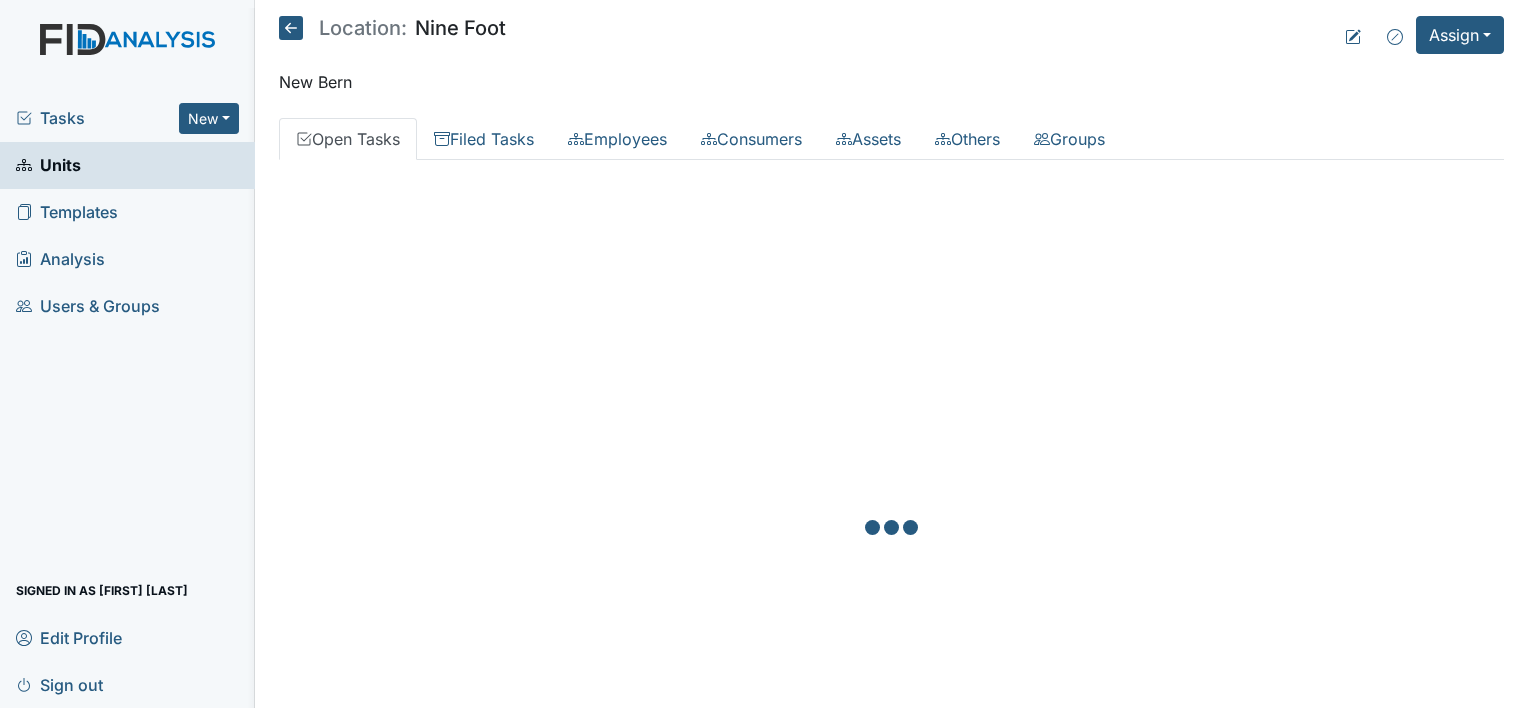 scroll, scrollTop: 0, scrollLeft: 0, axis: both 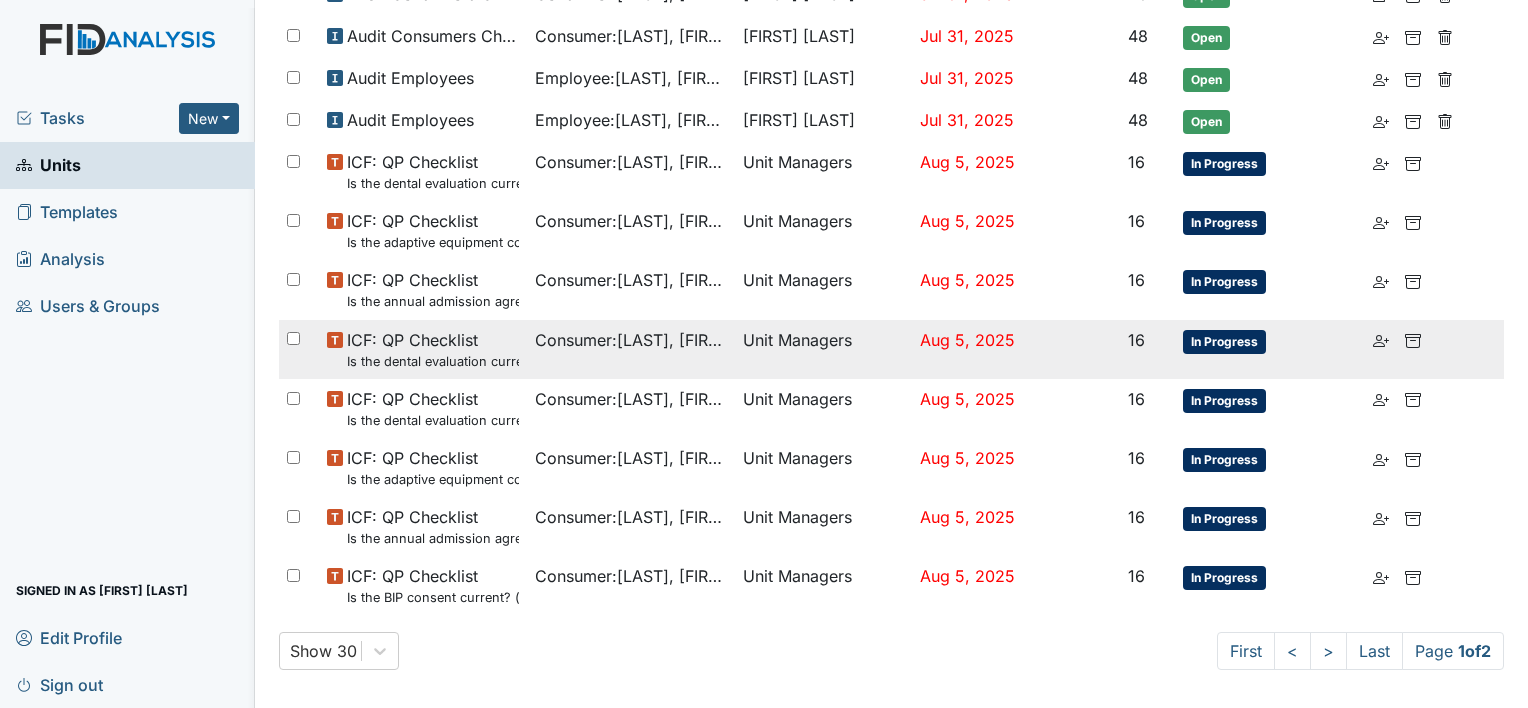 click on "Is the dental evaluation current?  (document the date, oral rating, and goal # if needed in the comment section)" at bounding box center (433, 361) 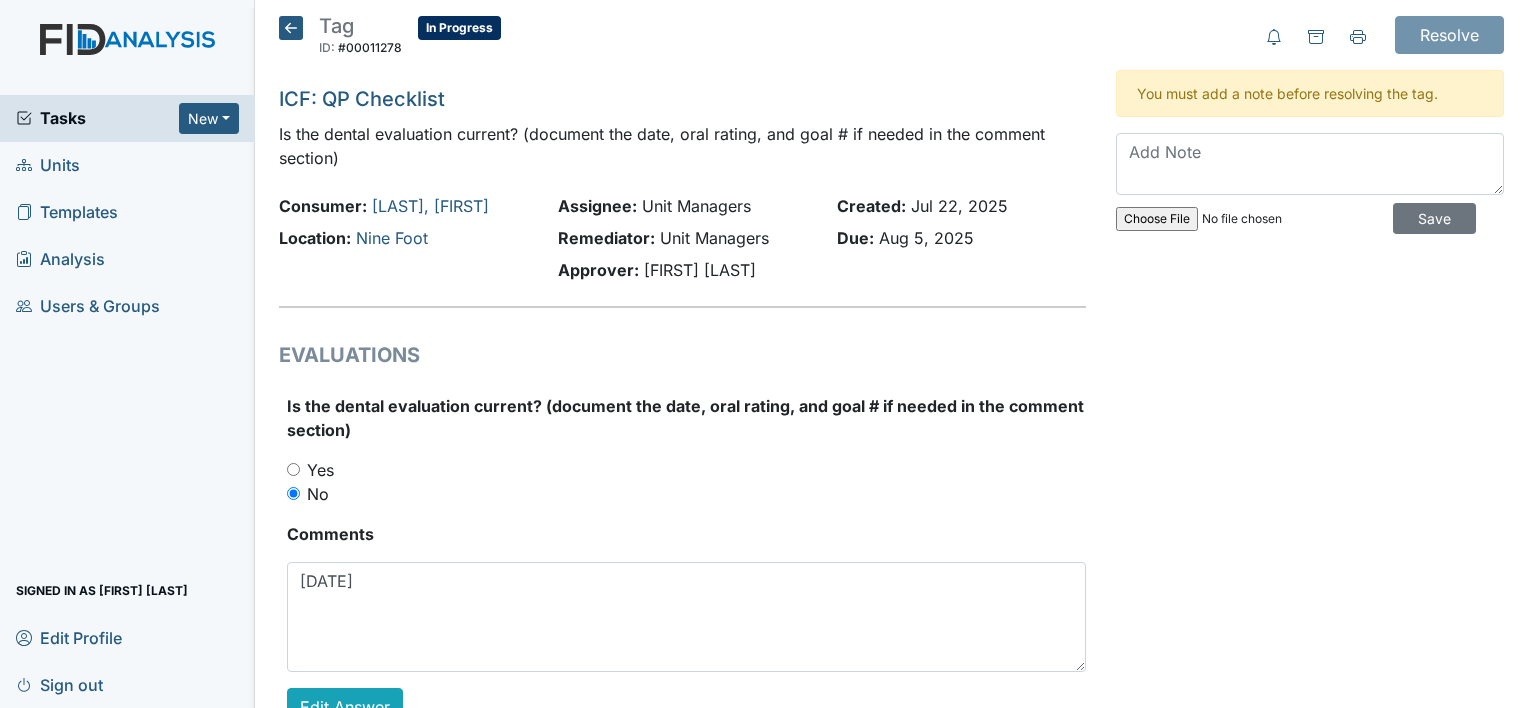 scroll, scrollTop: 0, scrollLeft: 0, axis: both 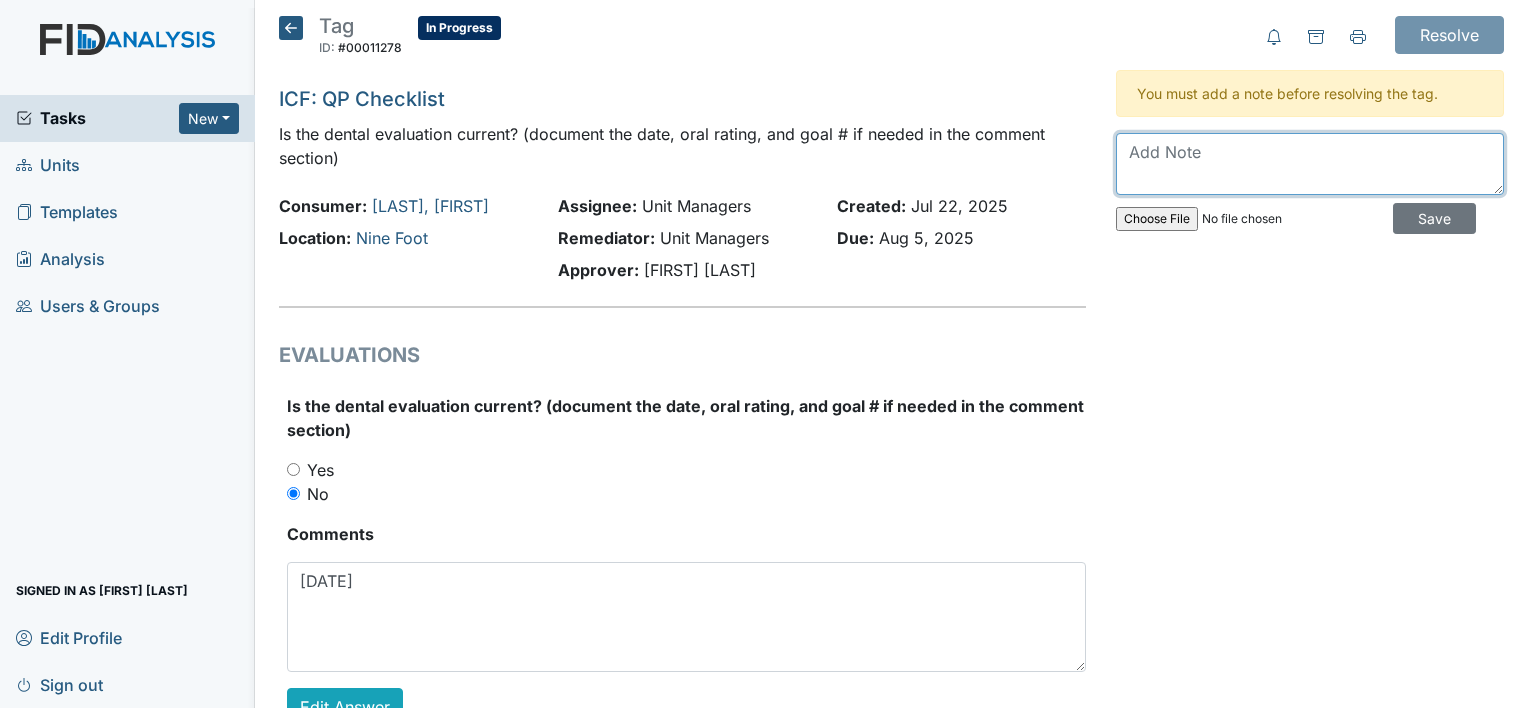 click at bounding box center (1310, 164) 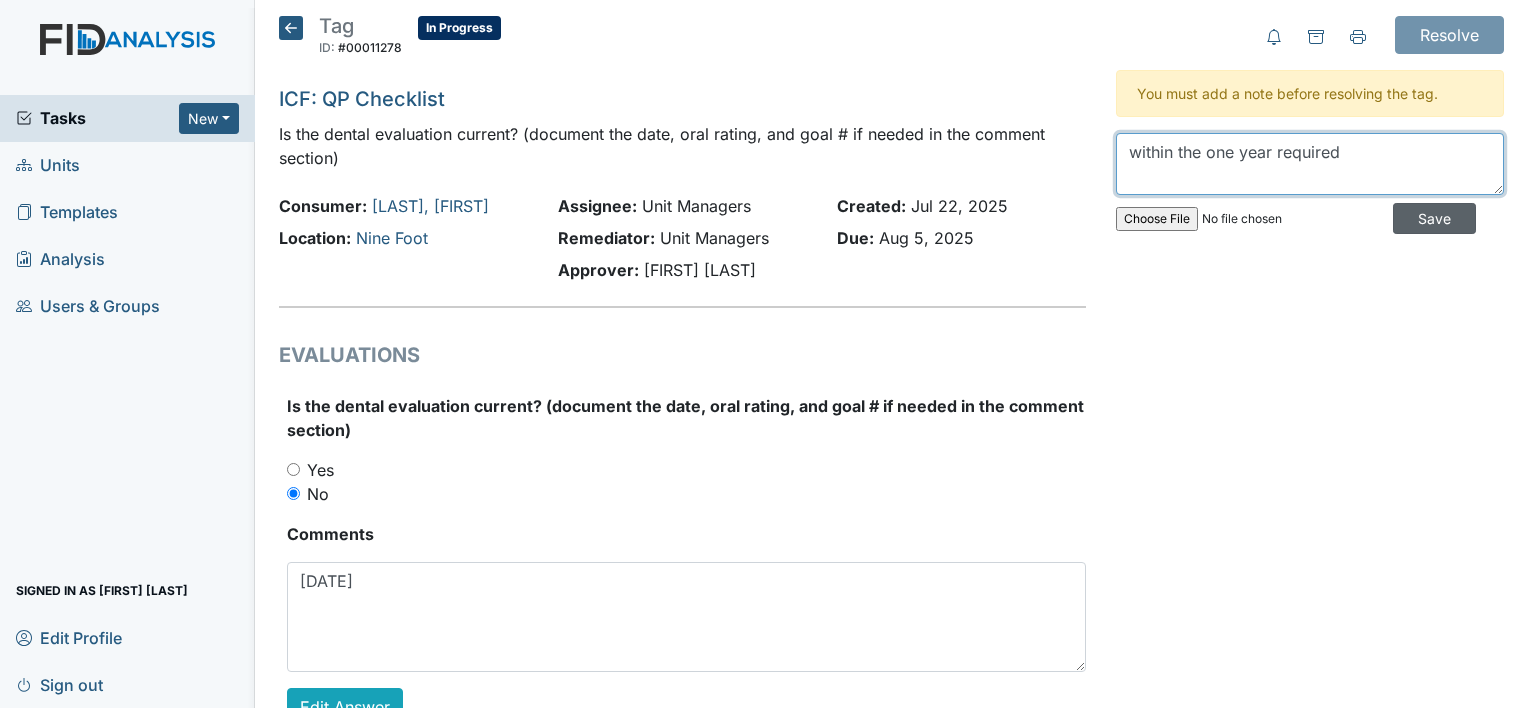 type on "within the one year required" 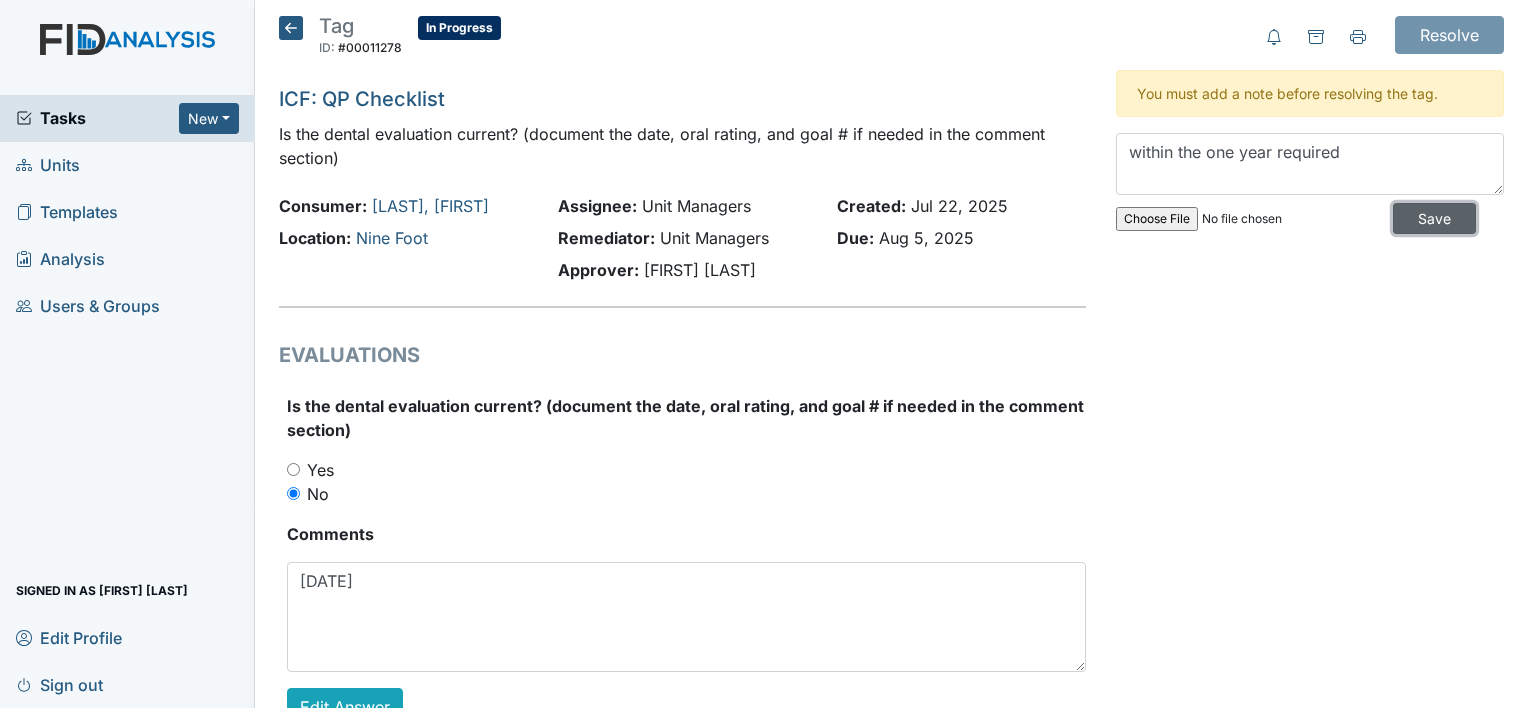 click on "Save" at bounding box center [1434, 218] 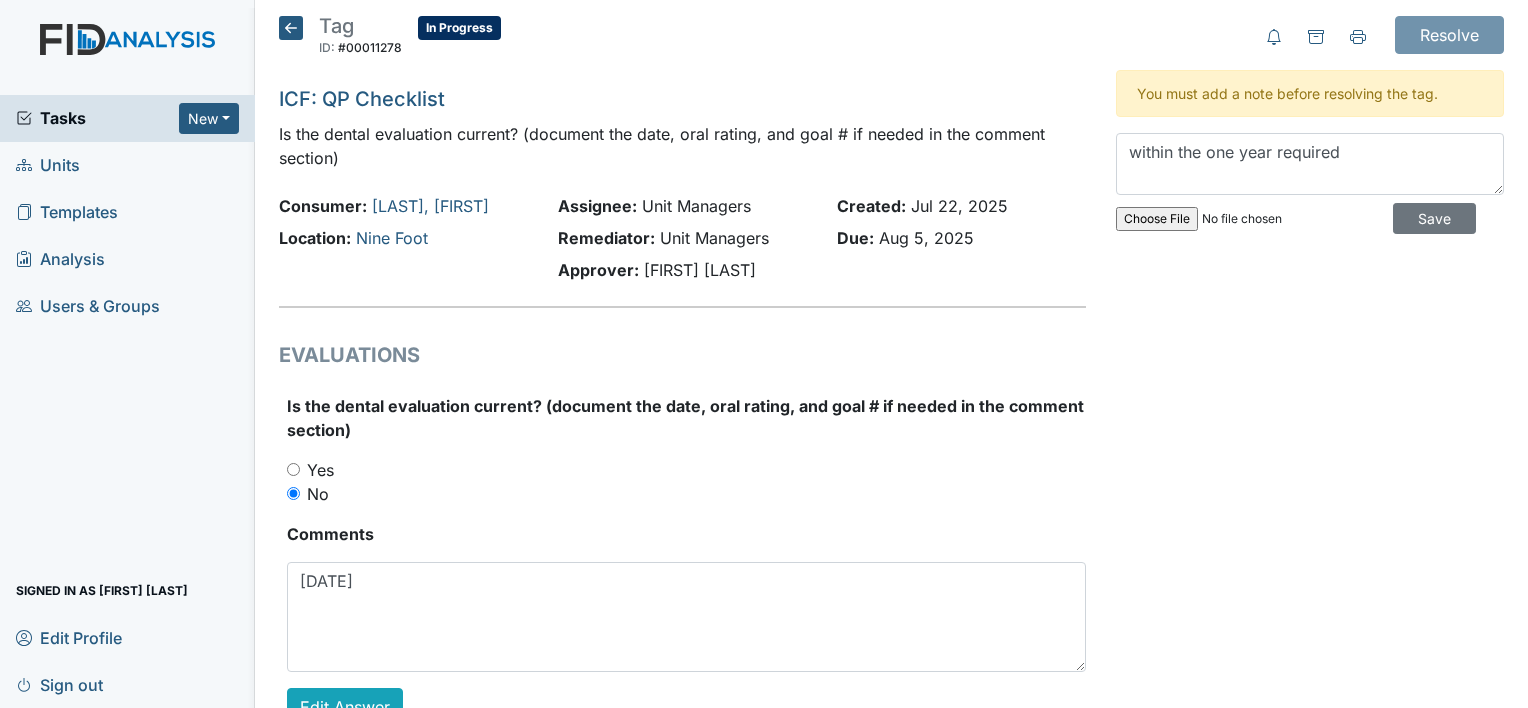 type 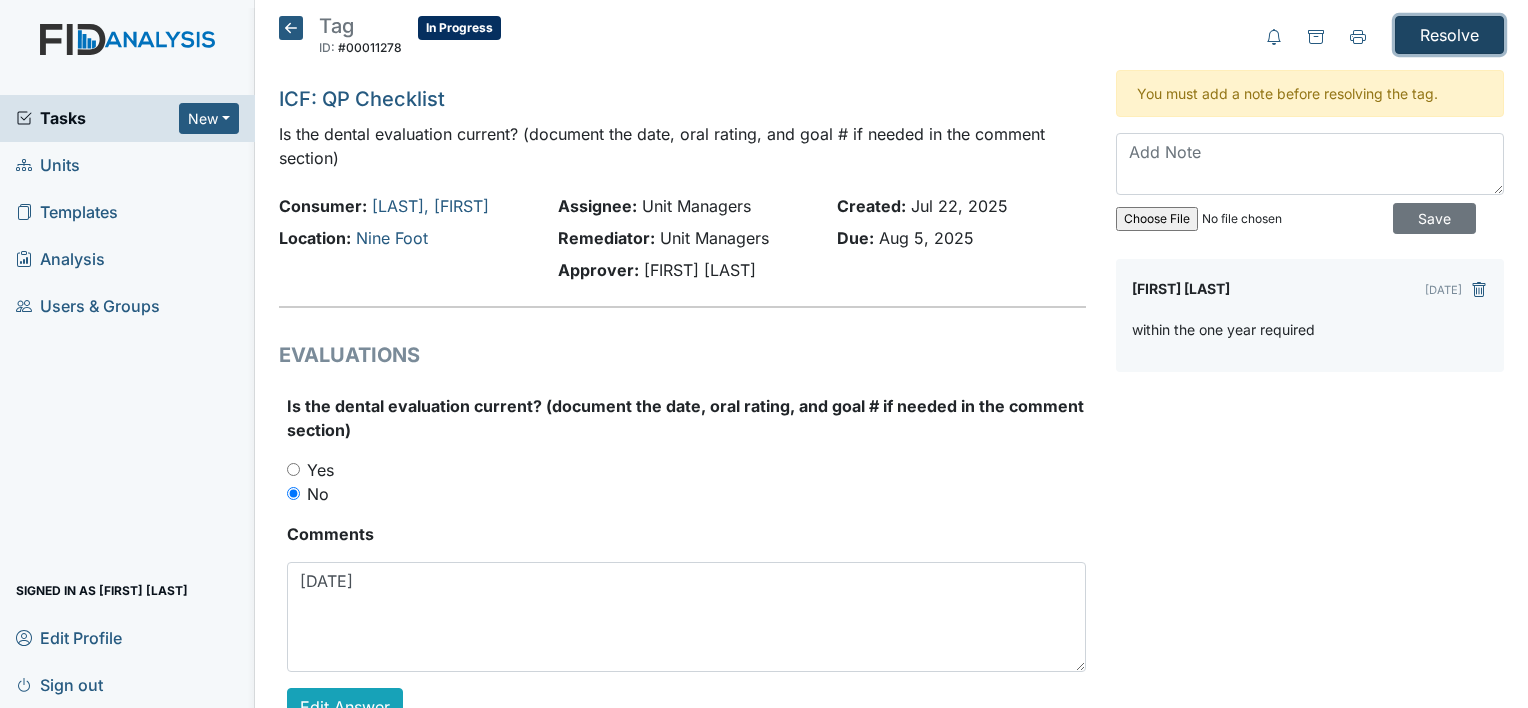 click on "Resolve" at bounding box center (1449, 35) 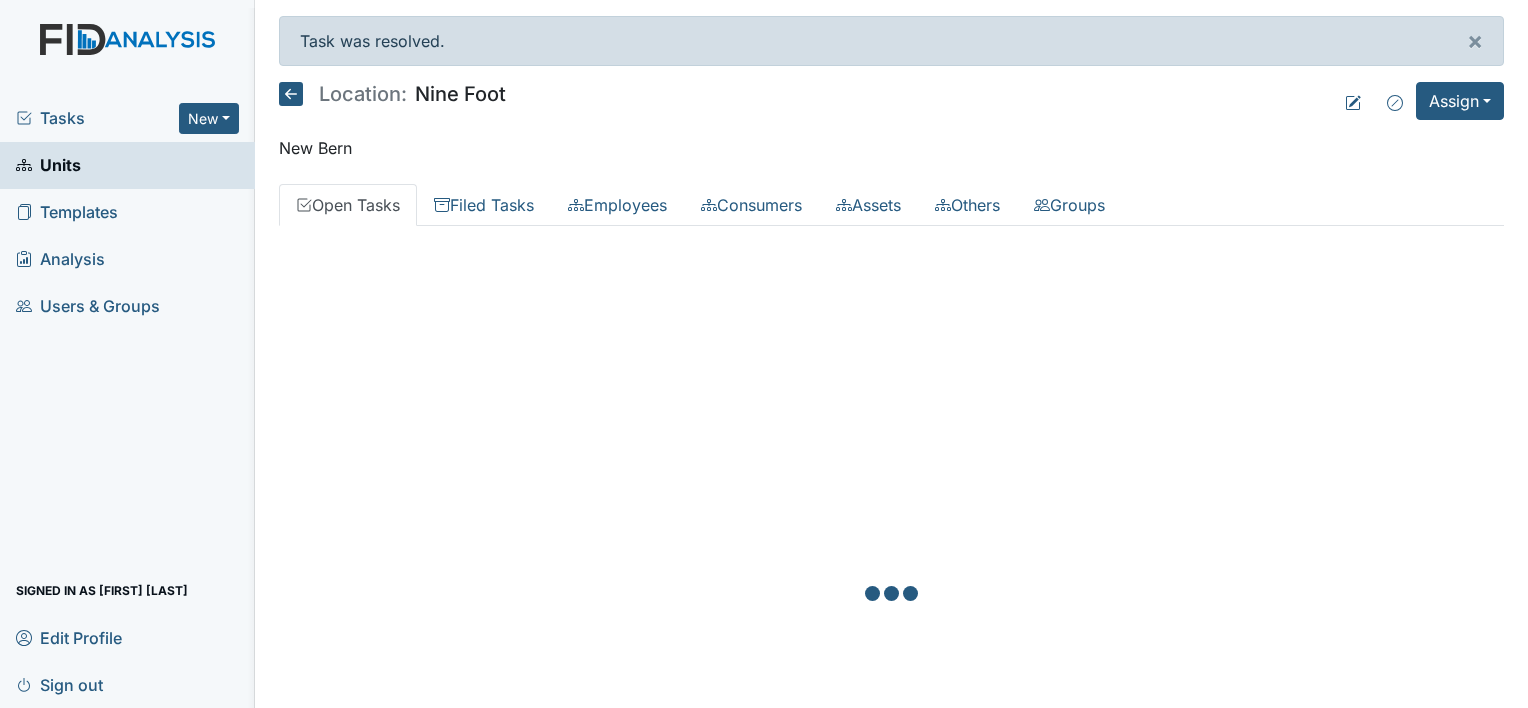 scroll, scrollTop: 0, scrollLeft: 0, axis: both 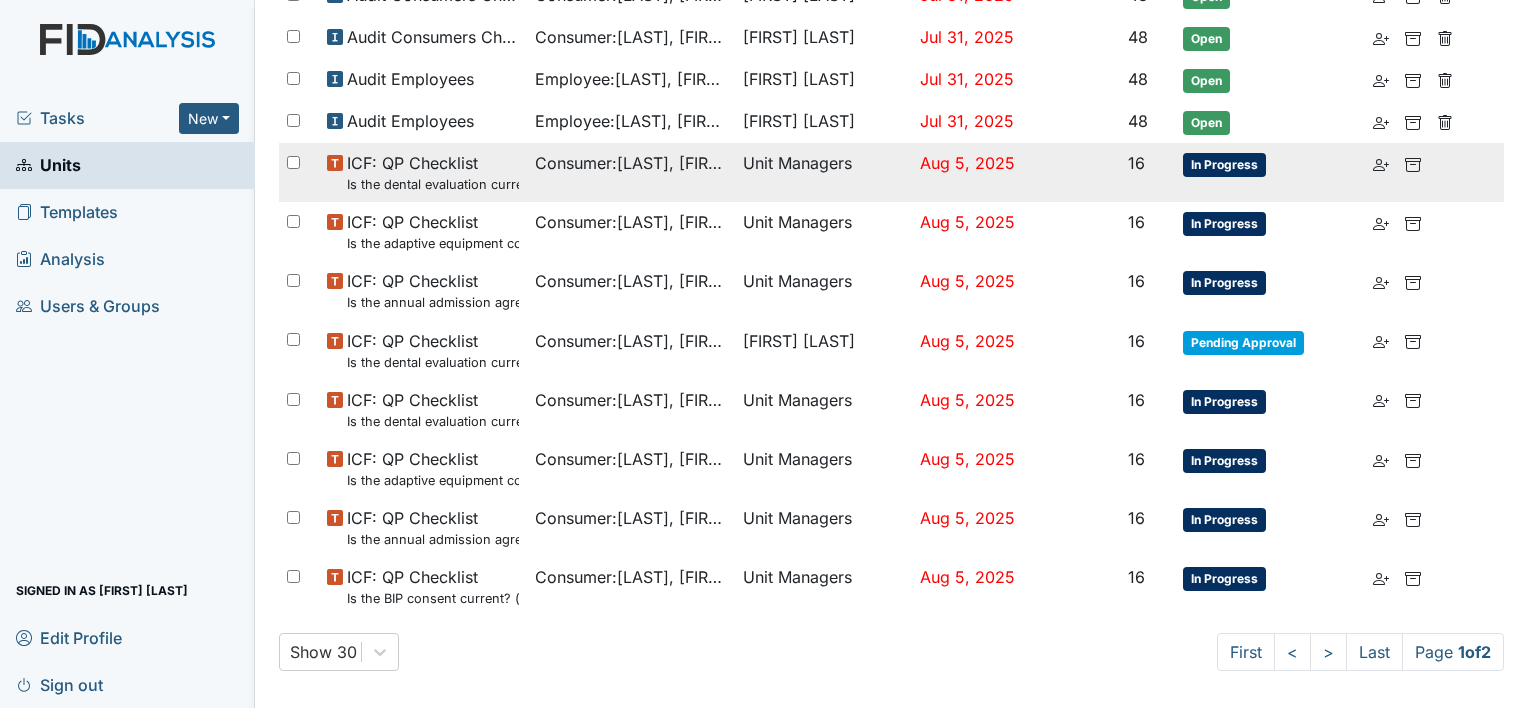 click on "Consumer : [LAST], [FIRST]" at bounding box center [631, 172] 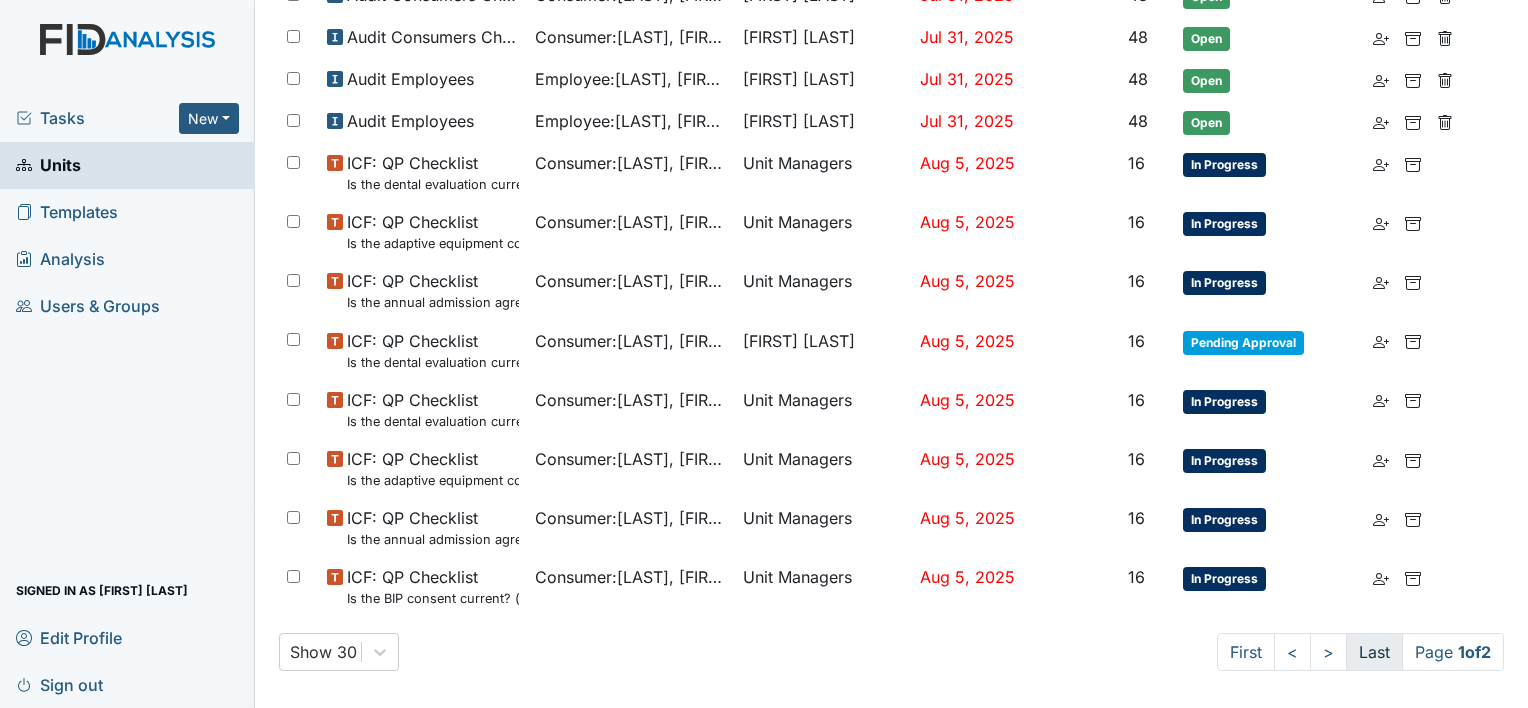 click on "Last" at bounding box center (1374, 652) 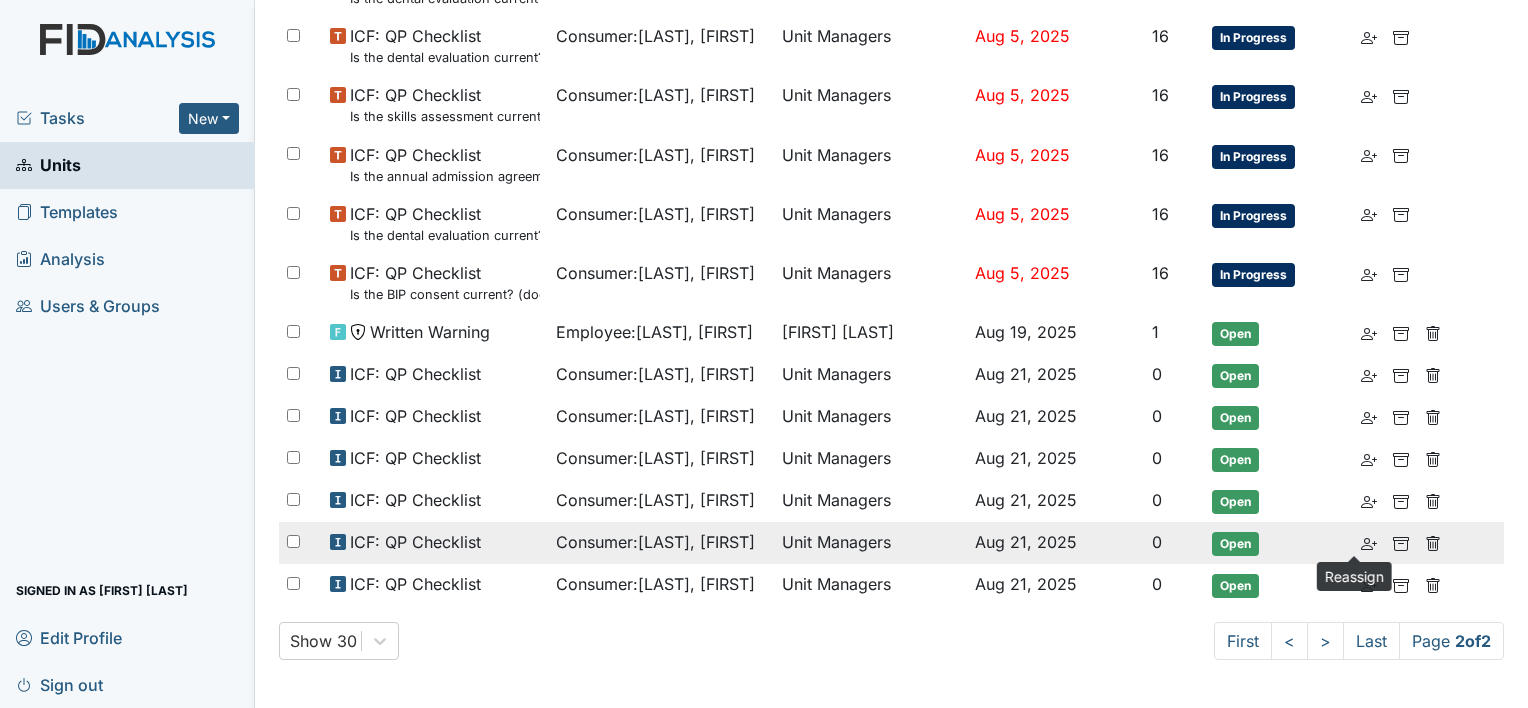 scroll, scrollTop: 366, scrollLeft: 0, axis: vertical 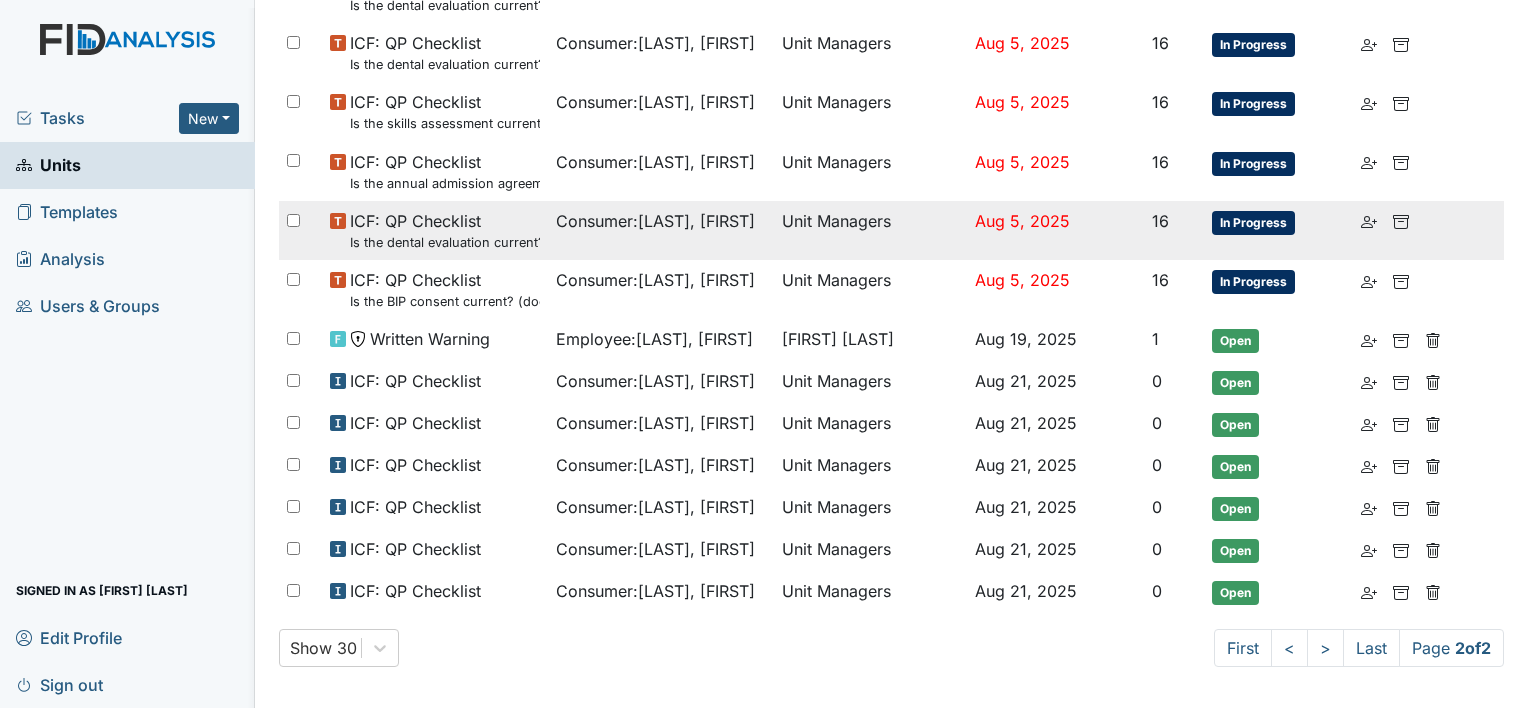click on "In Progress" at bounding box center [1253, 223] 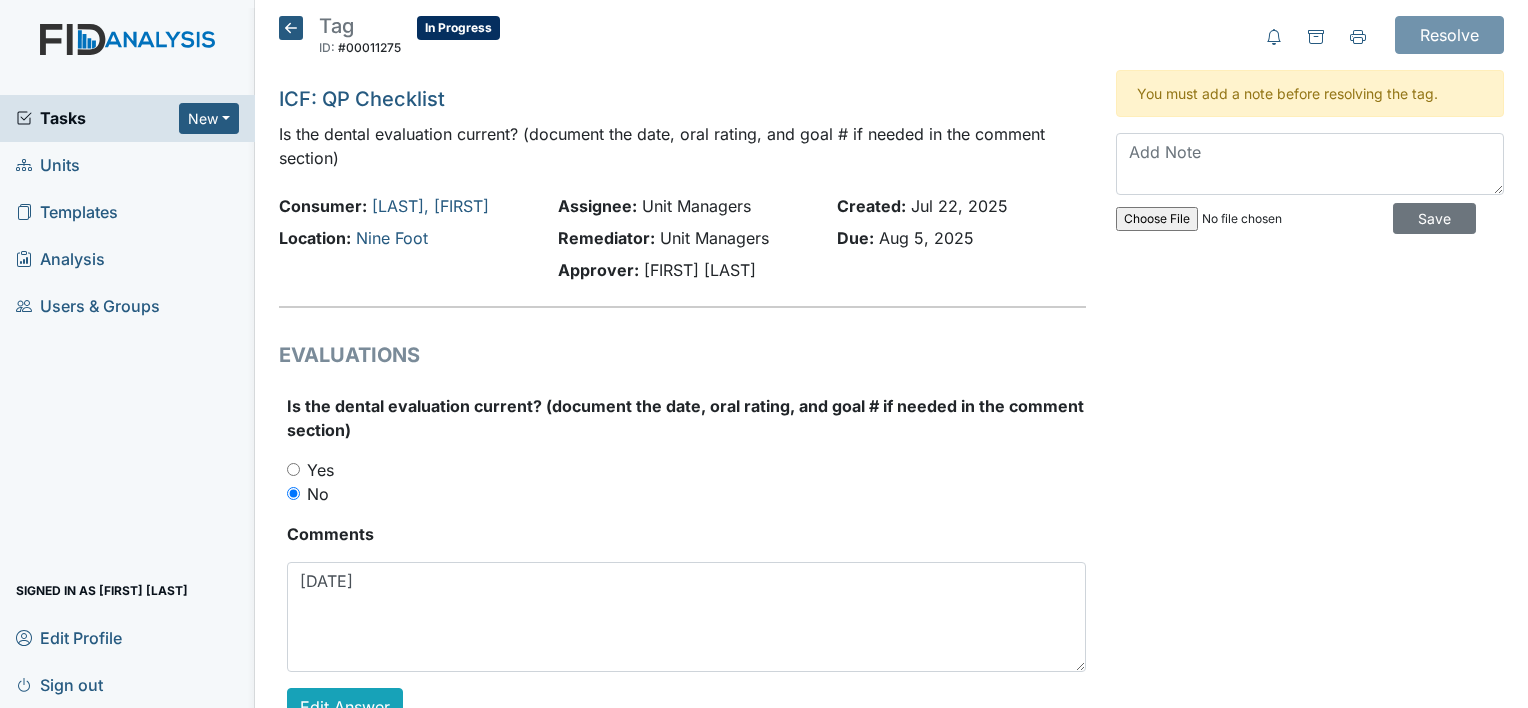 scroll, scrollTop: 0, scrollLeft: 0, axis: both 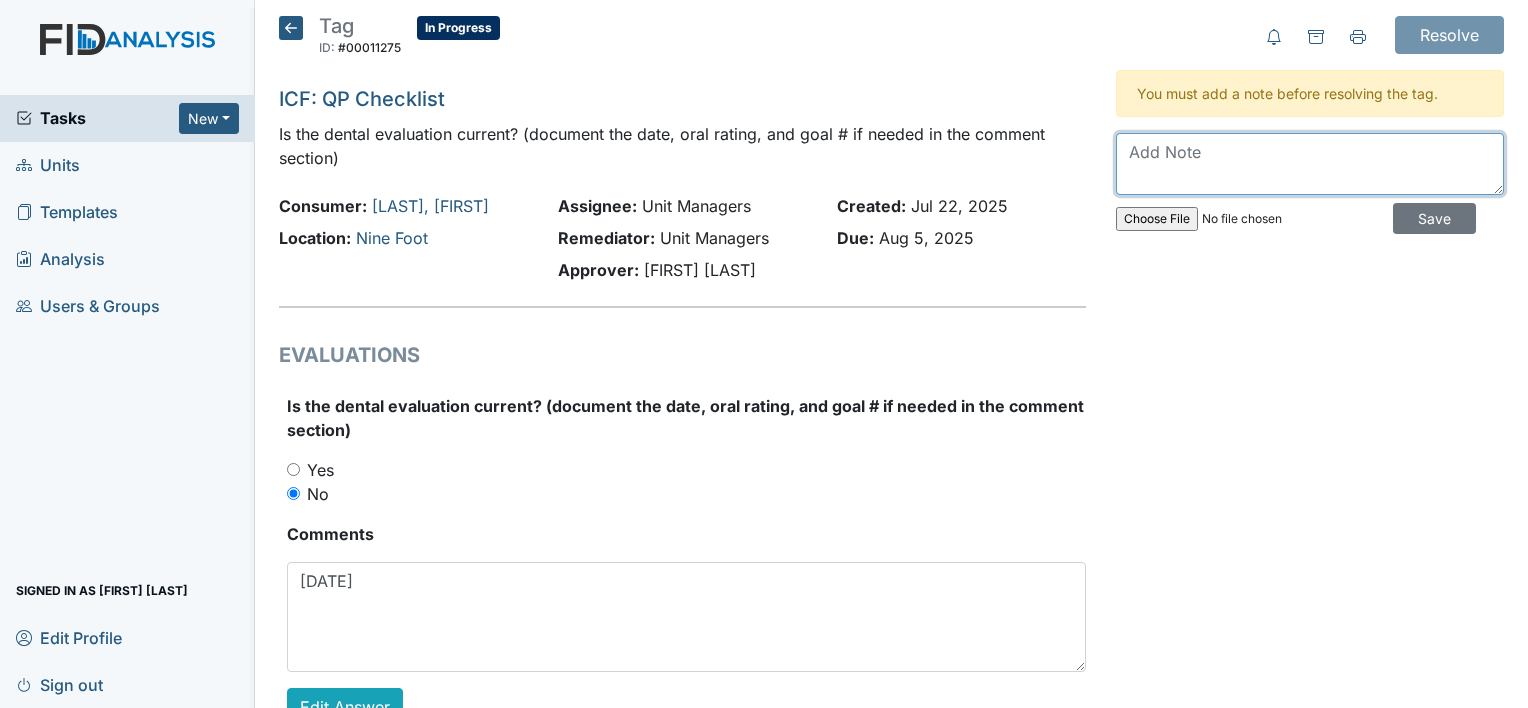 click at bounding box center (1310, 164) 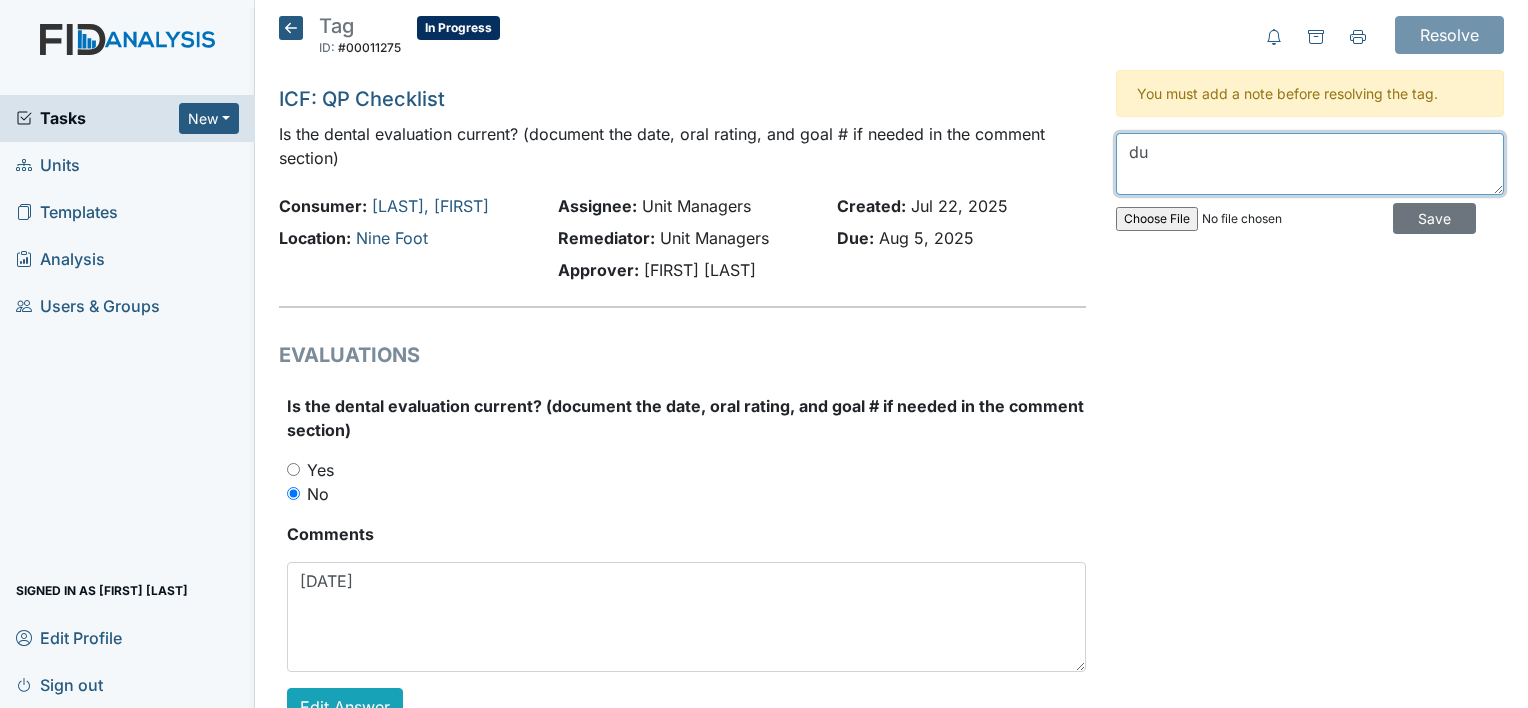 type on "d" 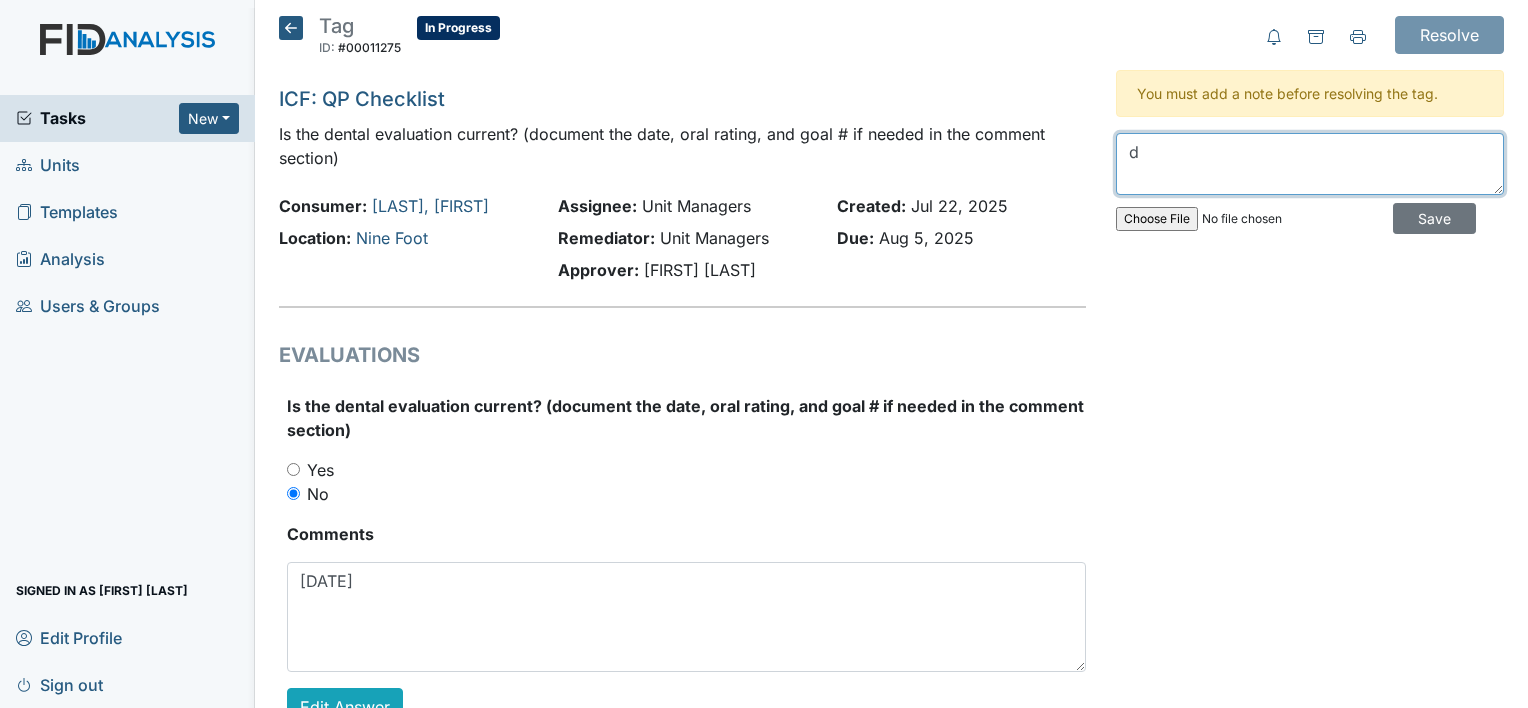 type 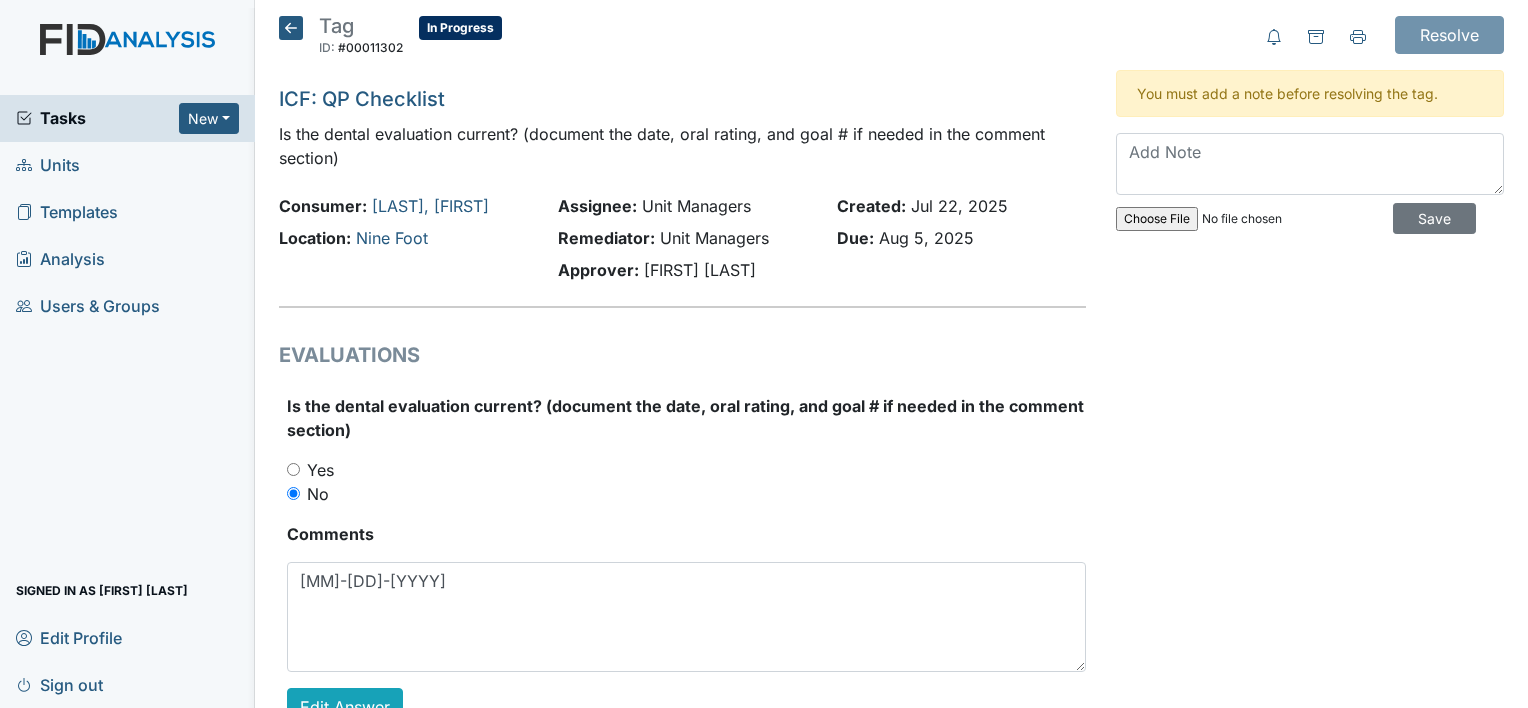scroll, scrollTop: 0, scrollLeft: 0, axis: both 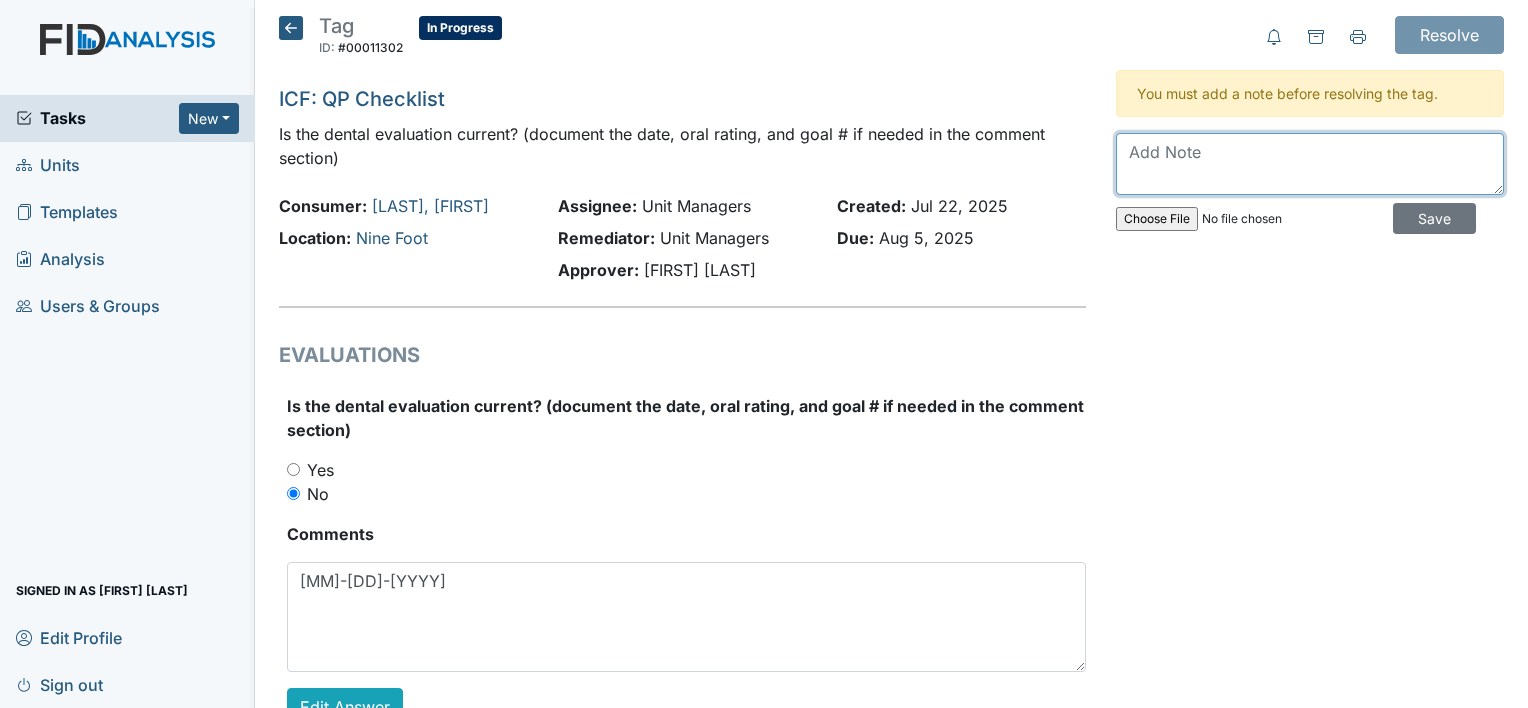 click at bounding box center (1310, 164) 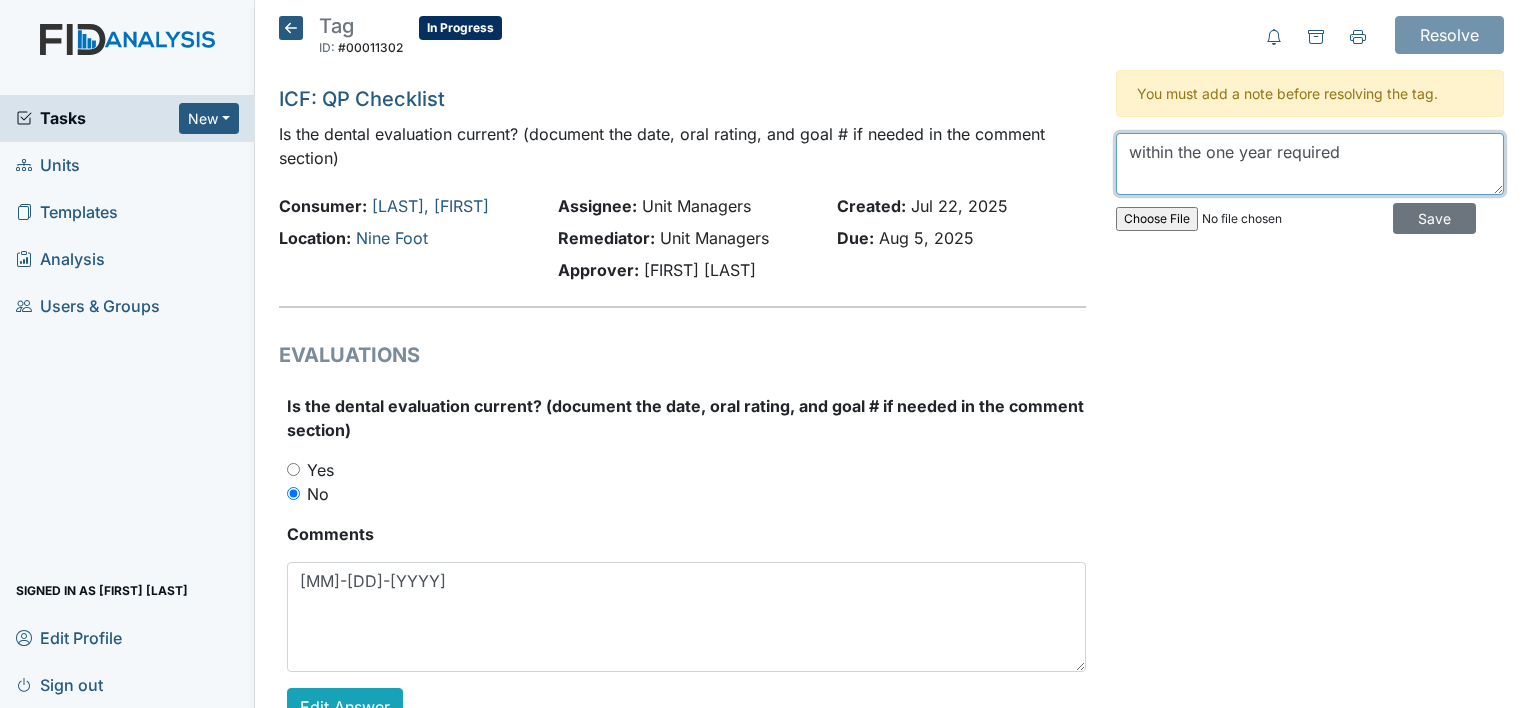 type on "within the one year required" 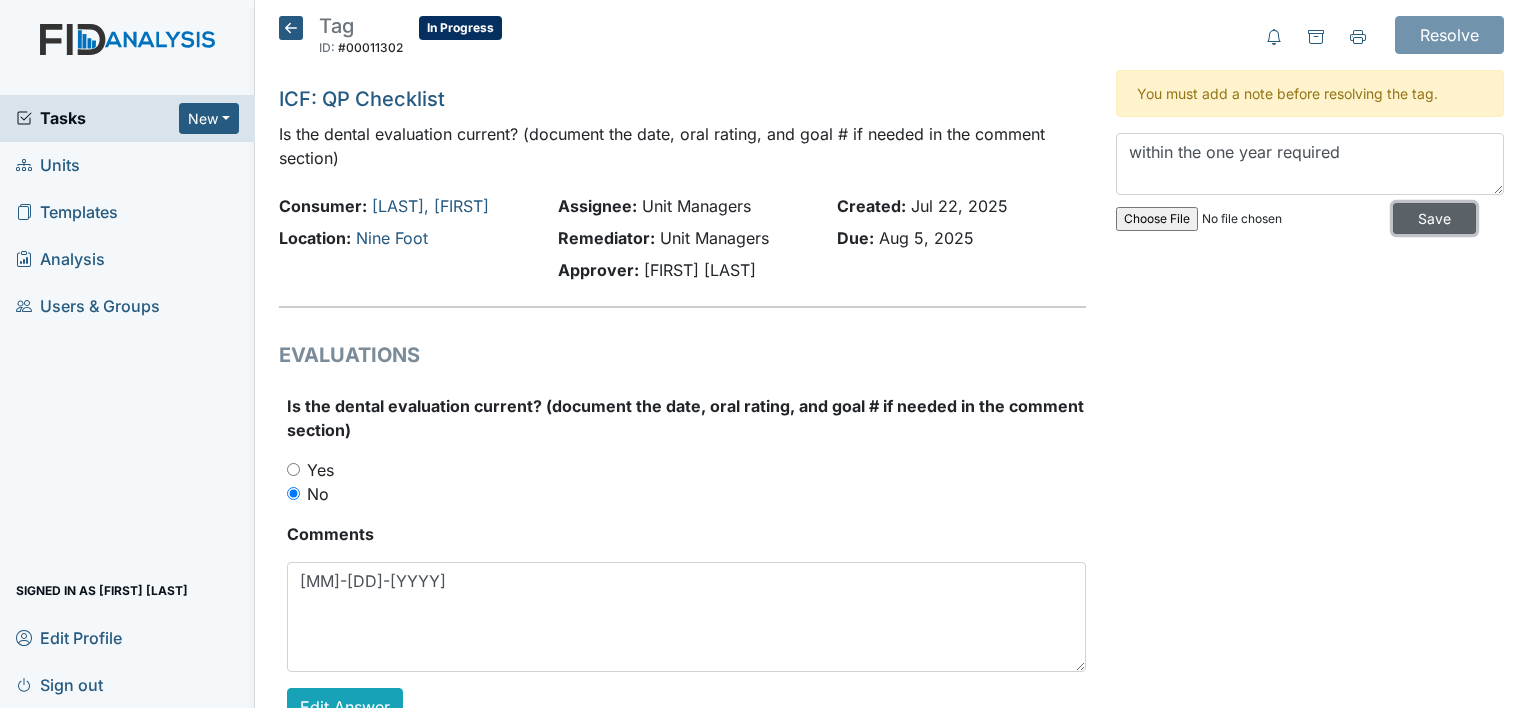drag, startPoint x: 709, startPoint y: 336, endPoint x: 1422, endPoint y: 202, distance: 725.4826 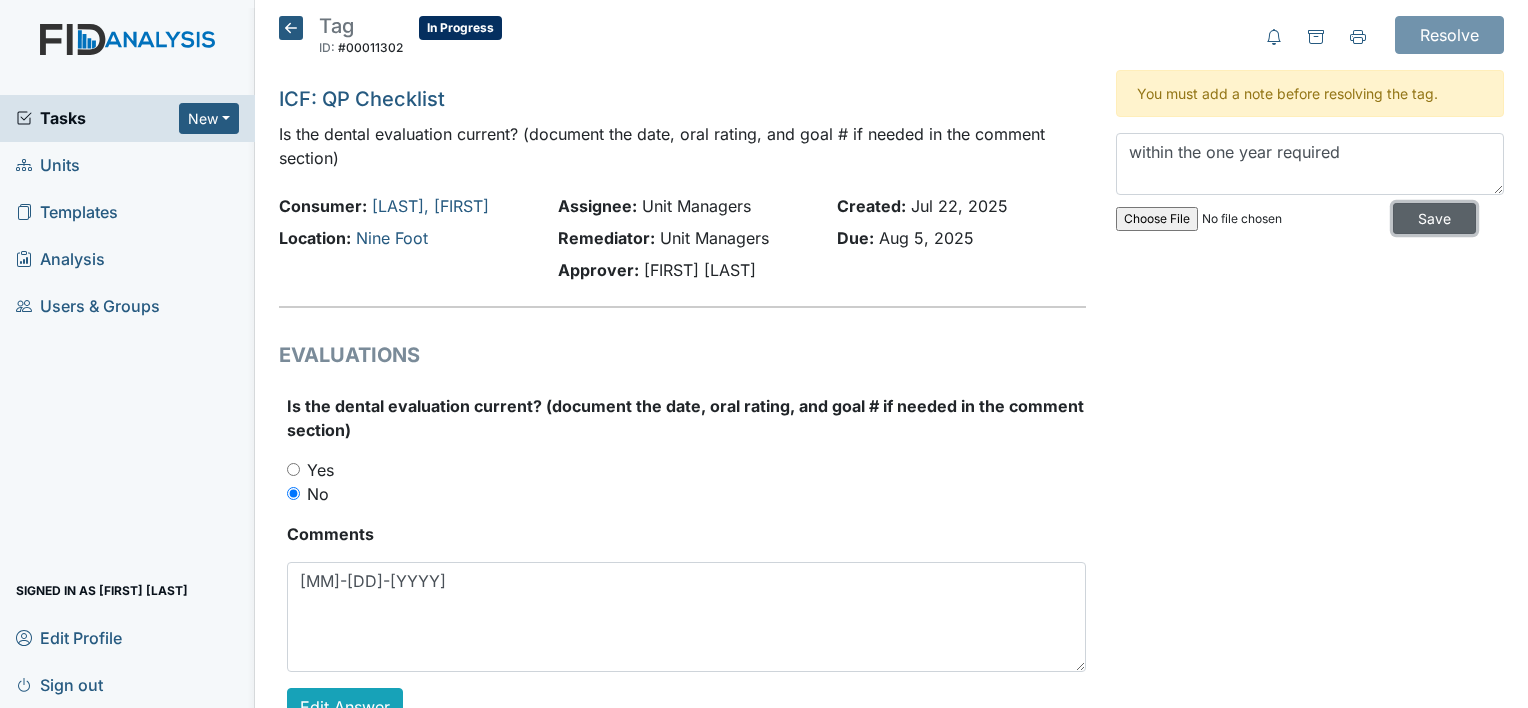 click on "Save" at bounding box center (1434, 218) 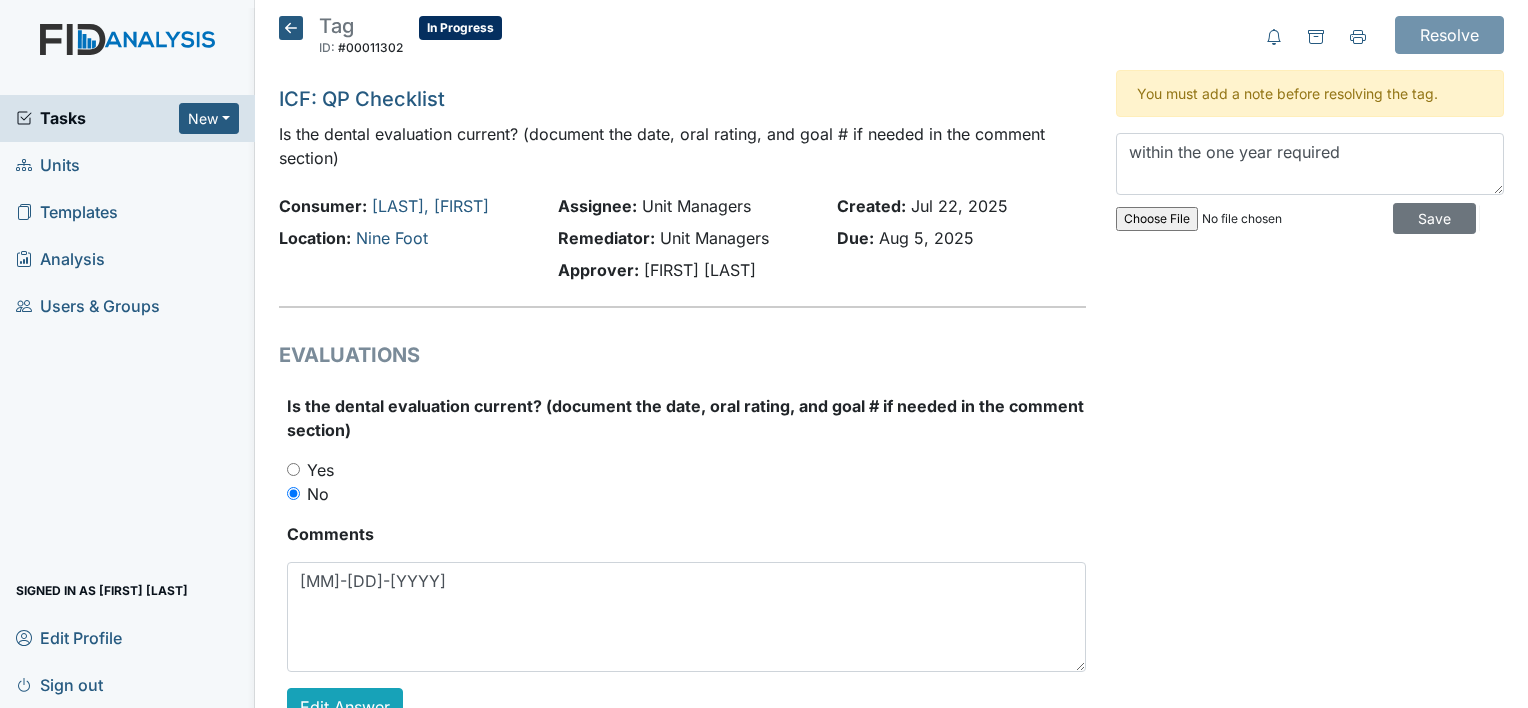 type 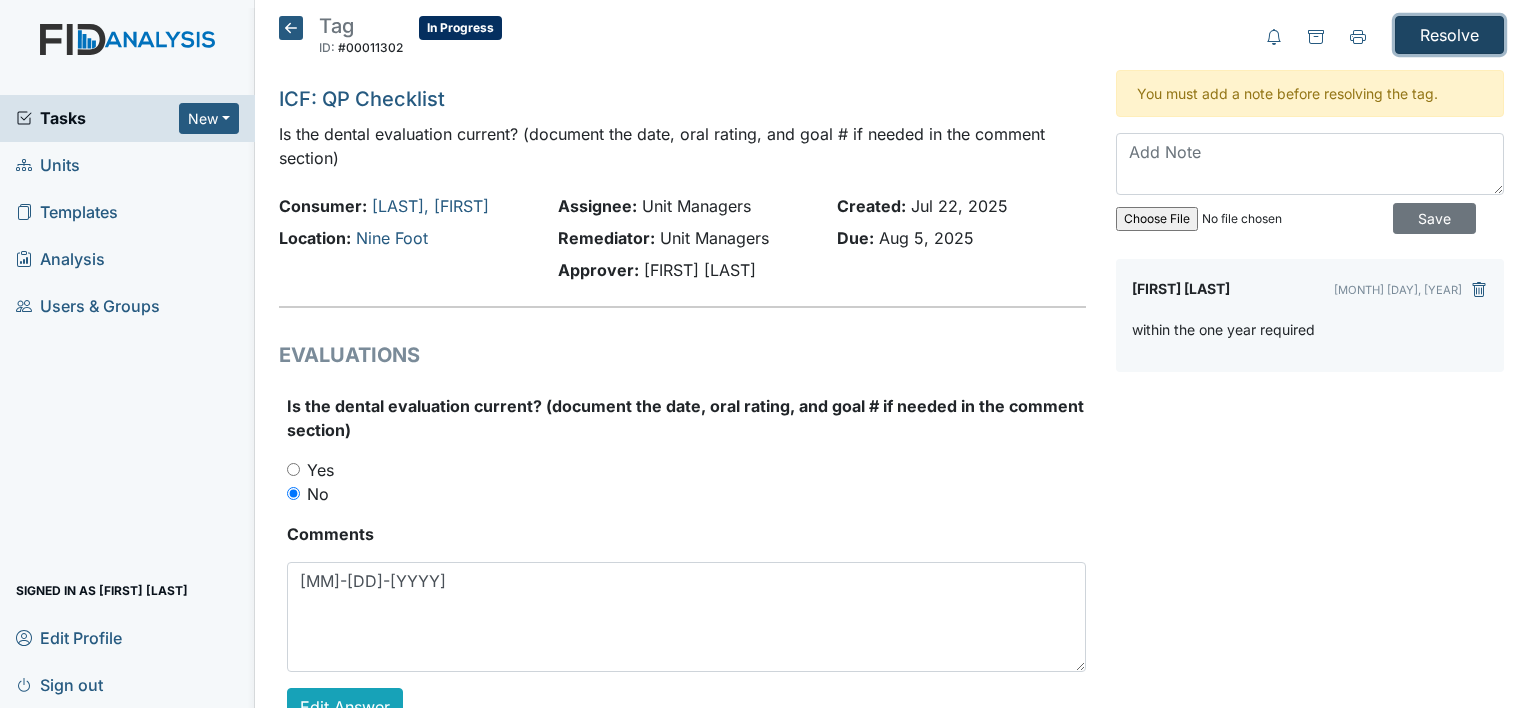 click on "Resolve" at bounding box center [1449, 35] 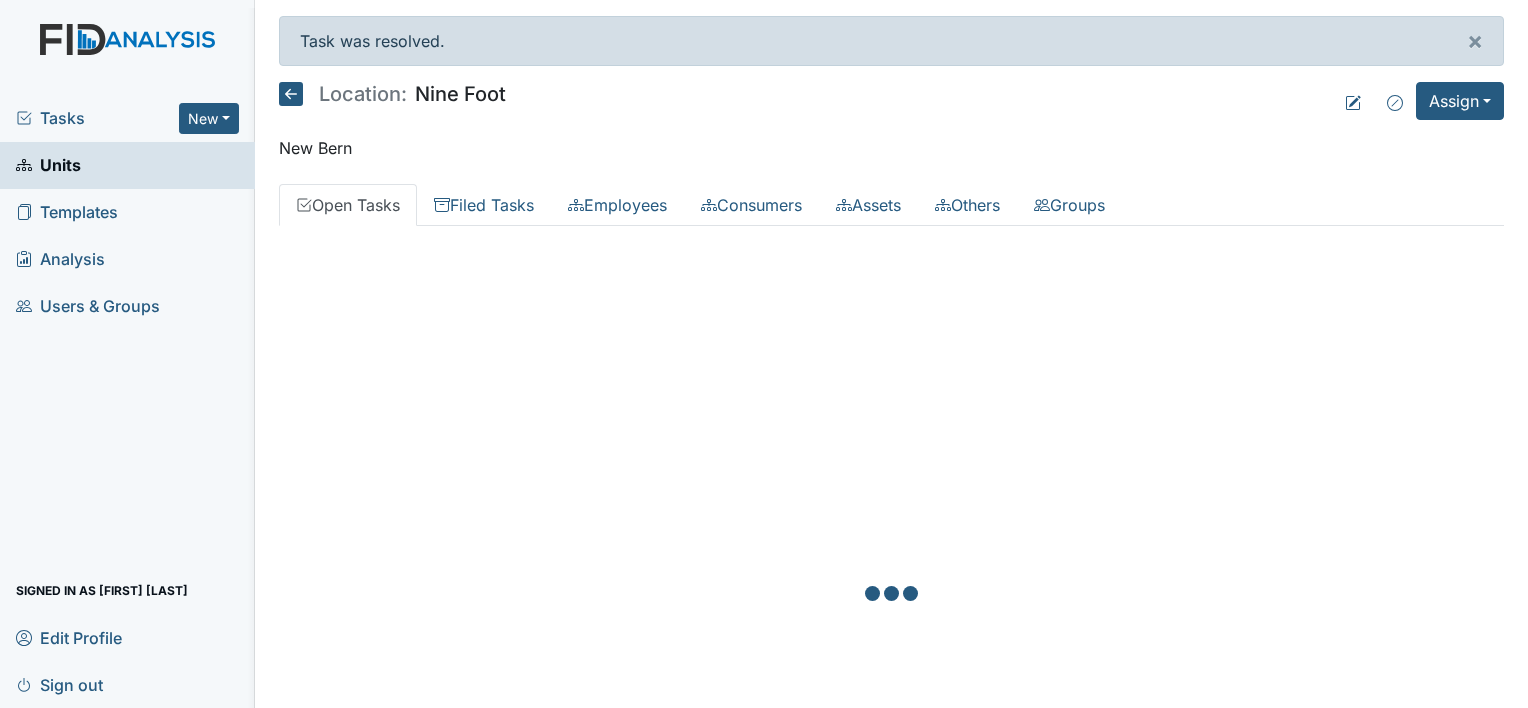 scroll, scrollTop: 0, scrollLeft: 0, axis: both 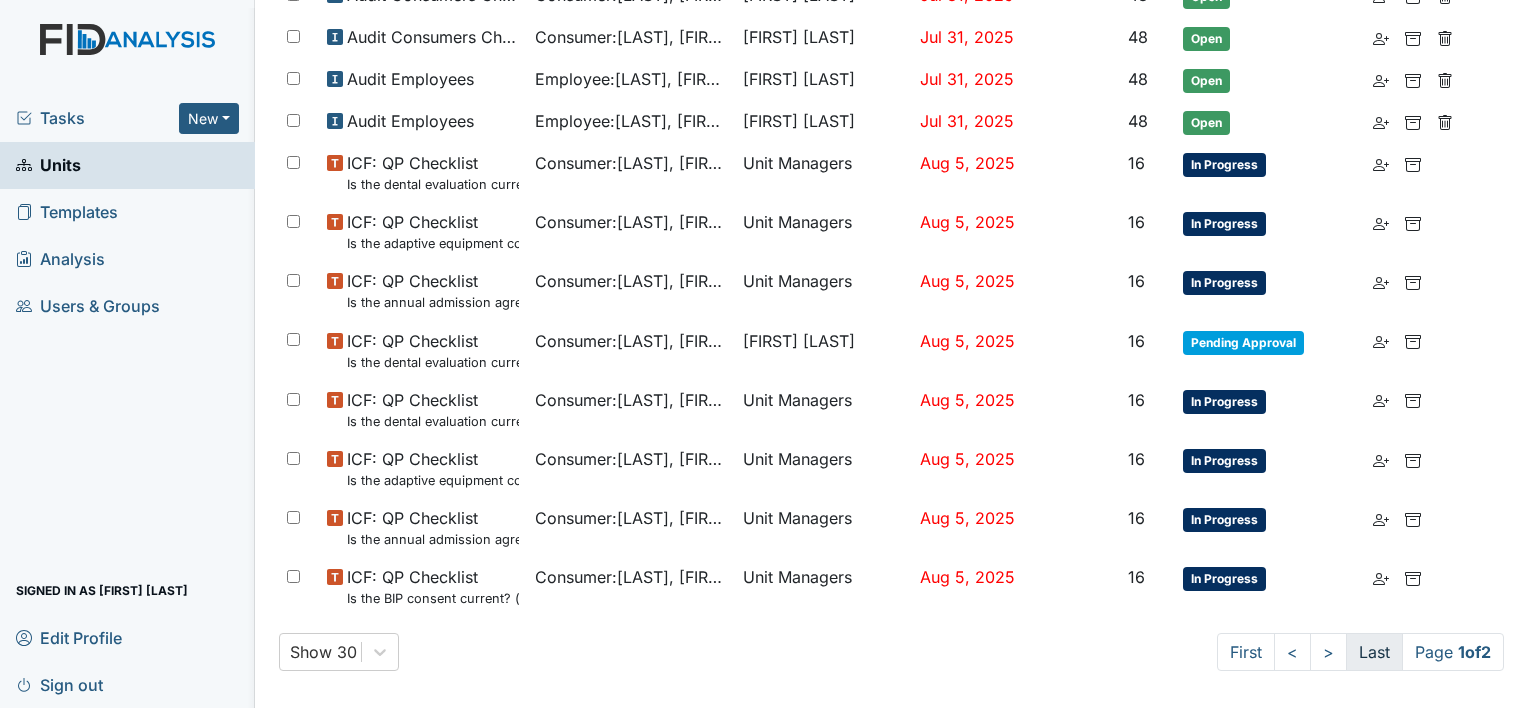 click on "Last" at bounding box center [1374, 652] 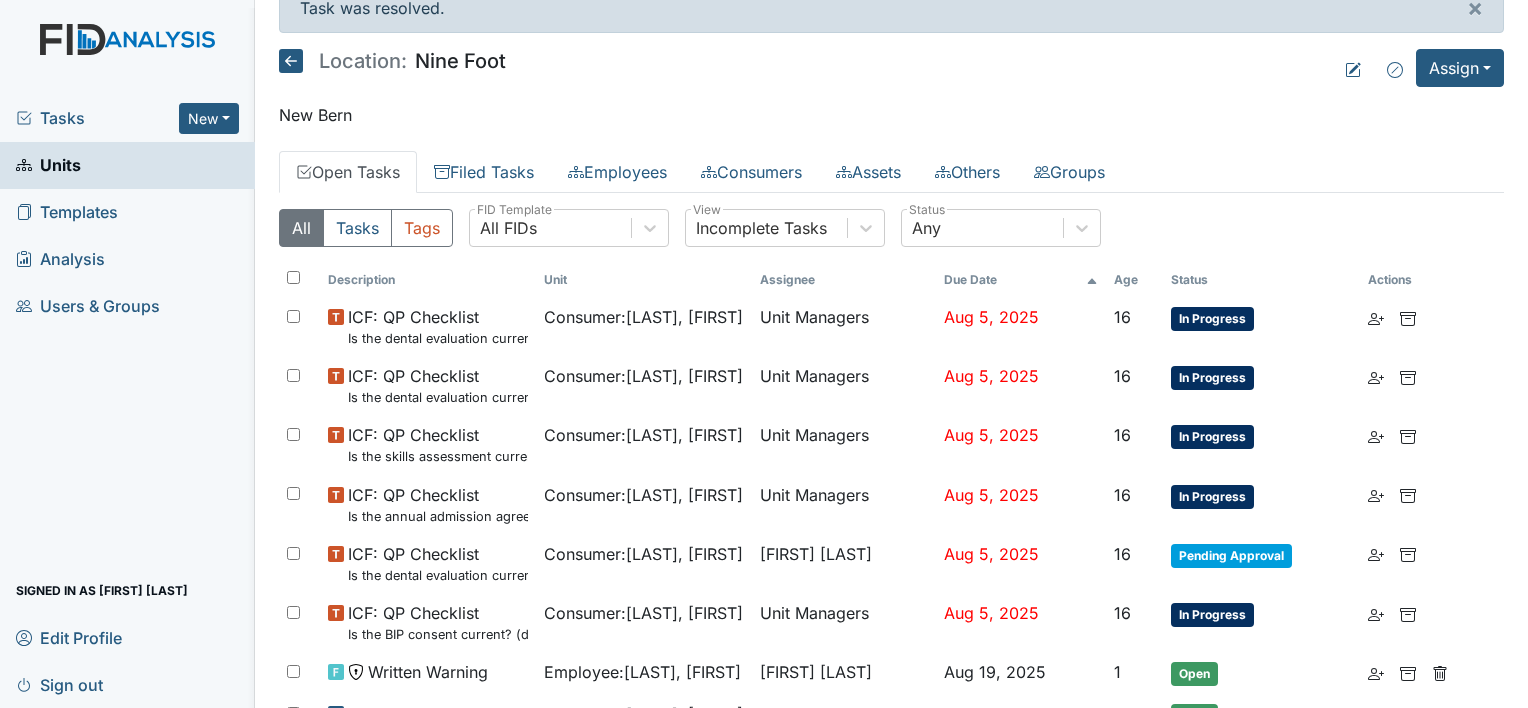 scroll, scrollTop: 0, scrollLeft: 0, axis: both 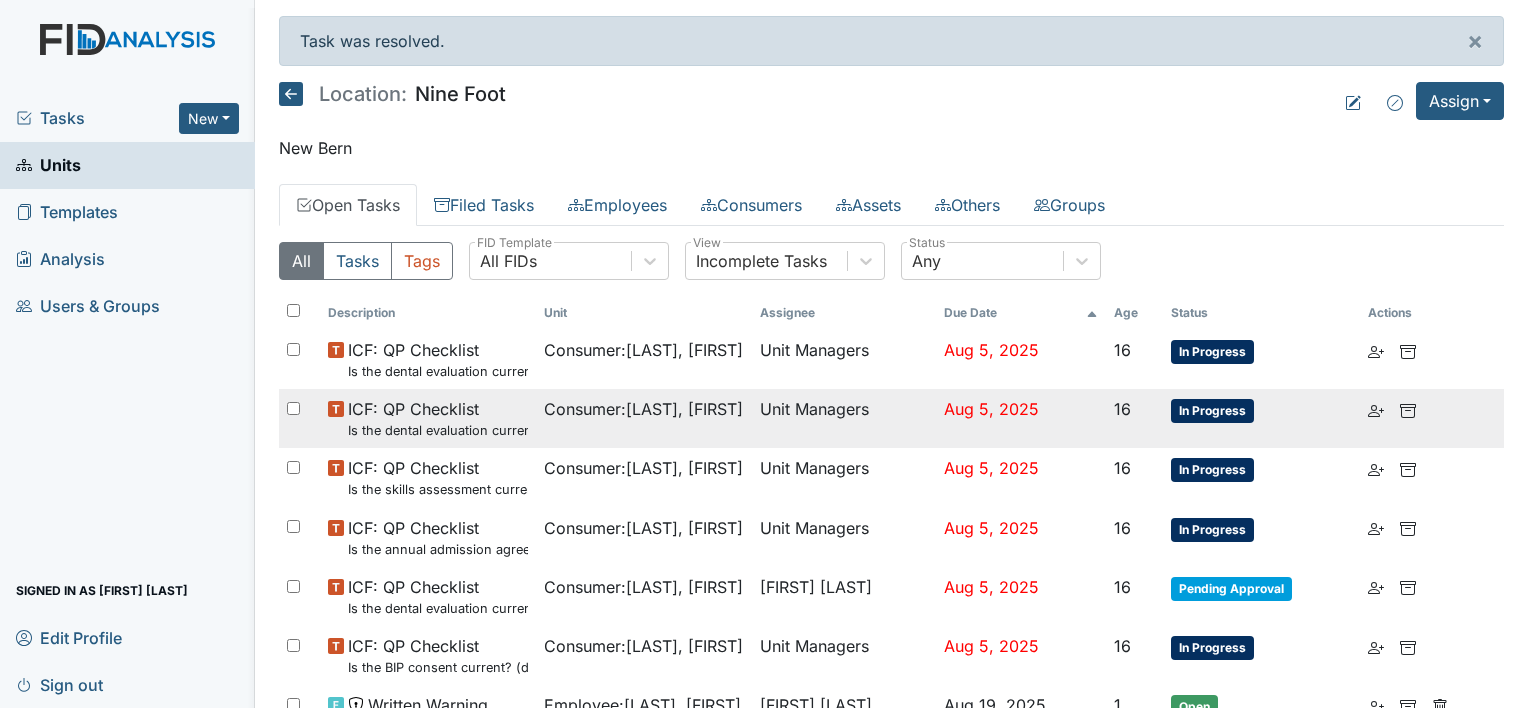 click on "In Progress" at bounding box center [1212, 411] 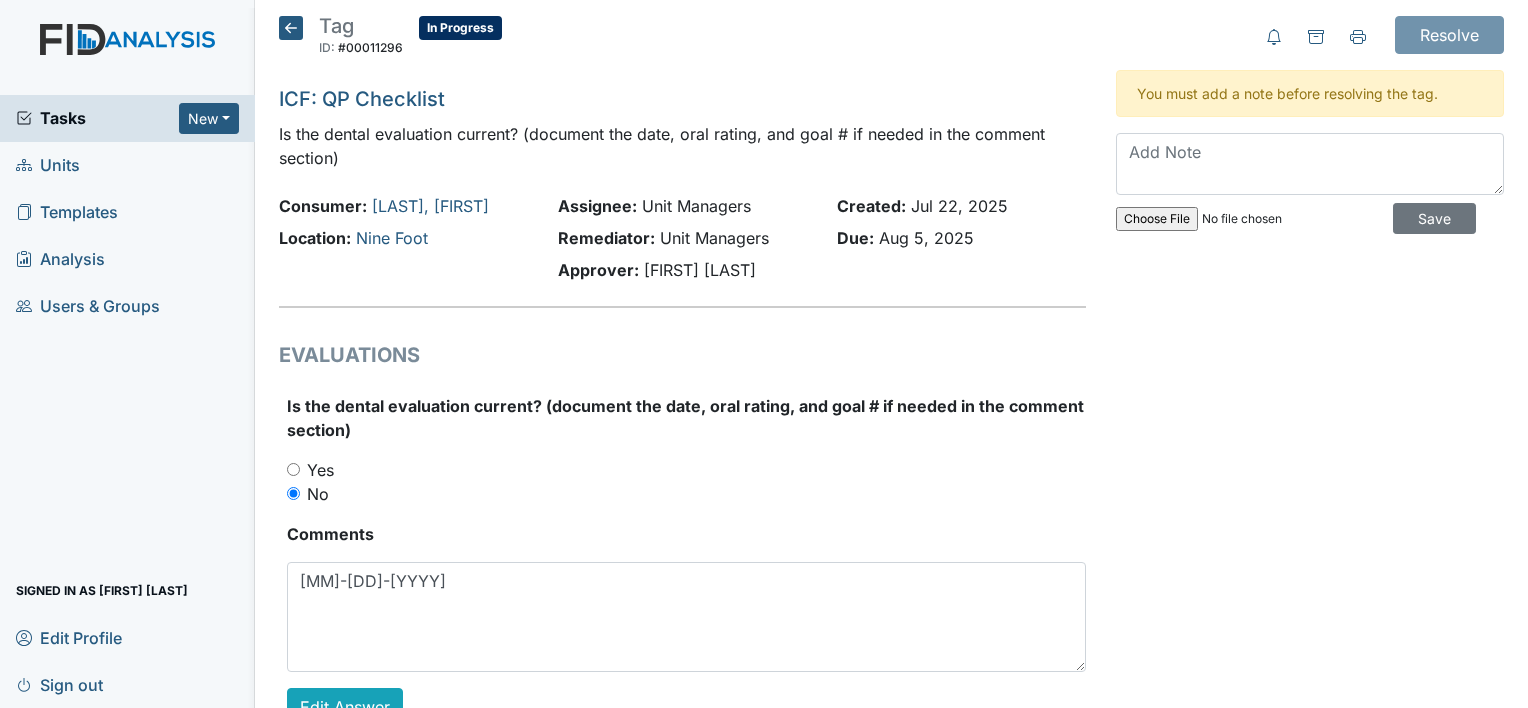 scroll, scrollTop: 0, scrollLeft: 0, axis: both 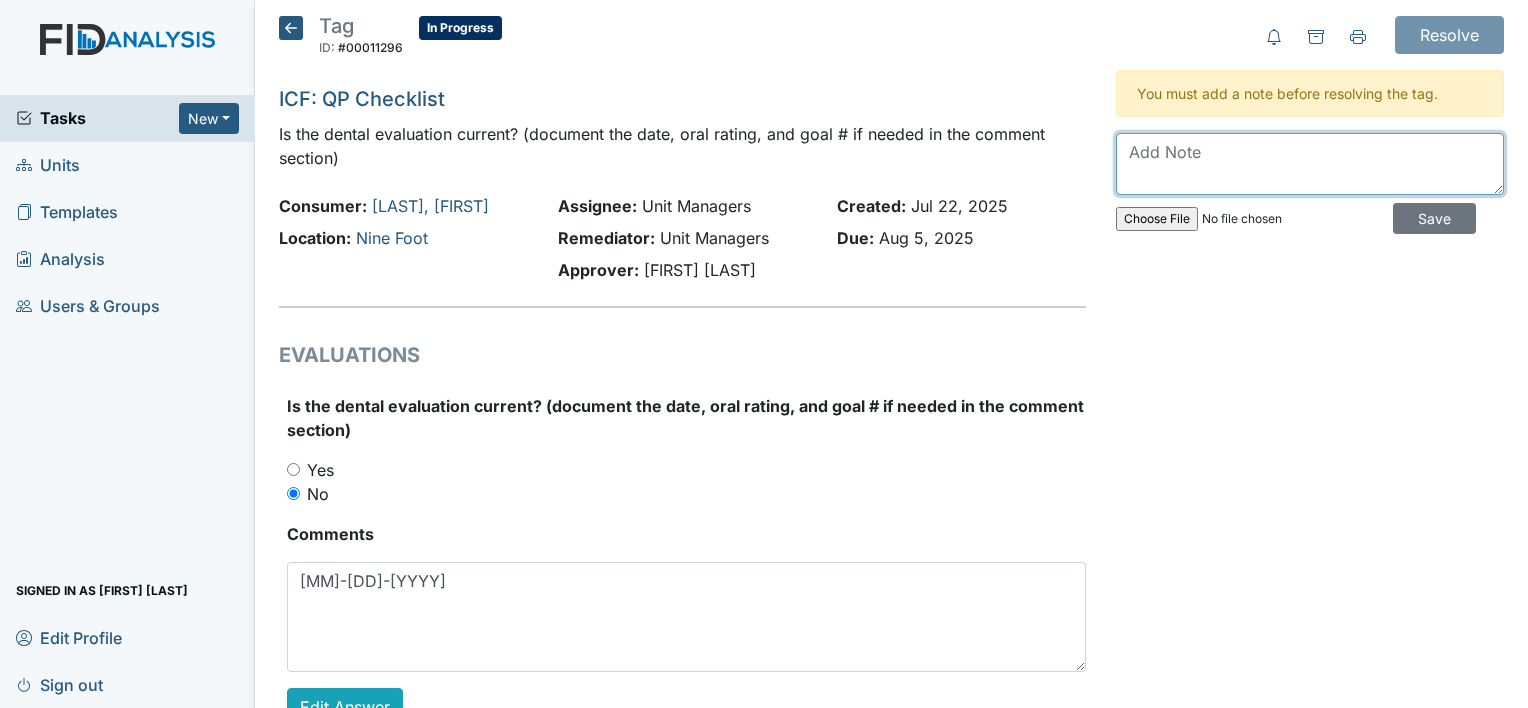 click at bounding box center (1310, 164) 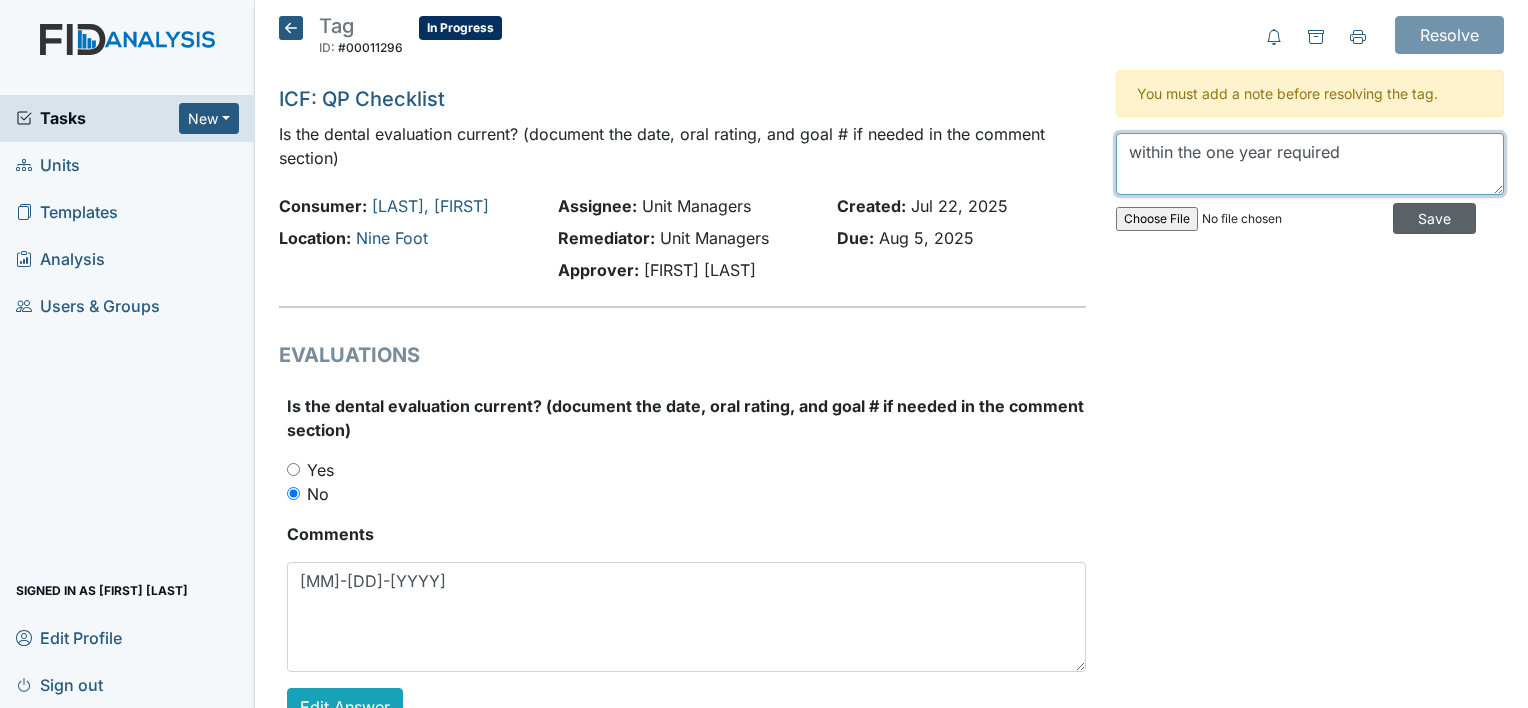 type on "within the one year required" 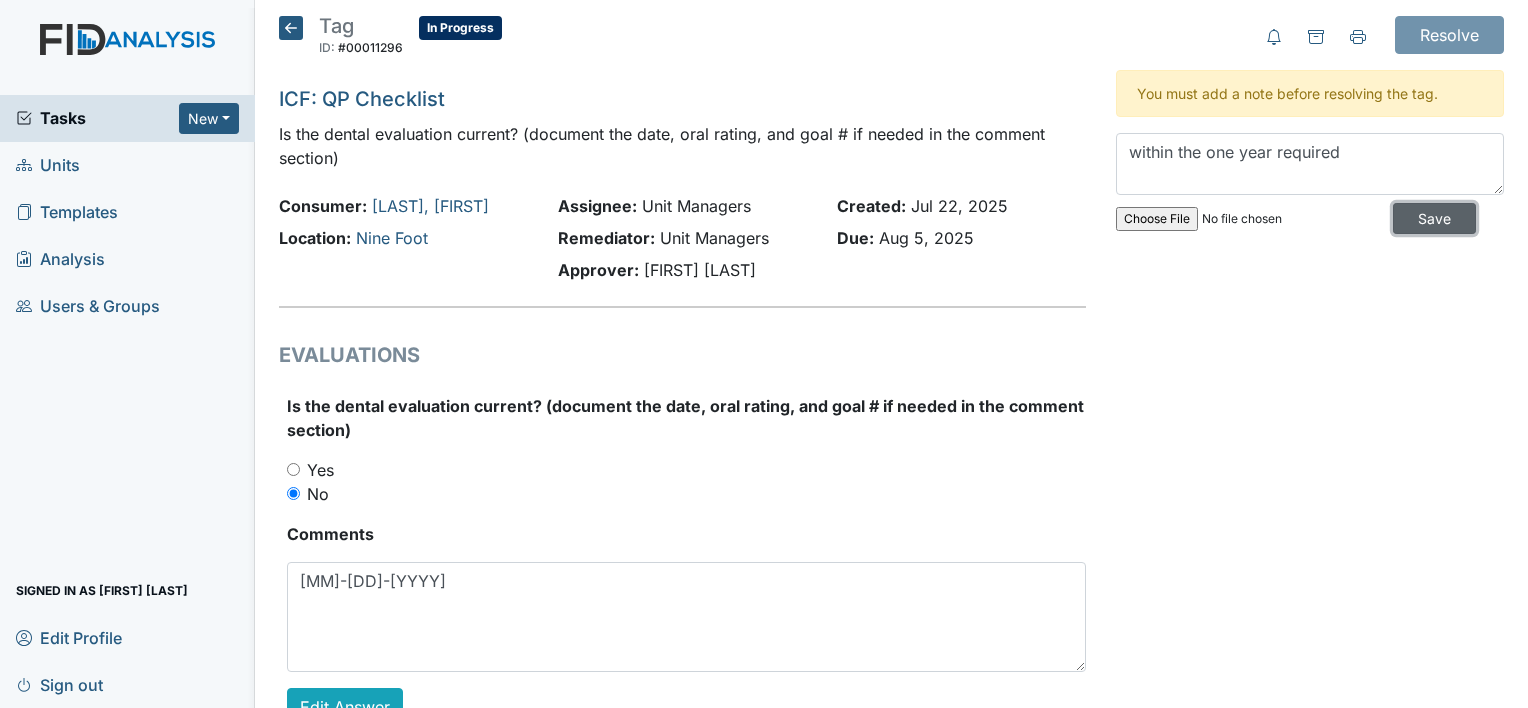 click on "Save" at bounding box center [1434, 218] 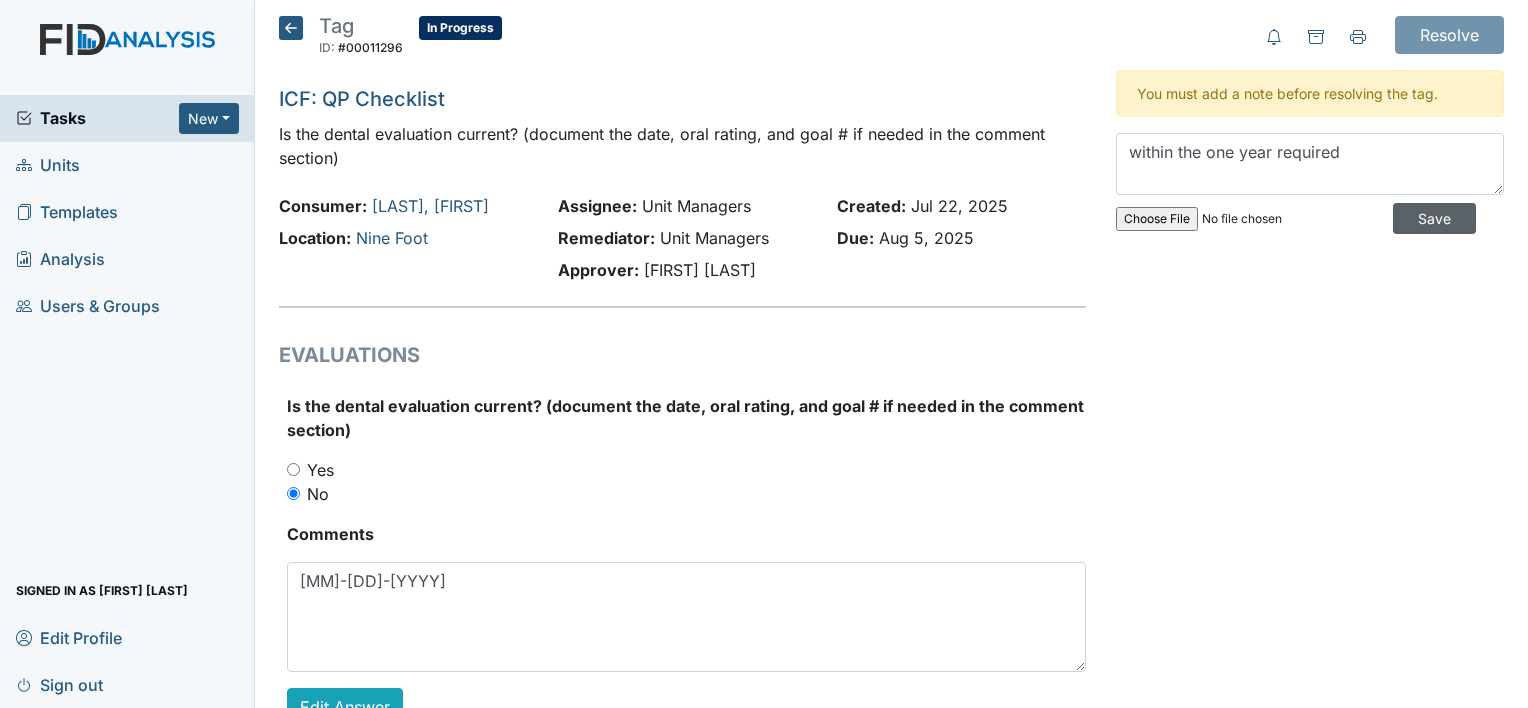 type 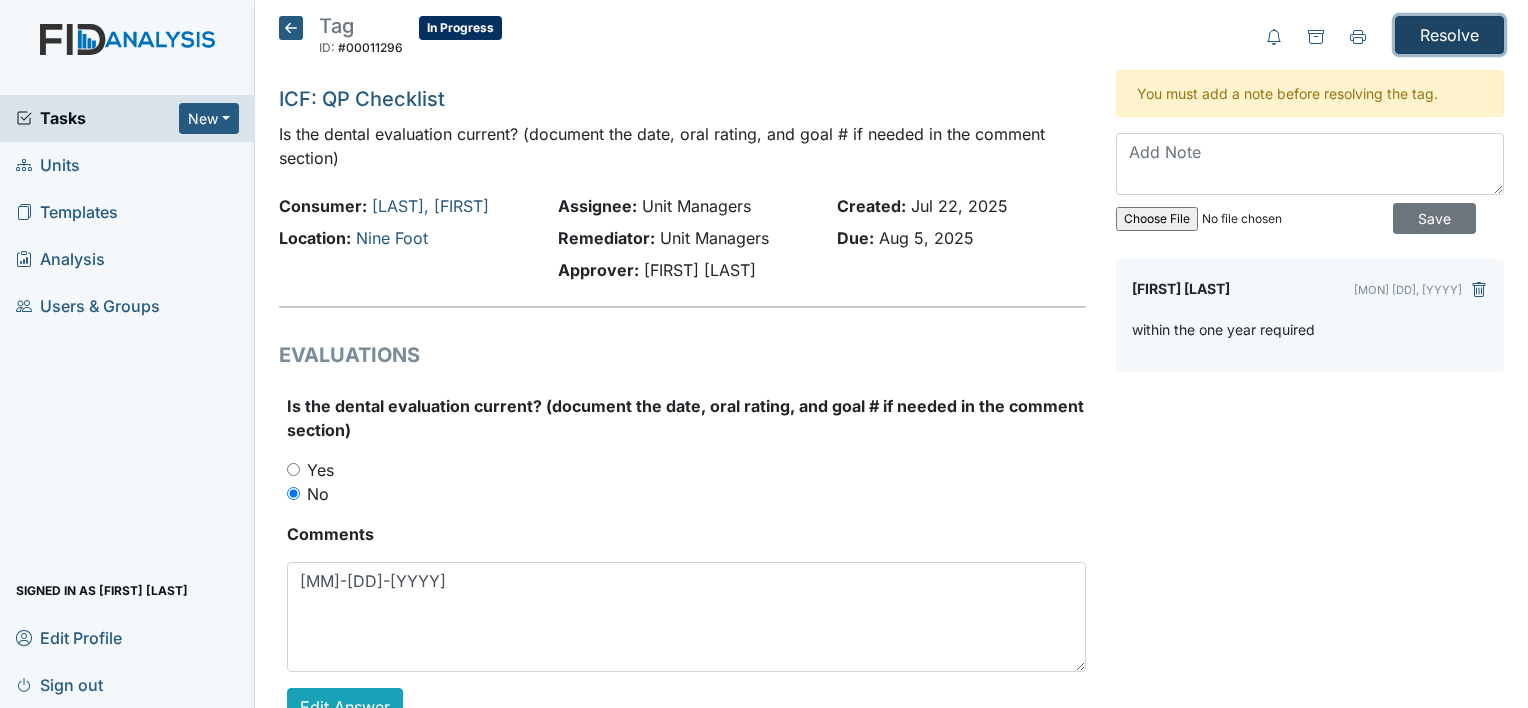 click on "Resolve" at bounding box center (1449, 35) 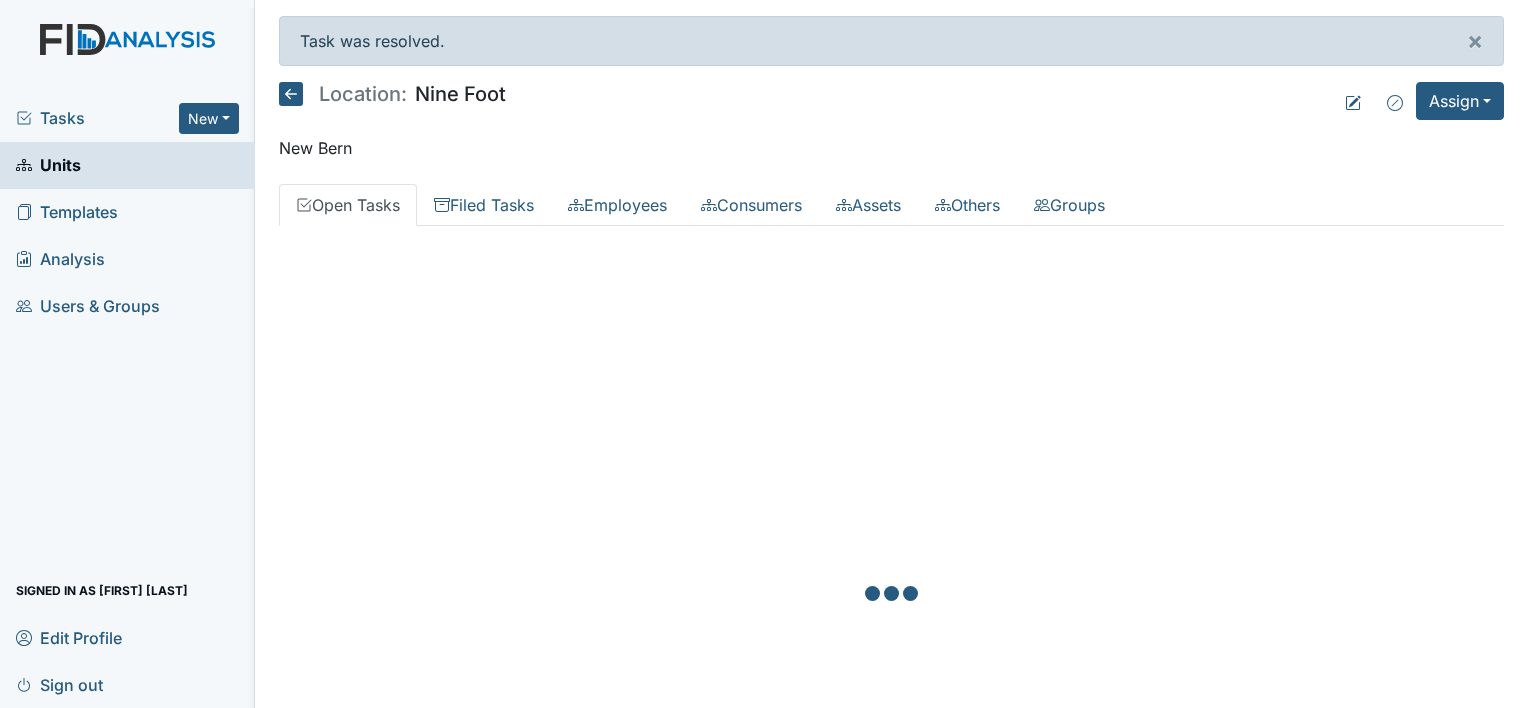 scroll, scrollTop: 0, scrollLeft: 0, axis: both 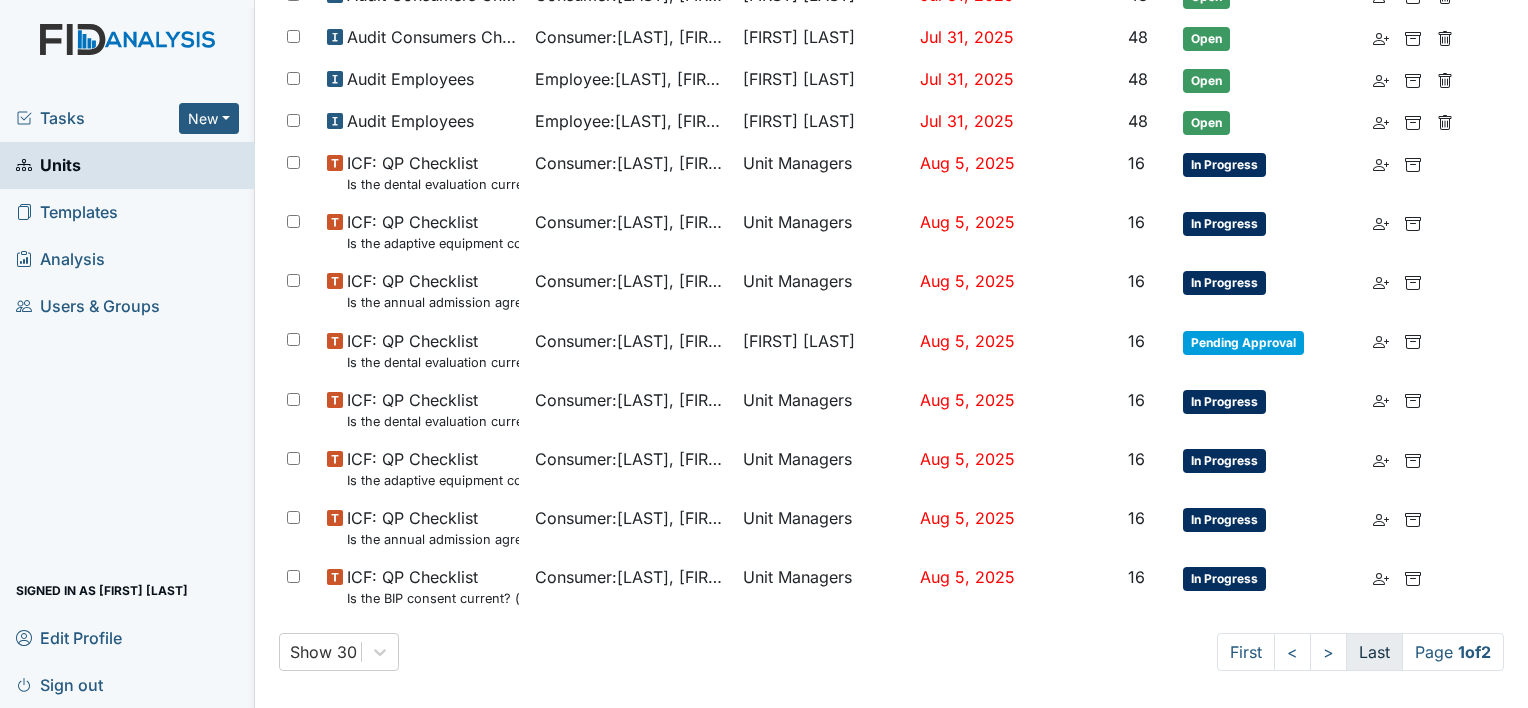 click on "Last" at bounding box center (1374, 652) 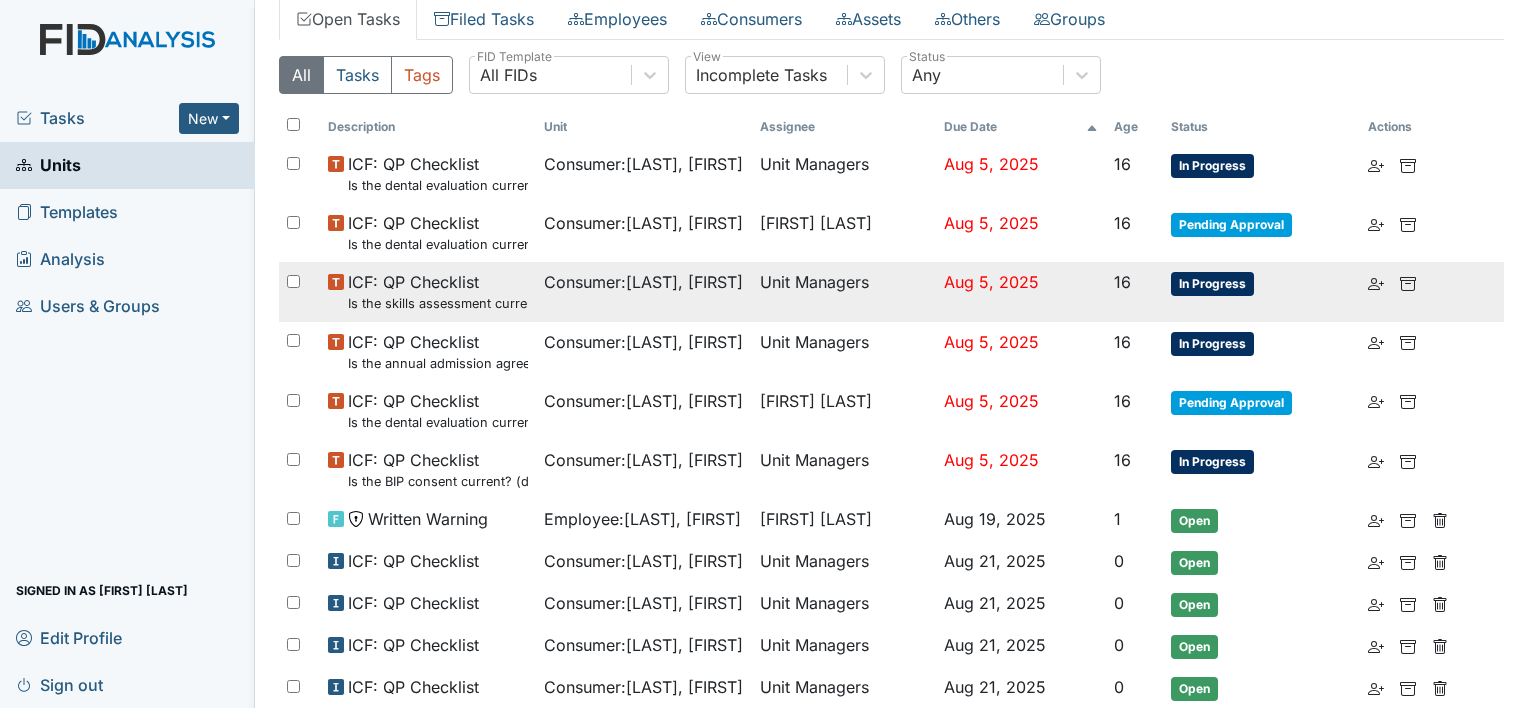 scroll, scrollTop: 0, scrollLeft: 0, axis: both 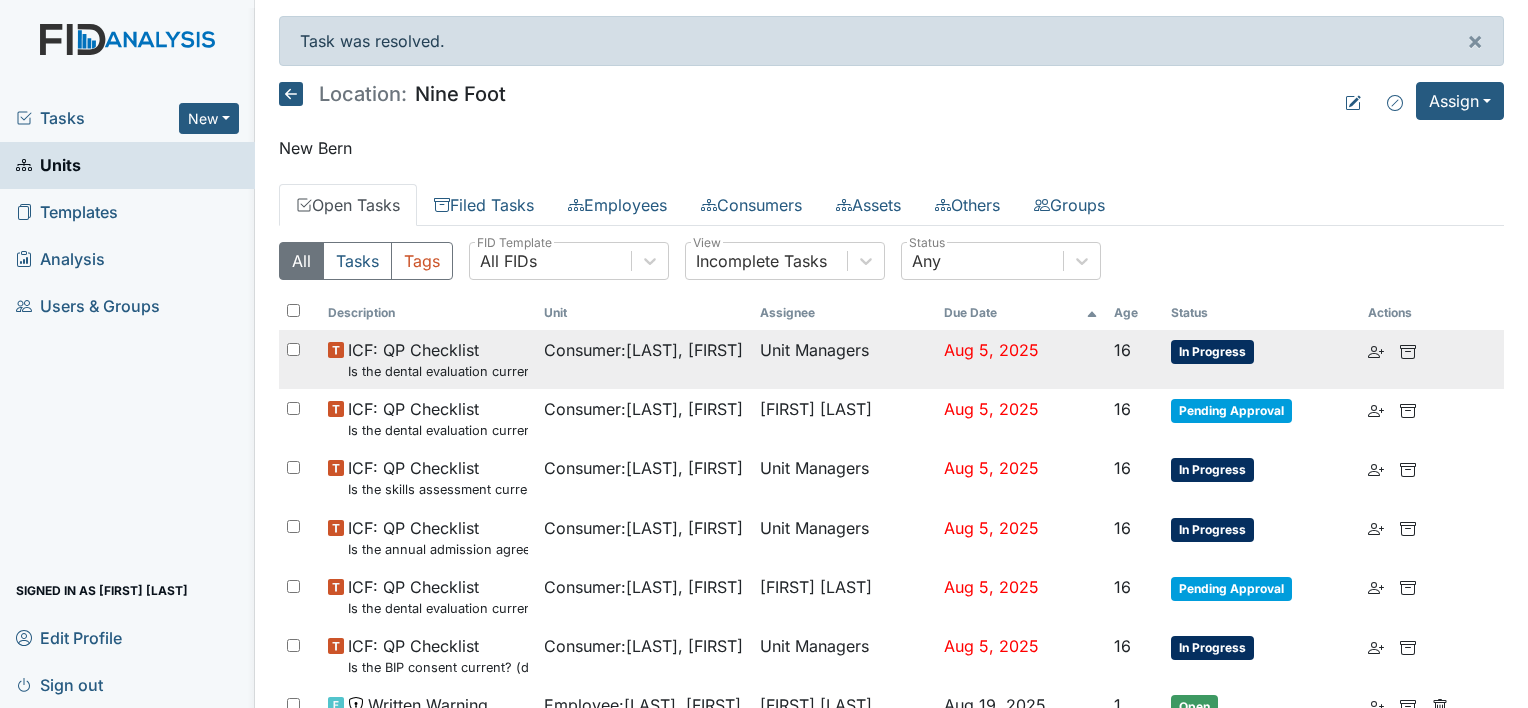 click on "In Progress" at bounding box center [1212, 352] 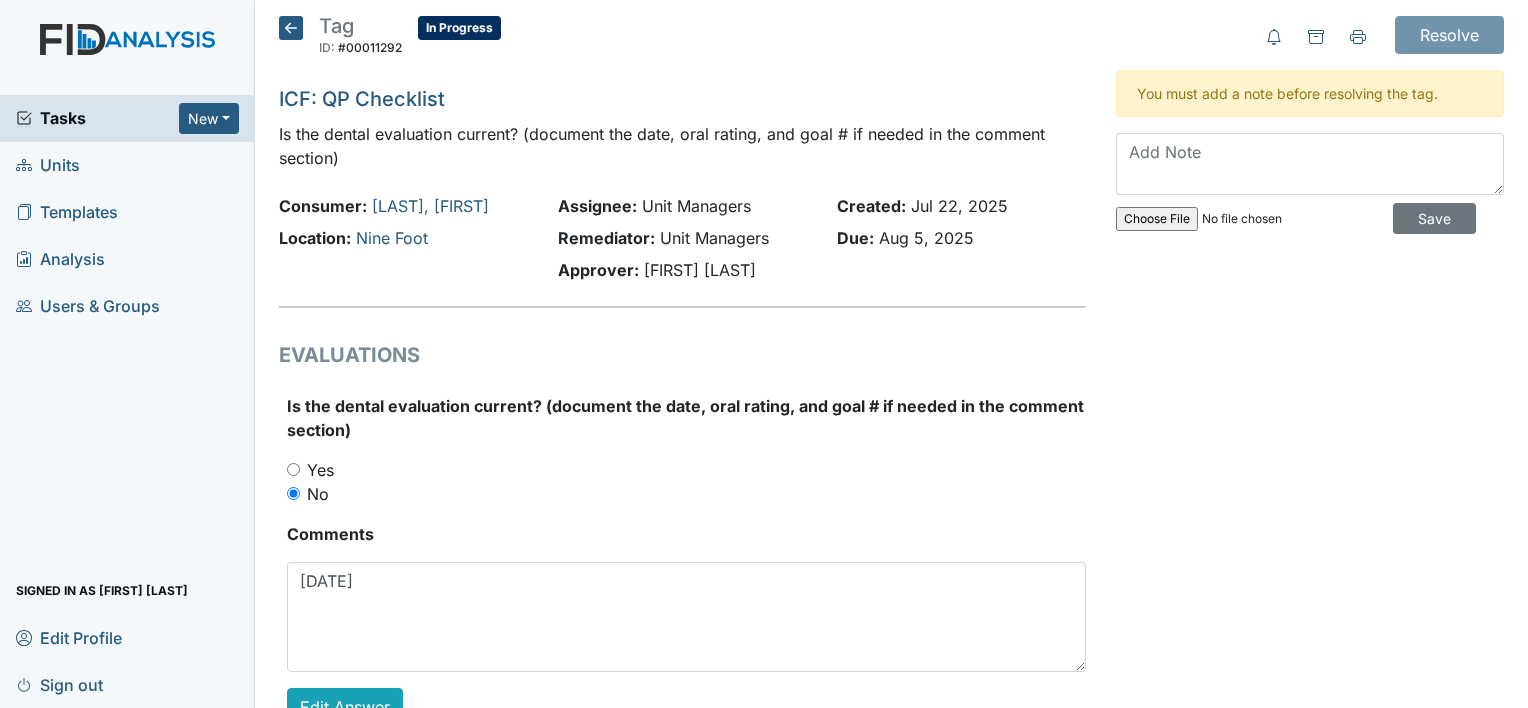 scroll, scrollTop: 0, scrollLeft: 0, axis: both 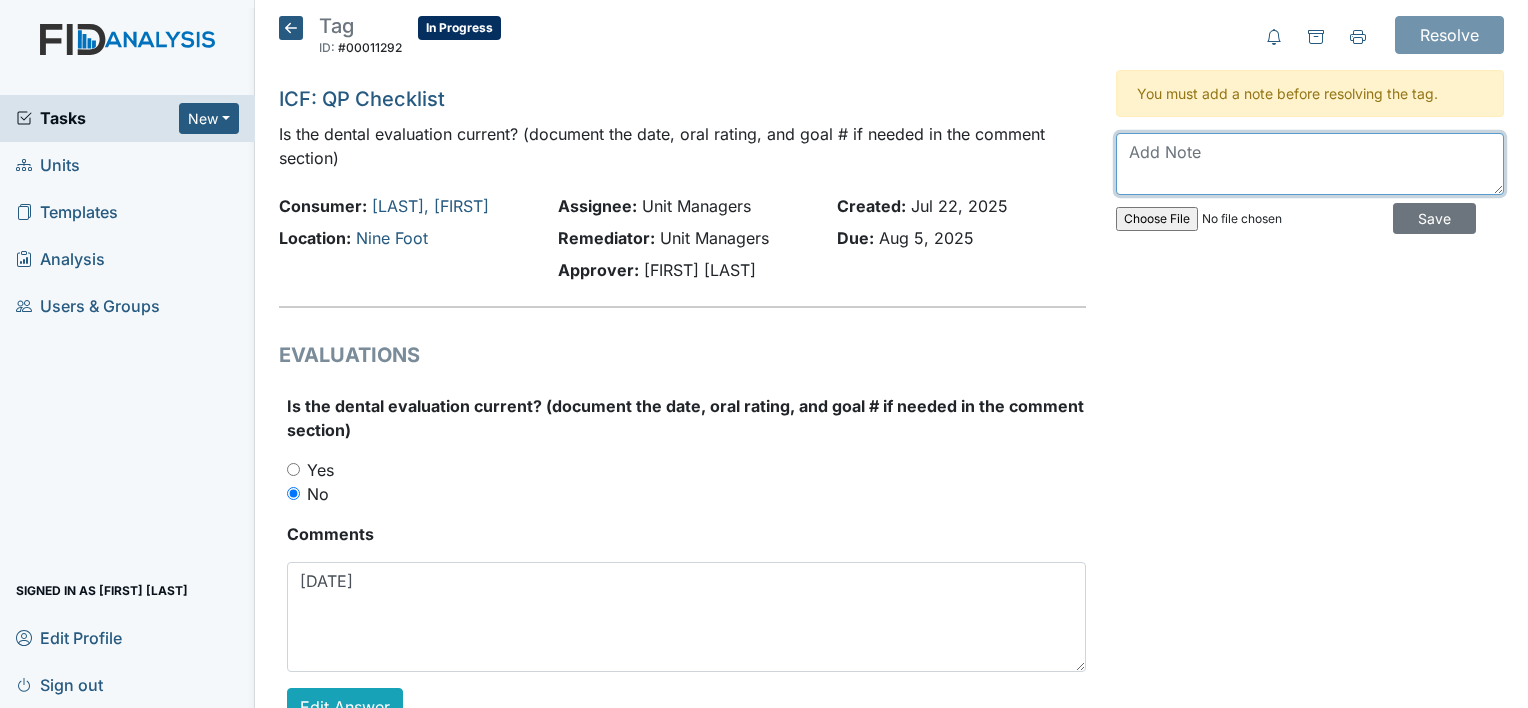 click at bounding box center [1310, 164] 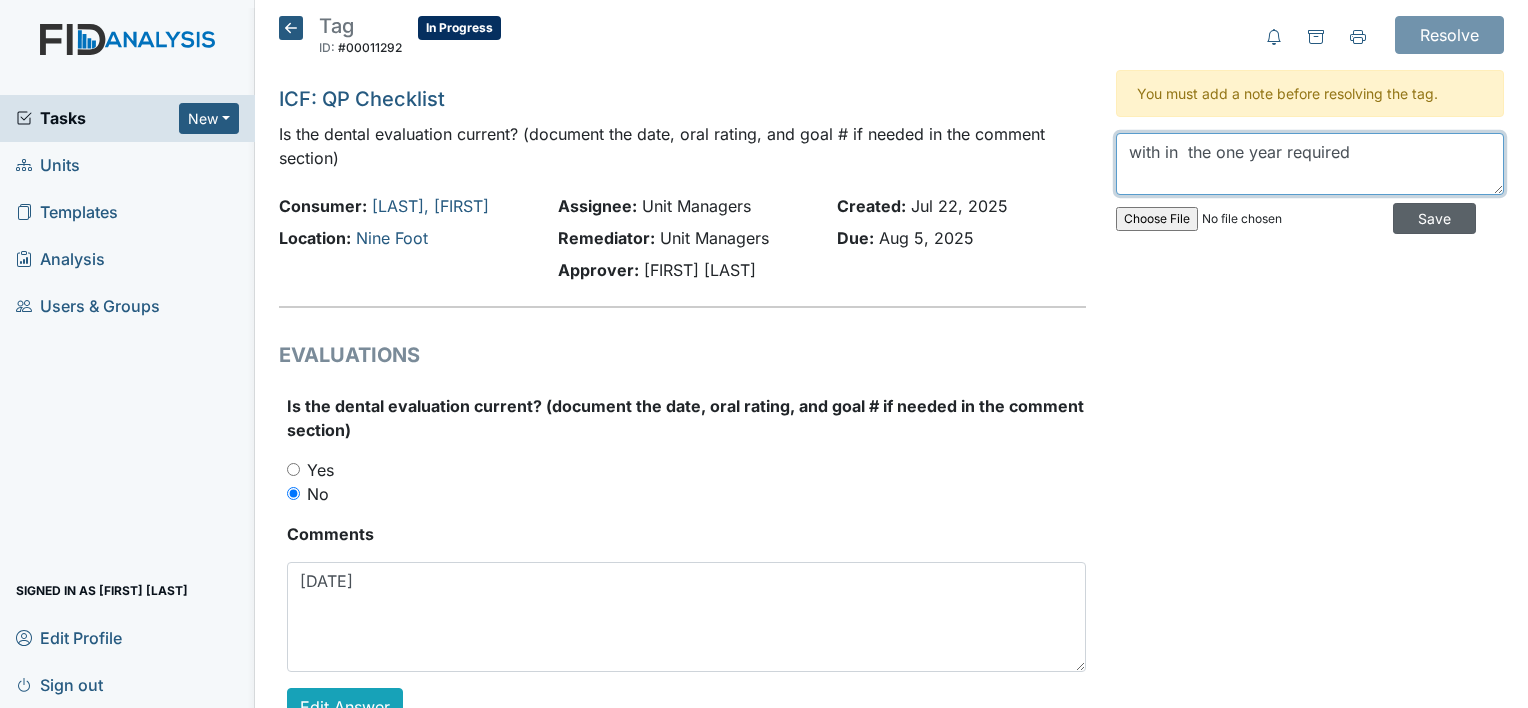 type on "with in  the one year required" 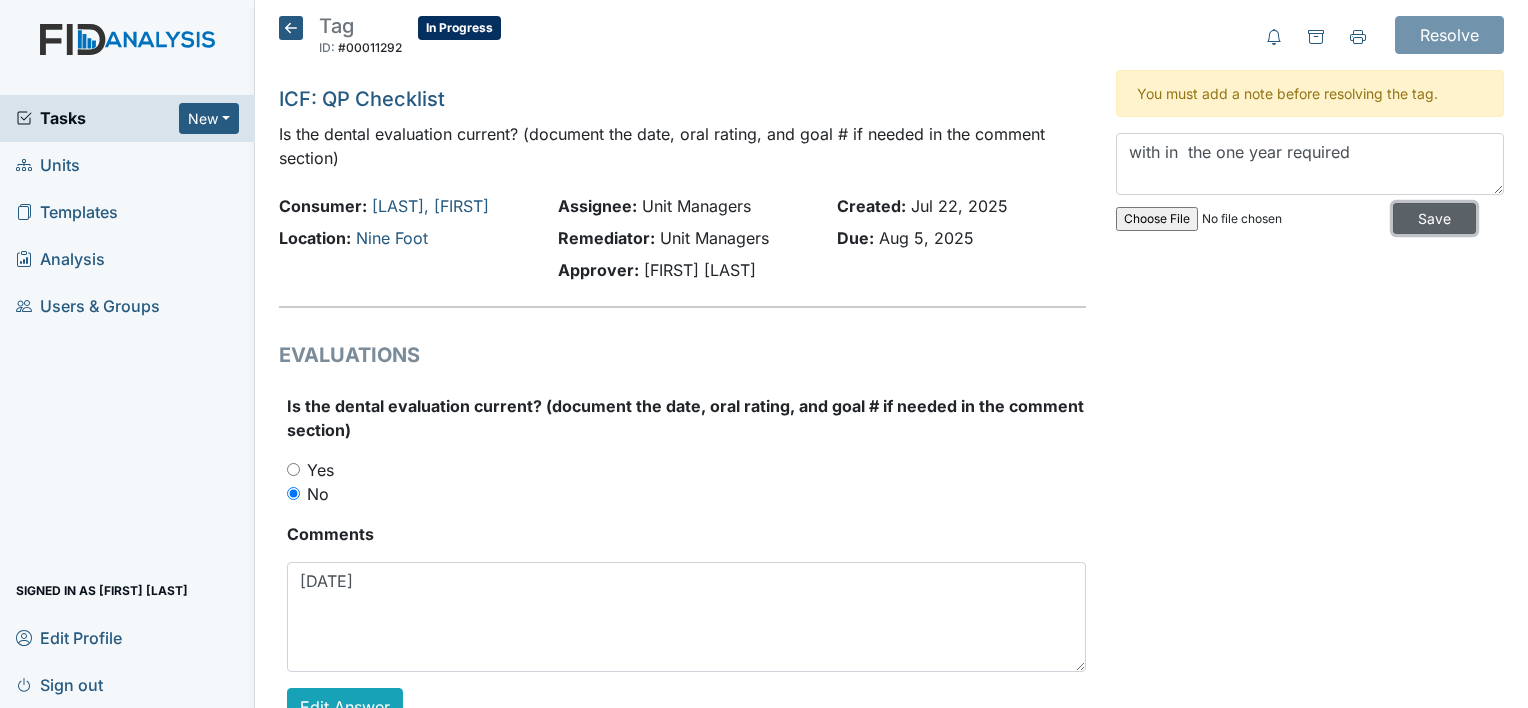 click on "Save" at bounding box center [1434, 218] 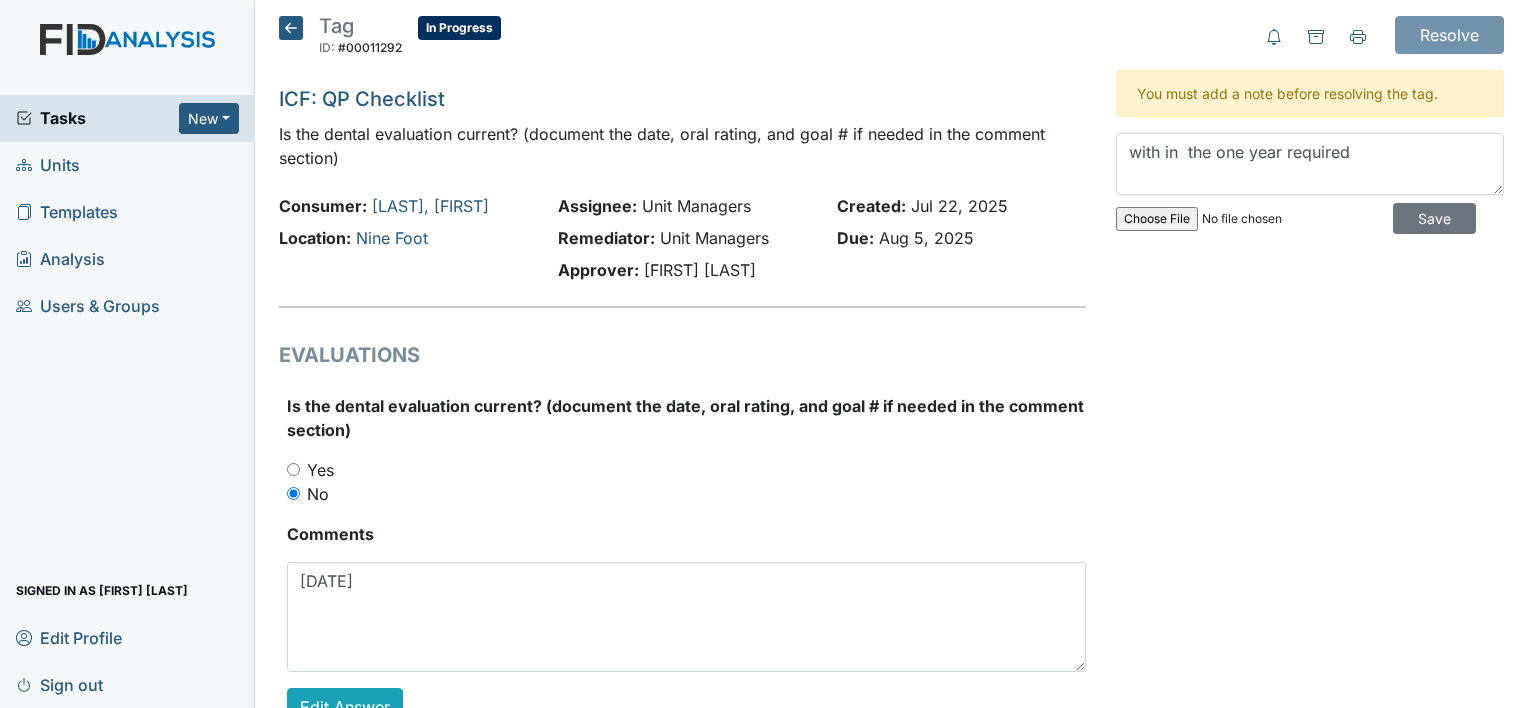 type 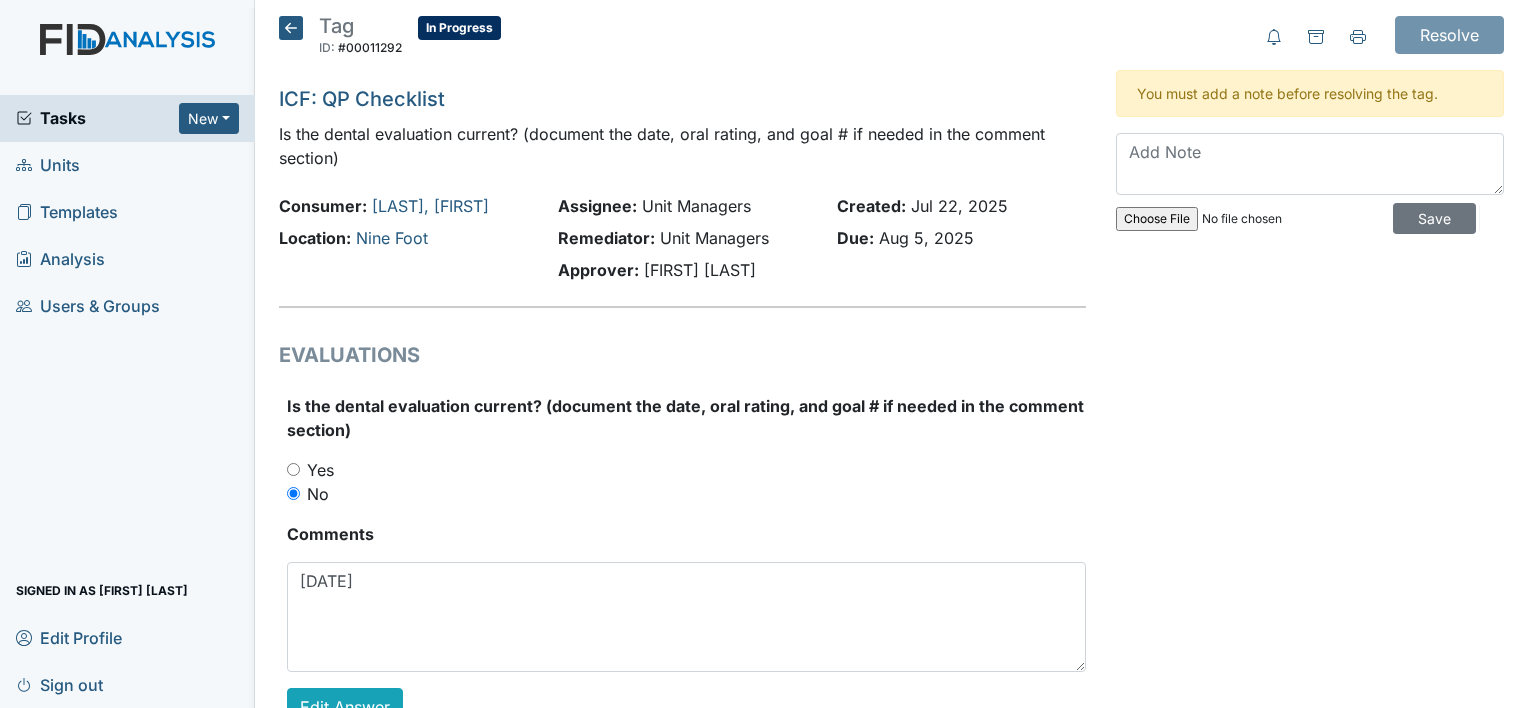 type 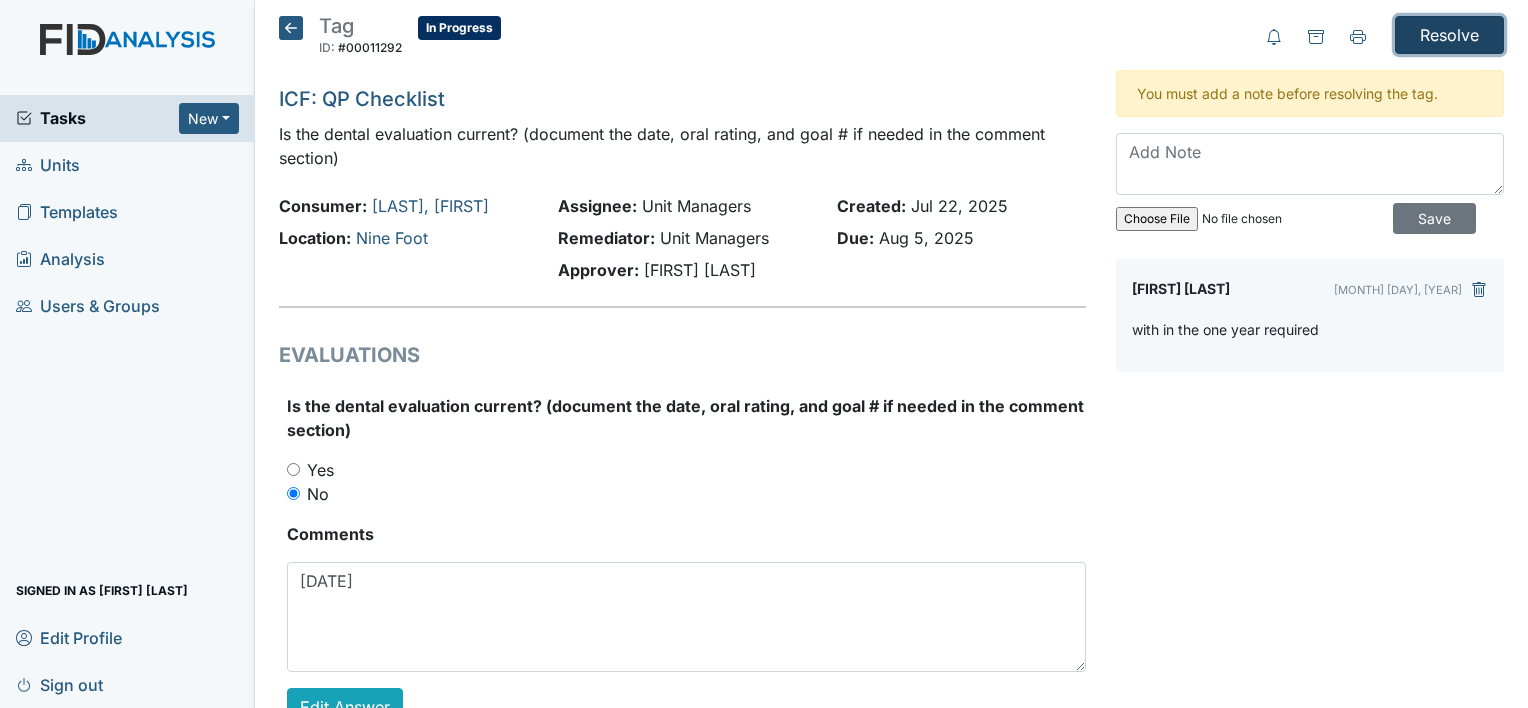 click on "Resolve" at bounding box center [1449, 35] 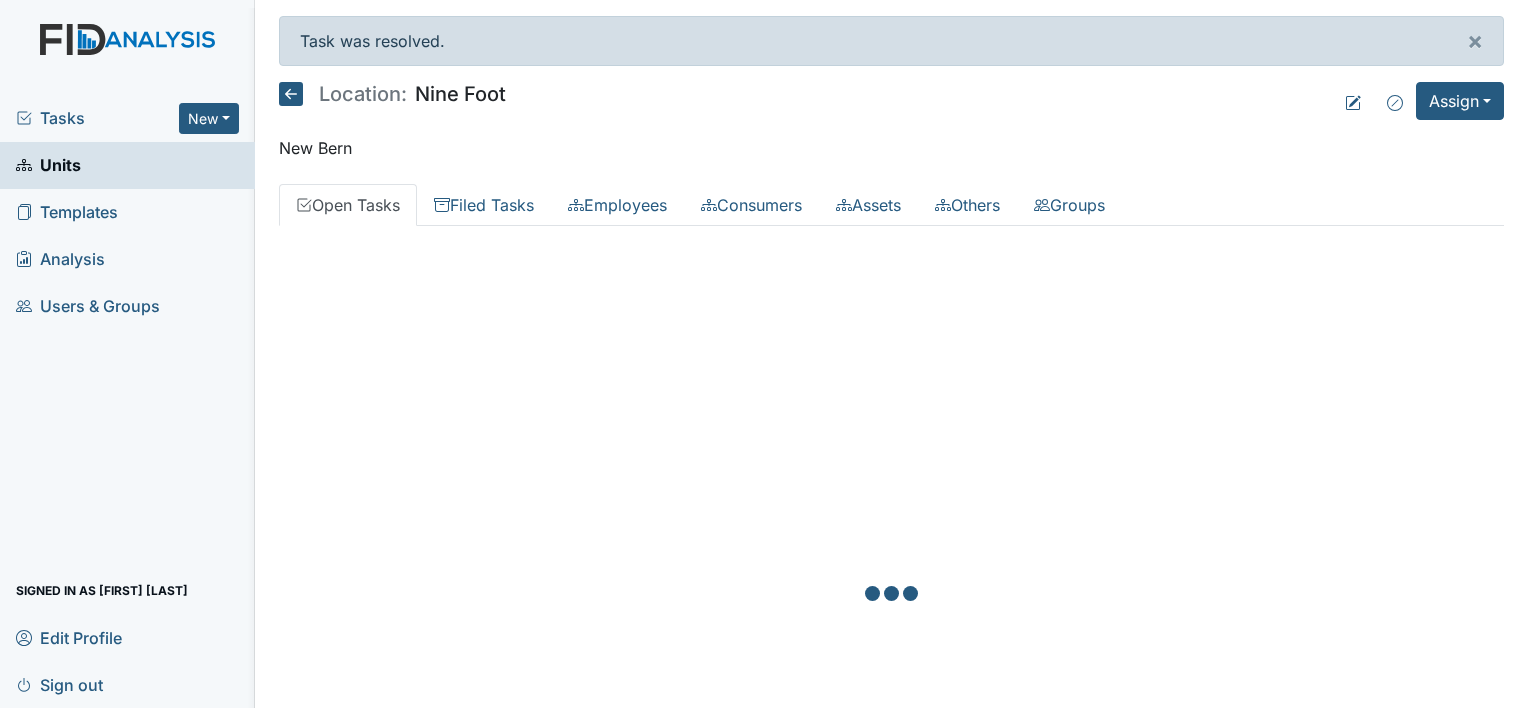 scroll, scrollTop: 0, scrollLeft: 0, axis: both 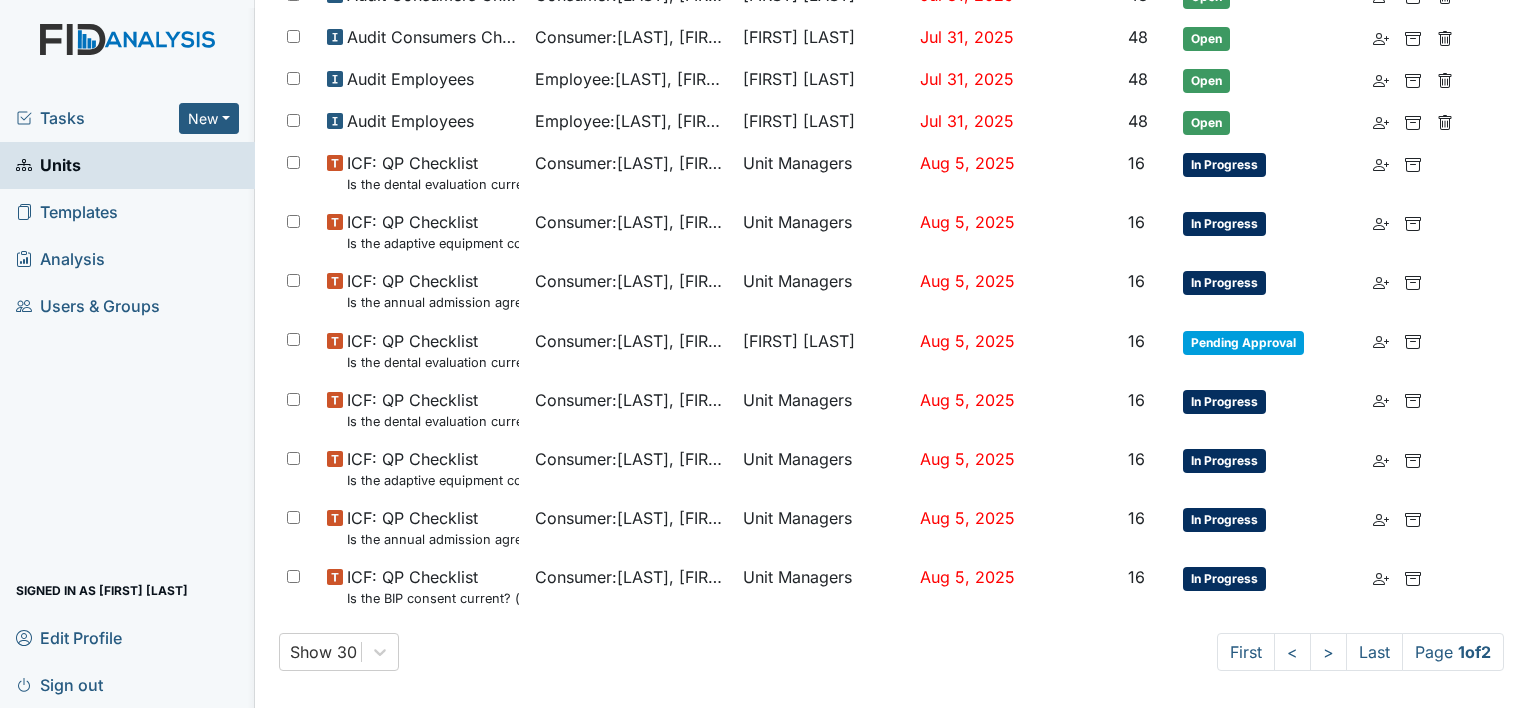 click on "Units" at bounding box center (48, 165) 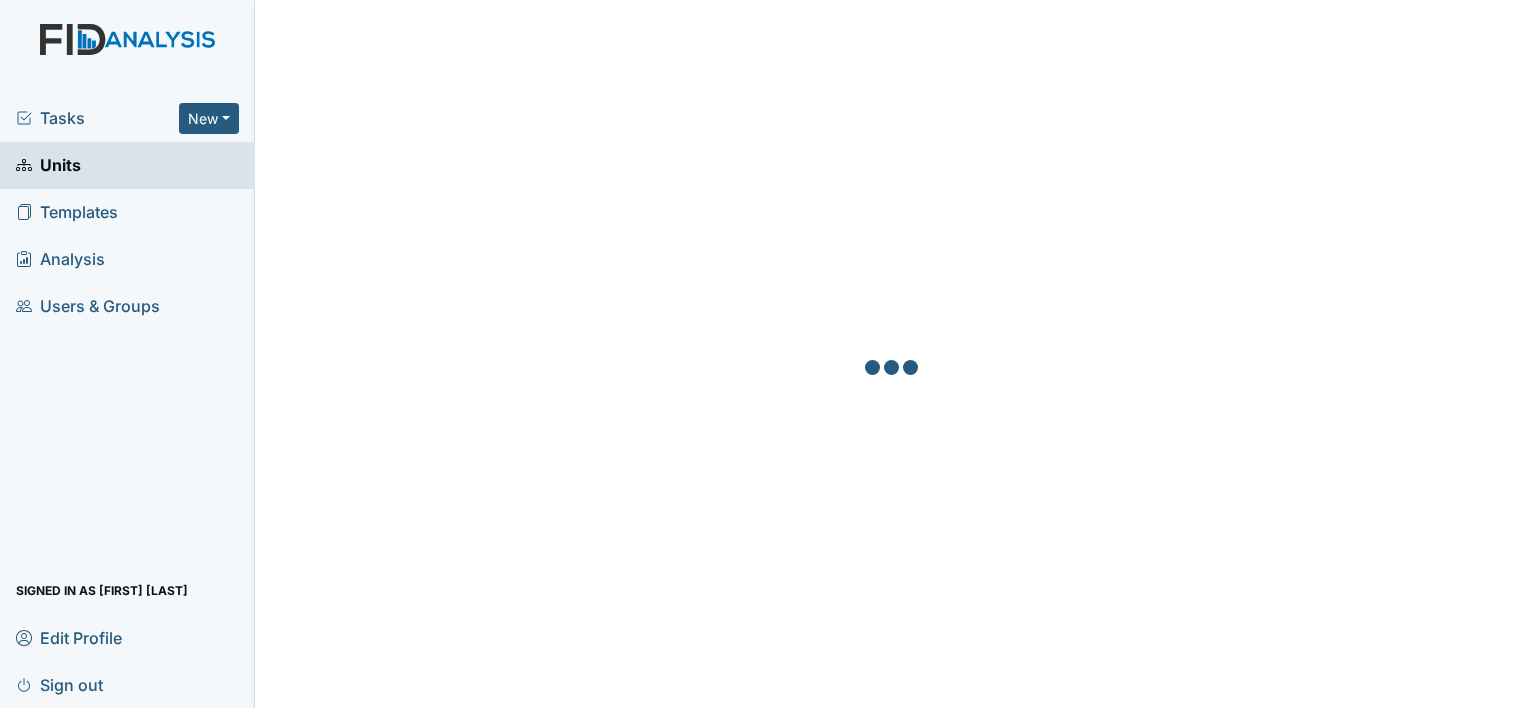 scroll, scrollTop: 0, scrollLeft: 0, axis: both 